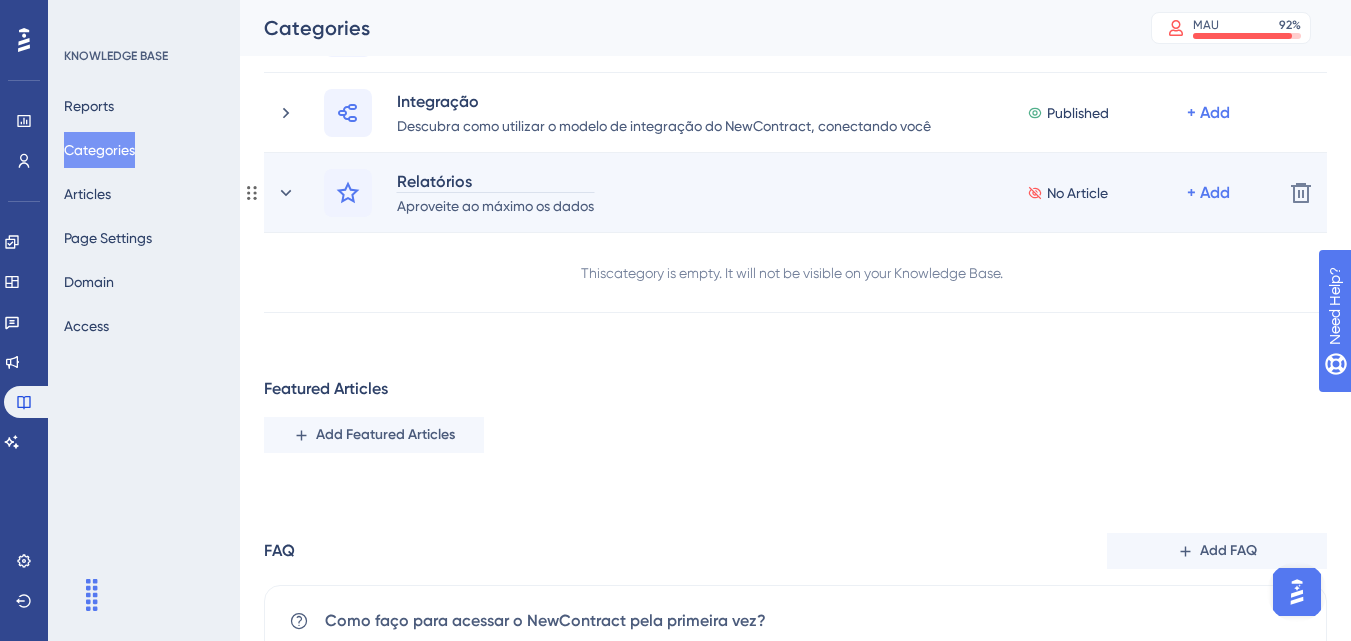 scroll, scrollTop: 0, scrollLeft: 0, axis: both 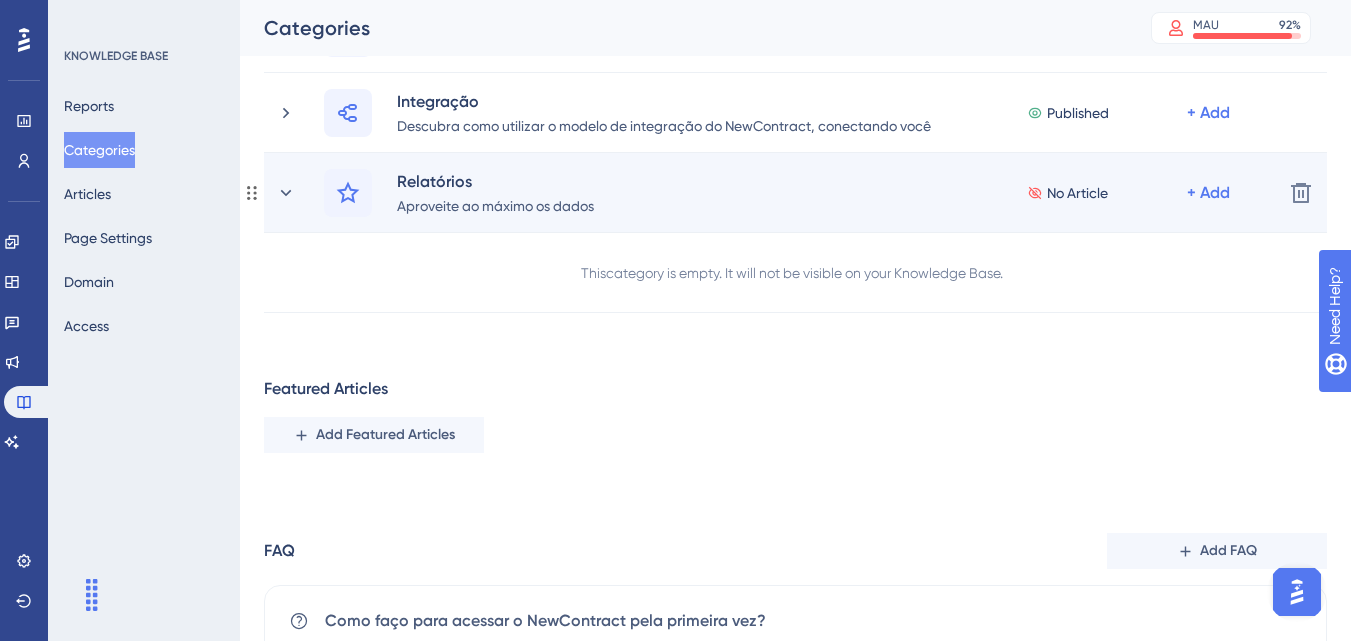 click on "Relatórios Aproveite ao máximo os dados   No Article + Add" at bounding box center (795, 193) 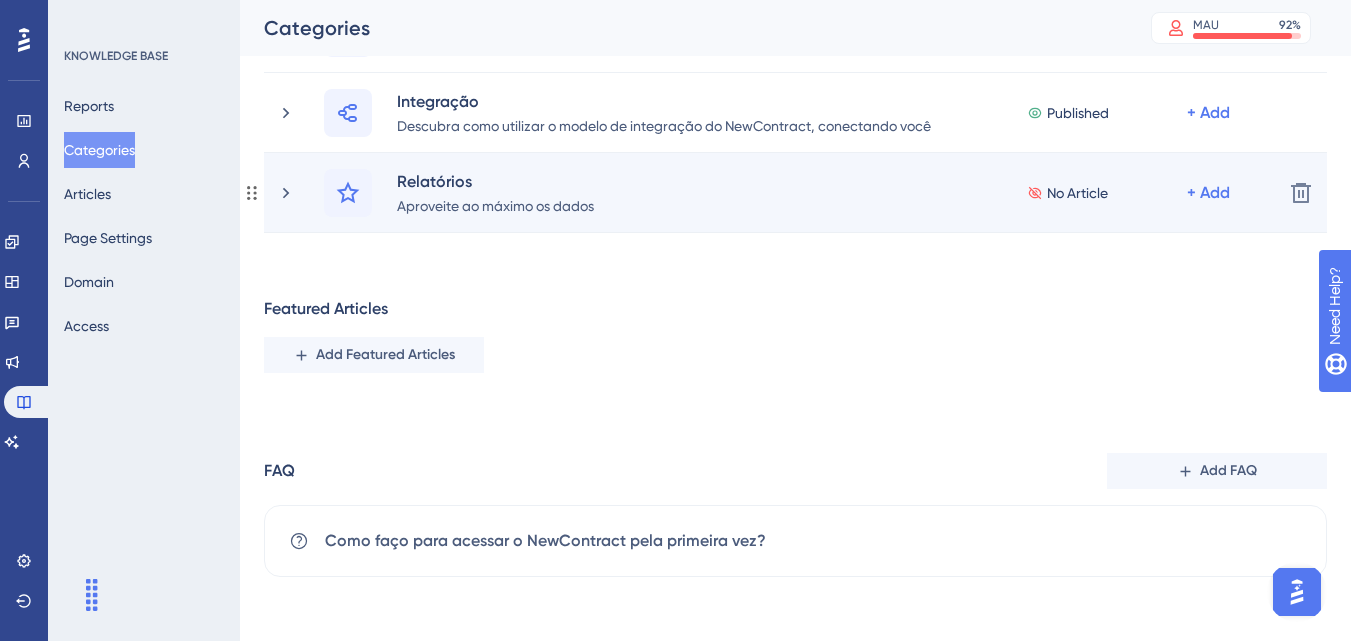 click on "Relatórios Aproveite ao máximo os dados" at bounding box center [503, 193] 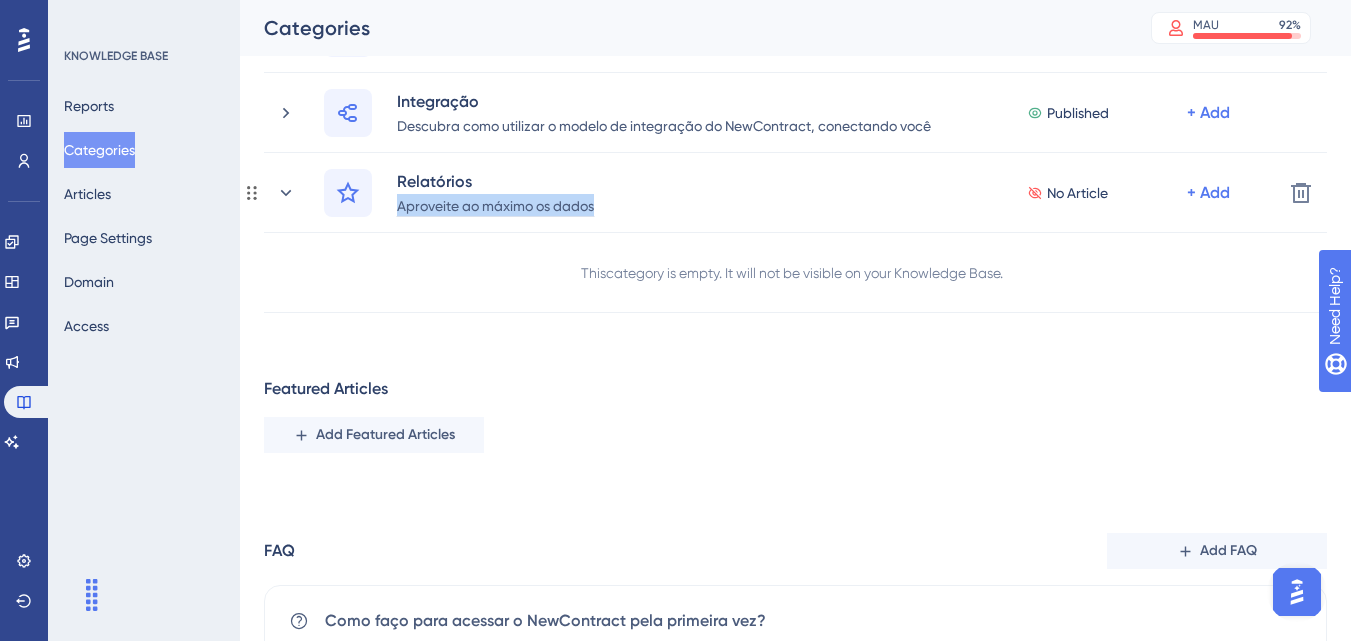 click on "Aproveite ao máximo os dados" at bounding box center (495, 205) 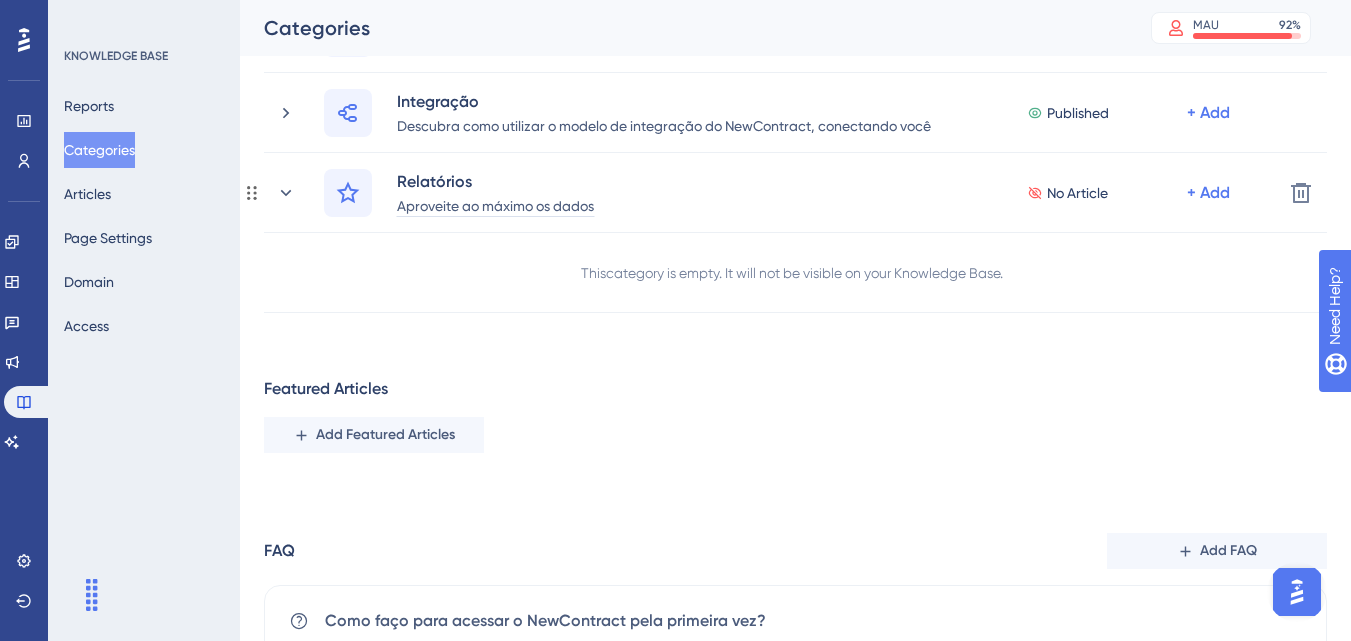 type 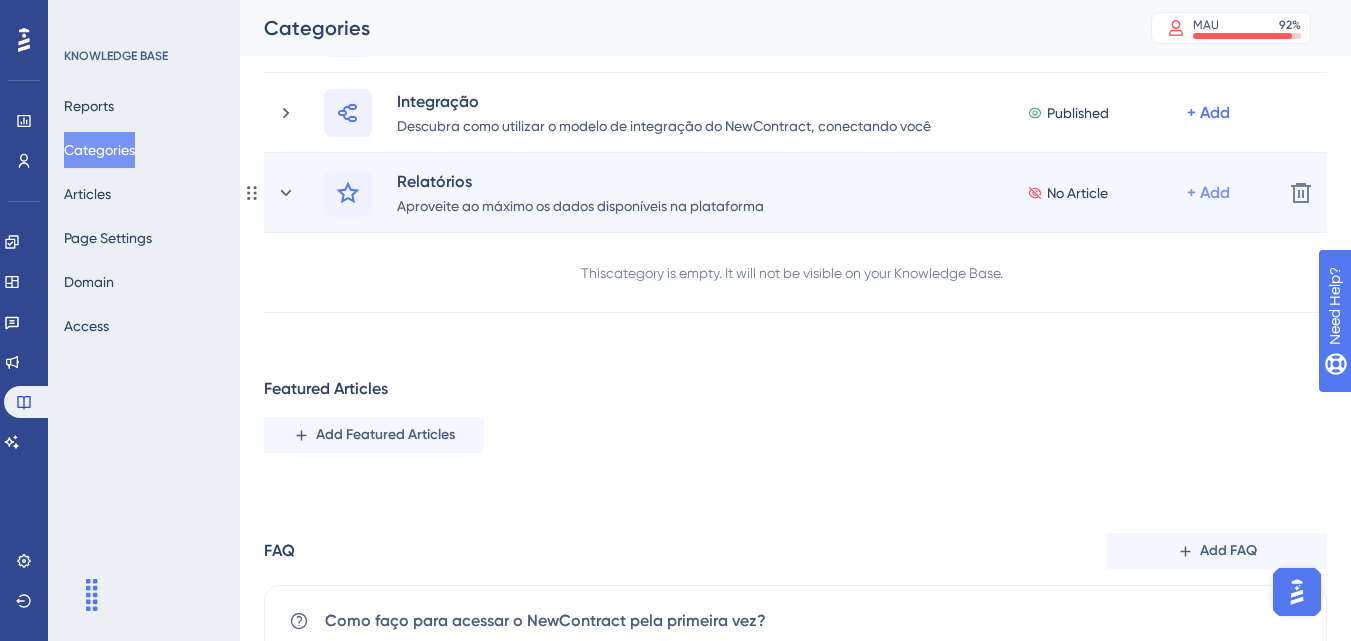click on "+ Add" at bounding box center (1208, -207) 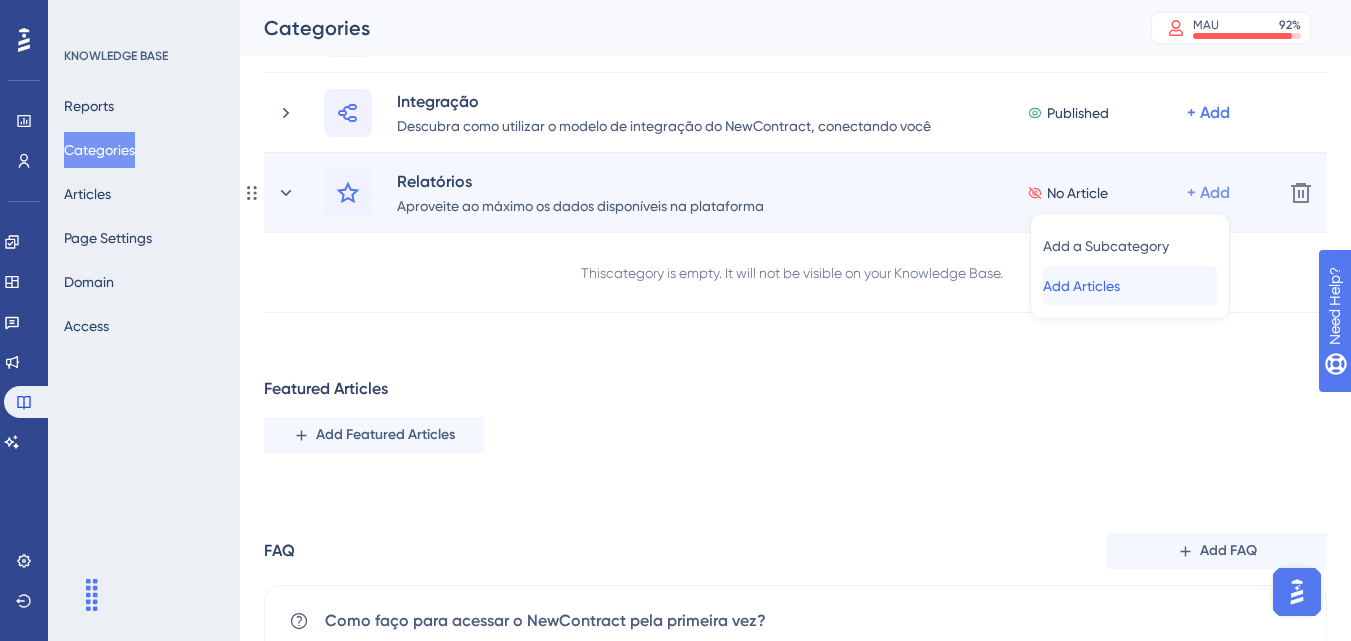 click on "Add Articles" at bounding box center [1081, 286] 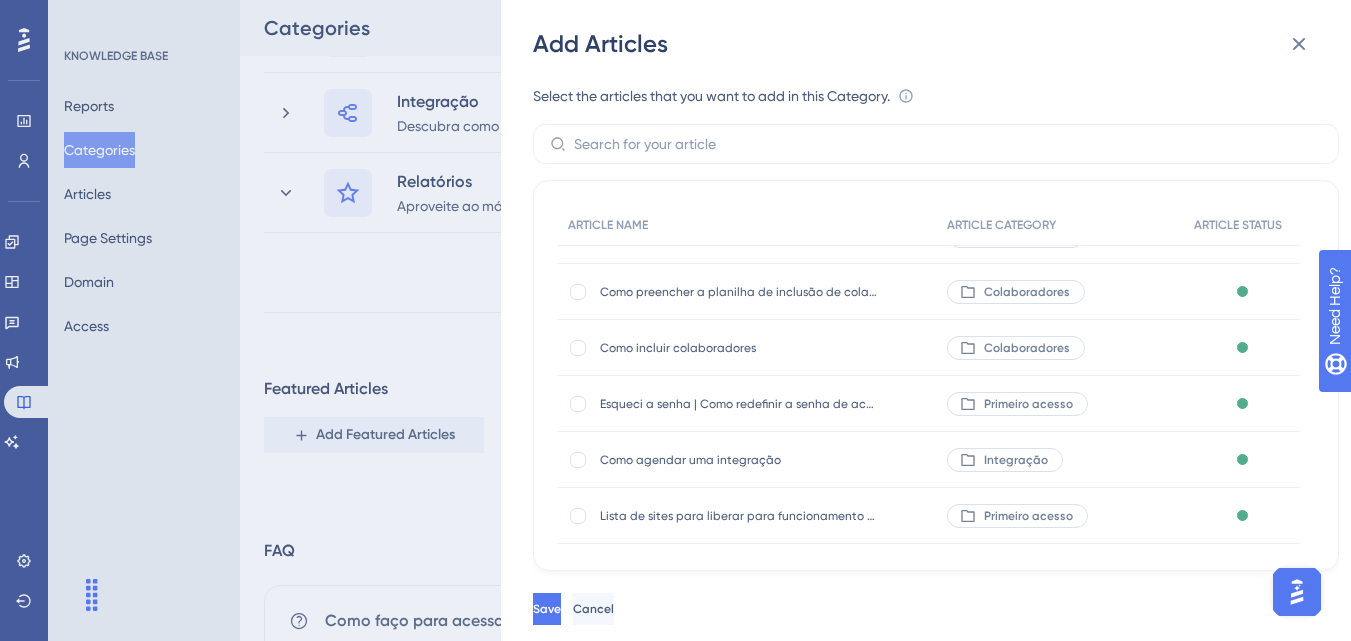 scroll, scrollTop: 1739, scrollLeft: 0, axis: vertical 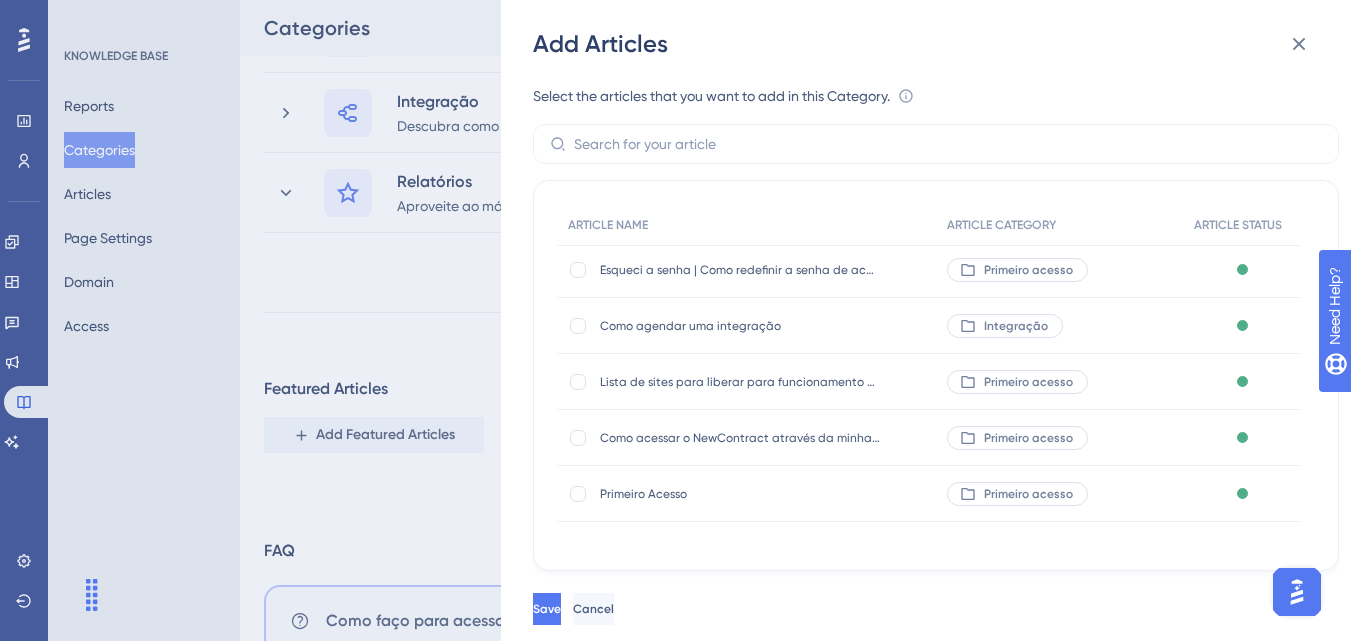 click on "Cancel" at bounding box center [593, 609] 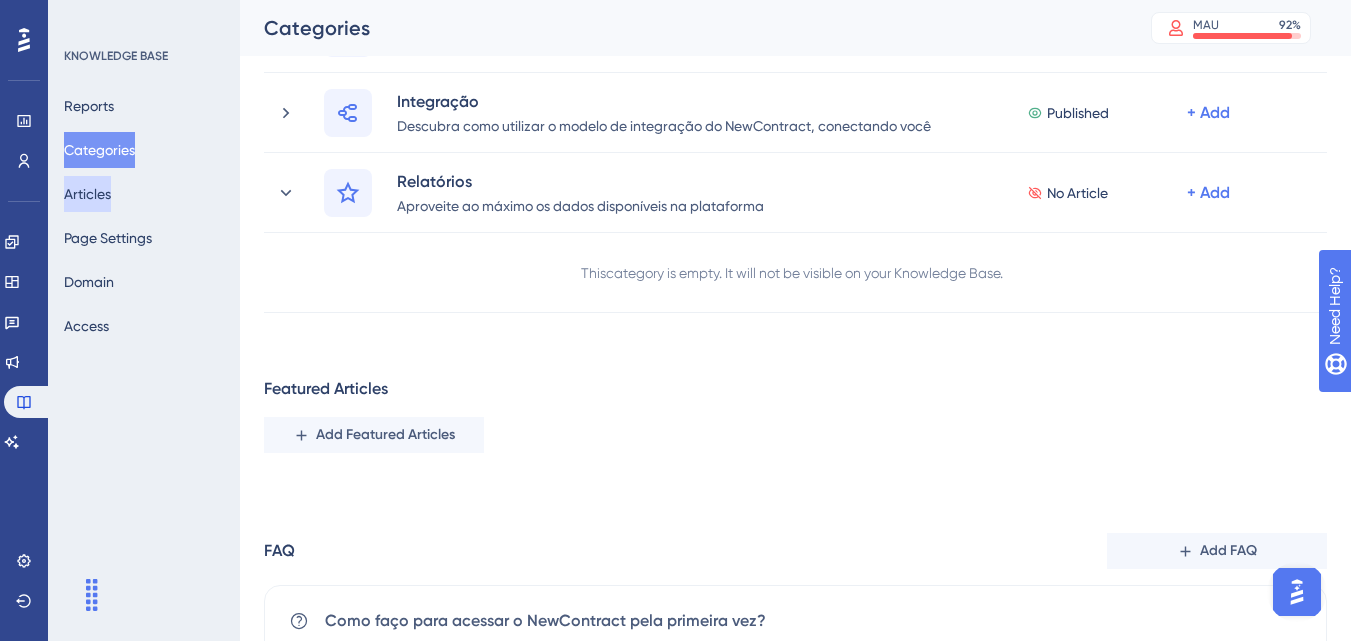 click on "Articles" at bounding box center [87, 194] 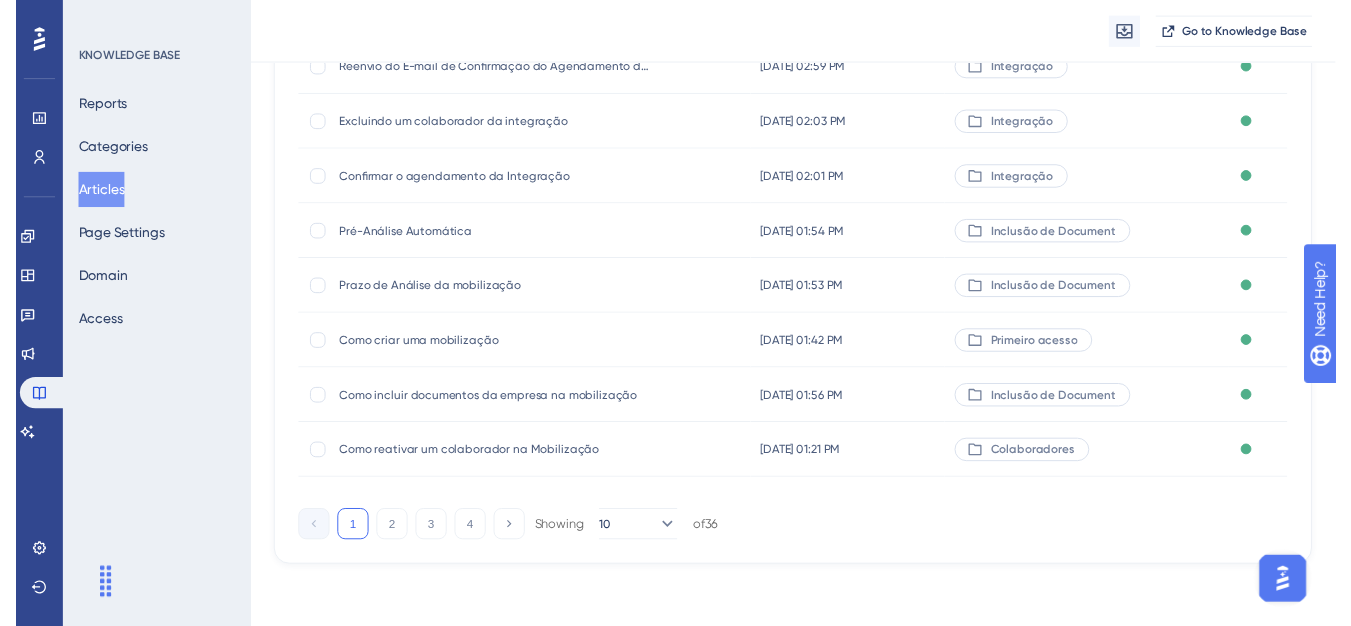 scroll, scrollTop: 0, scrollLeft: 0, axis: both 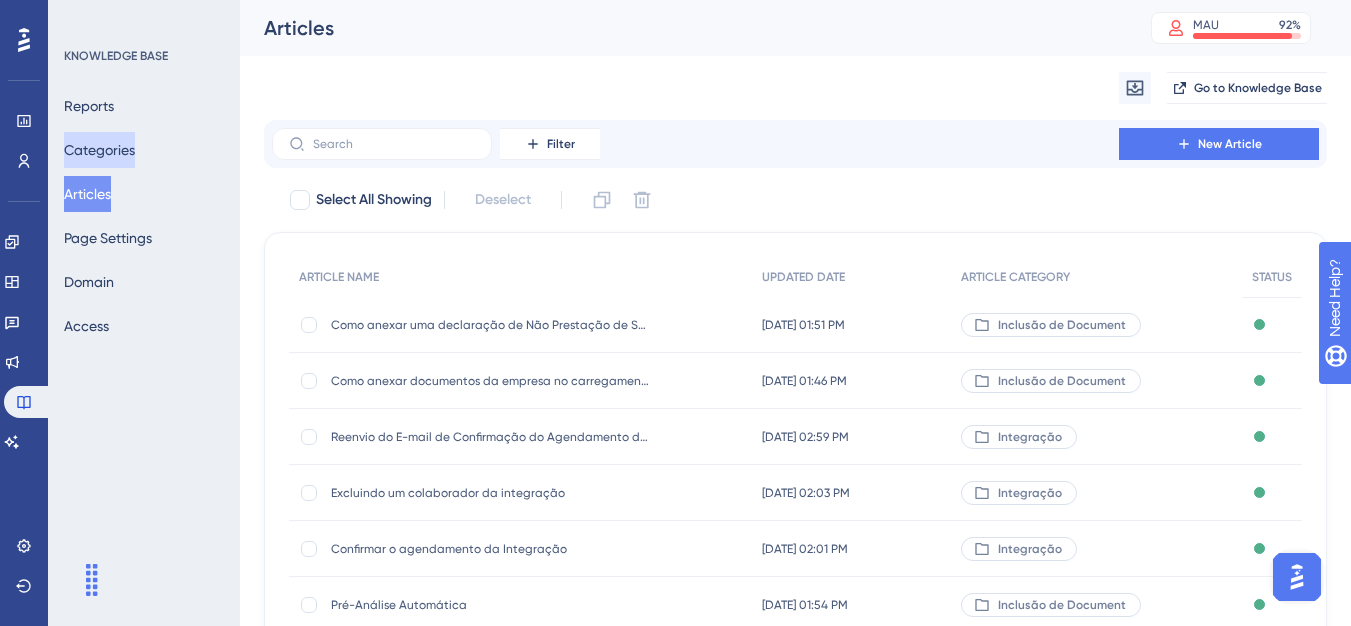 click on "Categories" at bounding box center (99, 150) 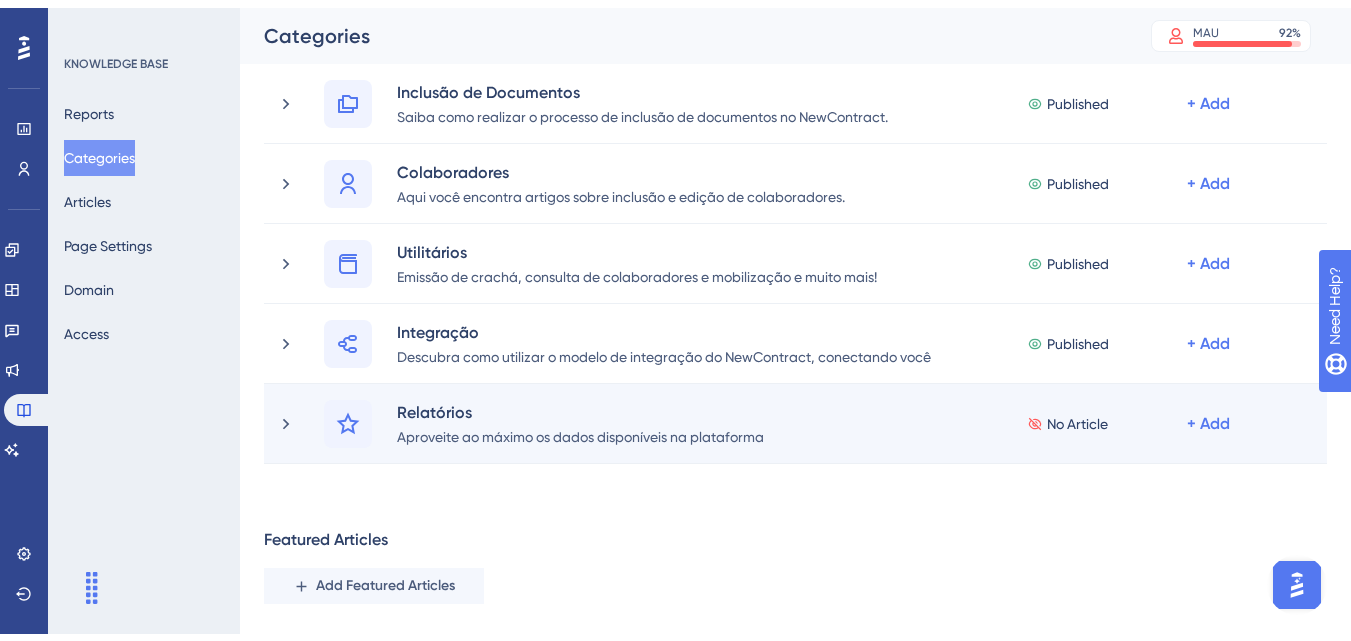 scroll, scrollTop: 423, scrollLeft: 0, axis: vertical 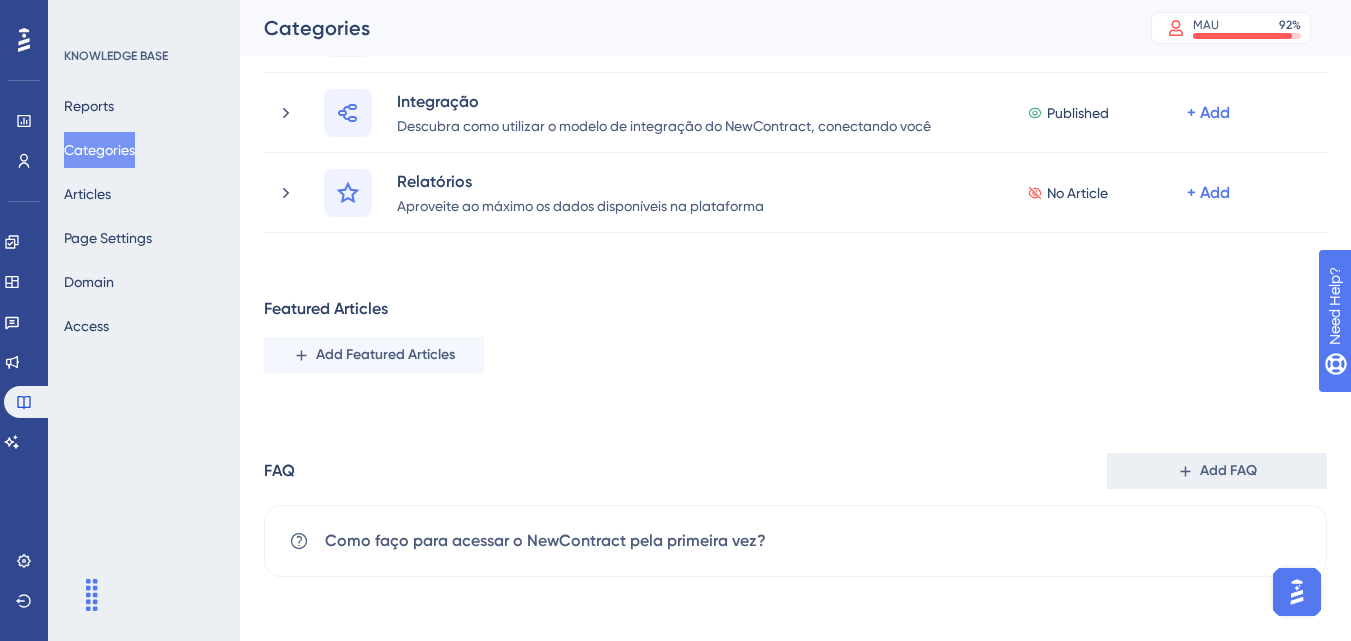 click on "Add FAQ" at bounding box center [1228, 471] 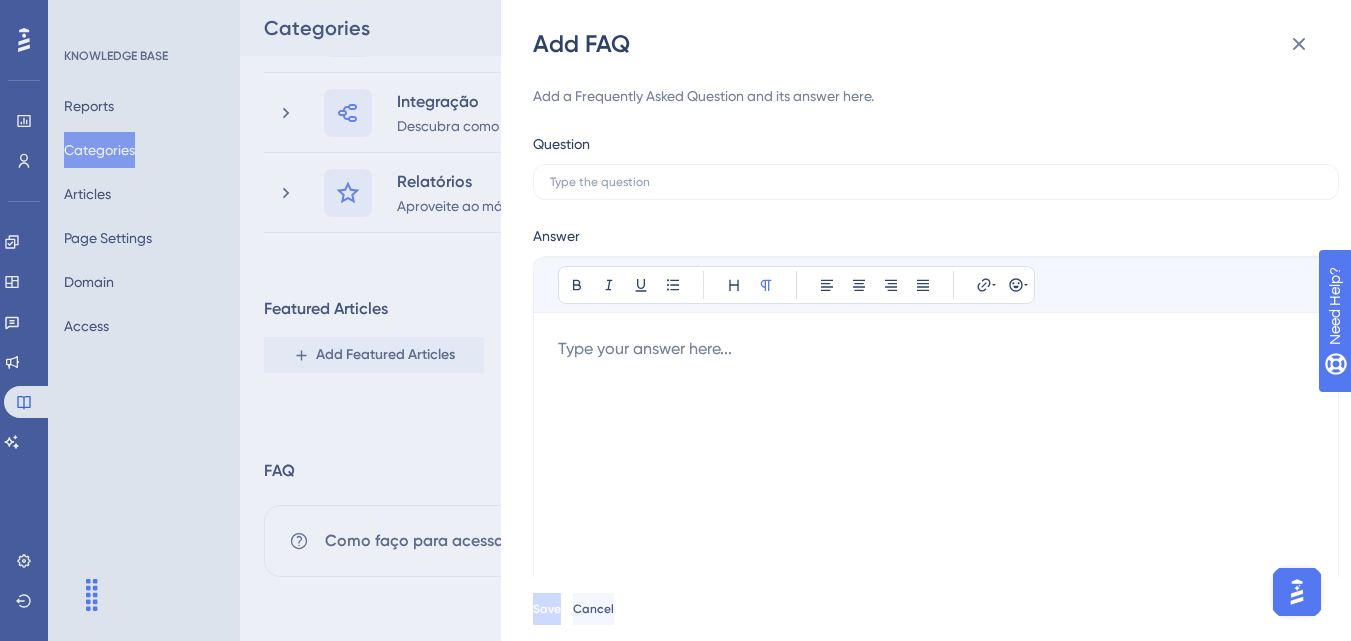 click at bounding box center (936, 452) 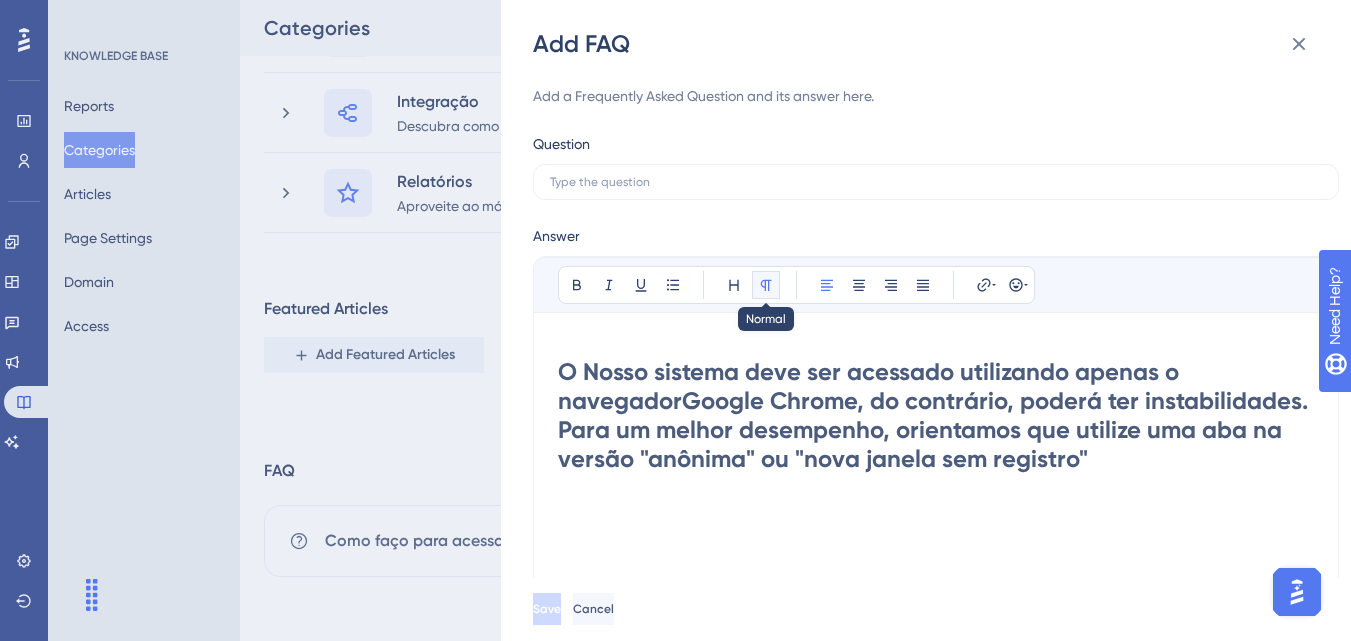 click 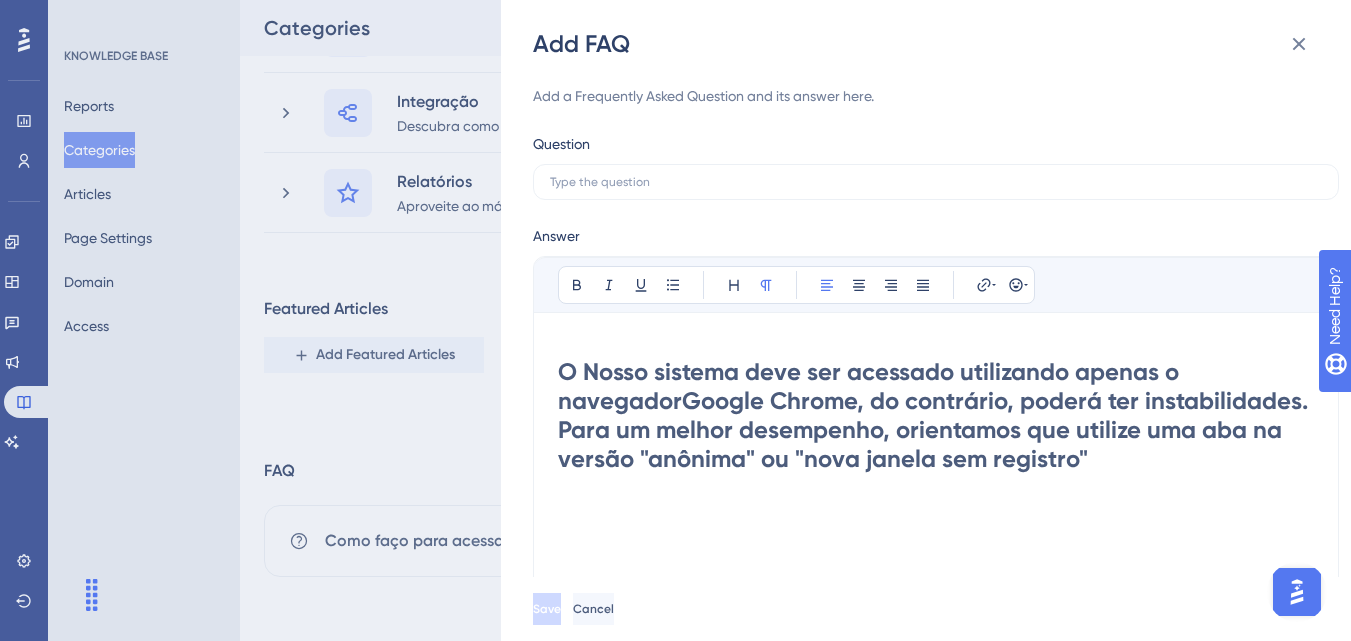 click on ", do contrário, poderá ter instabilidades. Para um melhor desempenho, orientamos que utilize uma aba na versão "anônima" ou "nova janela sem registro"" at bounding box center (936, 429) 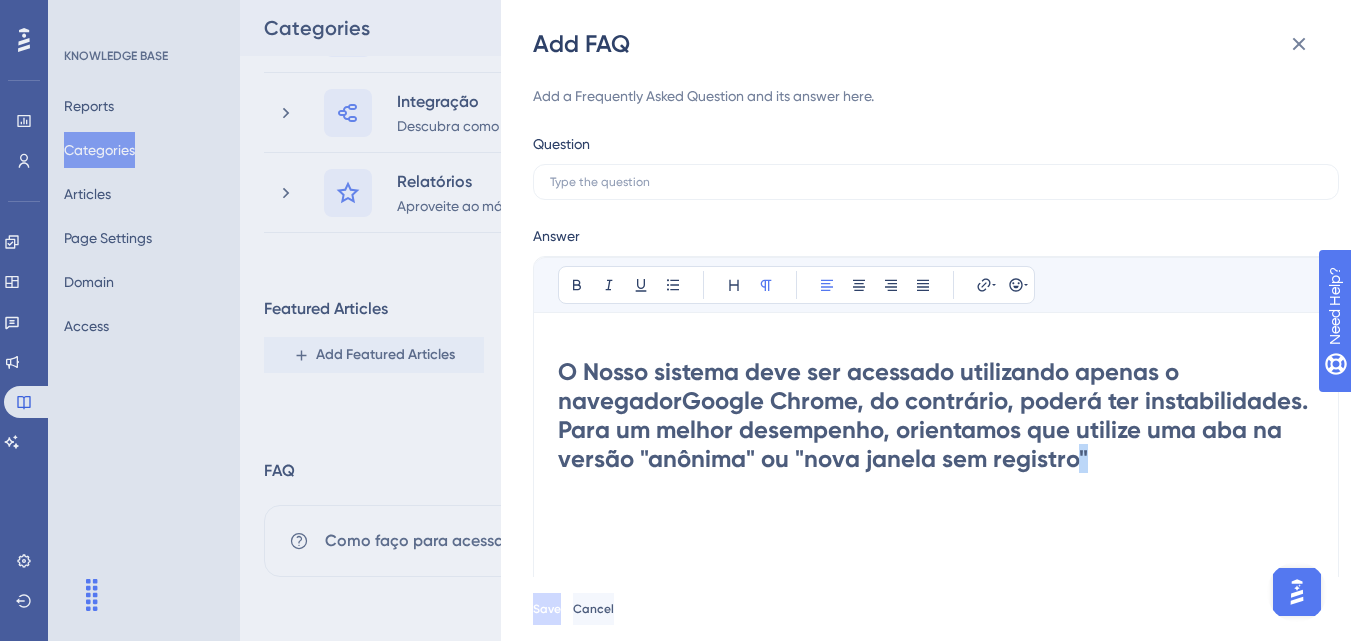 click on ", do contrário, poderá ter instabilidades. Para um melhor desempenho, orientamos que utilize uma aba na versão "anônima" ou "nova janela sem registro"" at bounding box center [936, 429] 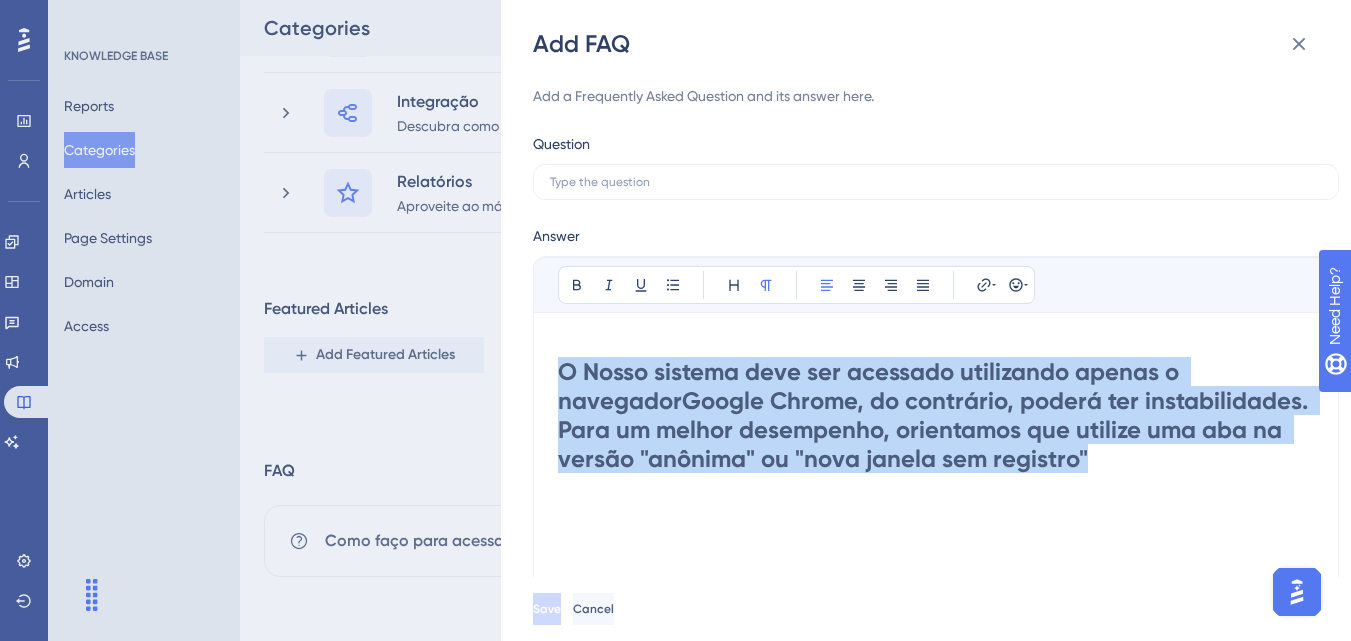 click on ", do contrário, poderá ter instabilidades. Para um melhor desempenho, orientamos que utilize uma aba na versão "anônima" ou "nova janela sem registro"" at bounding box center [936, 429] 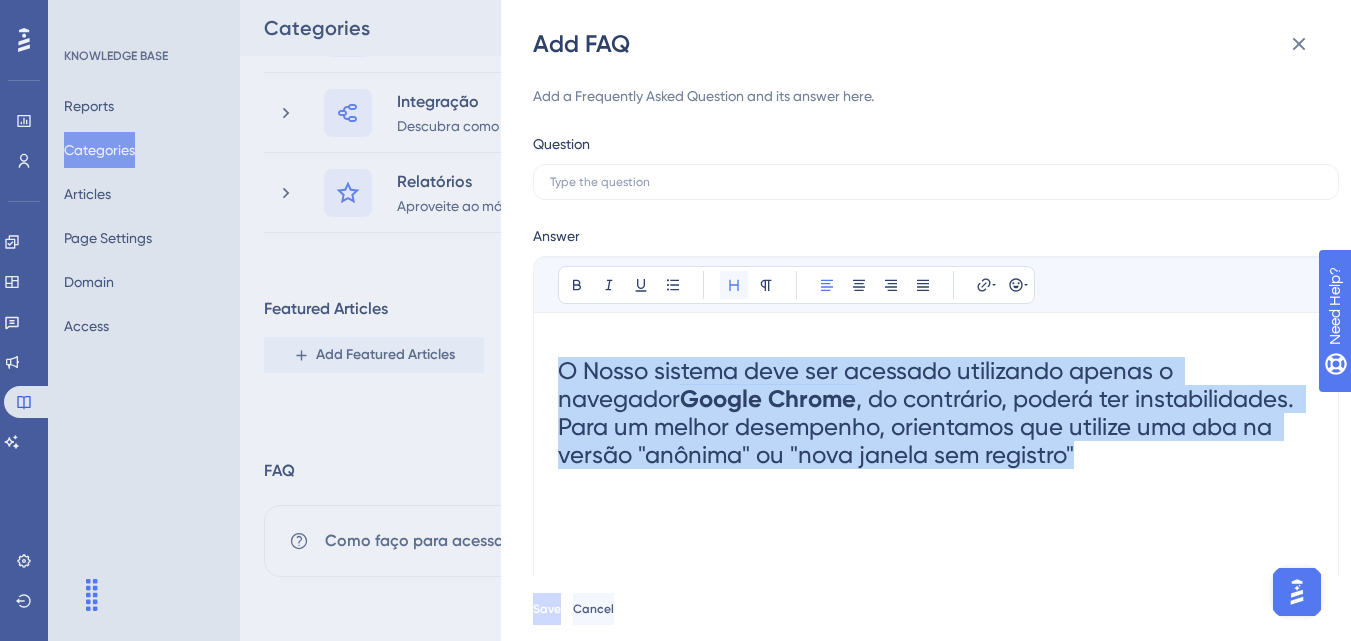click at bounding box center [734, 285] 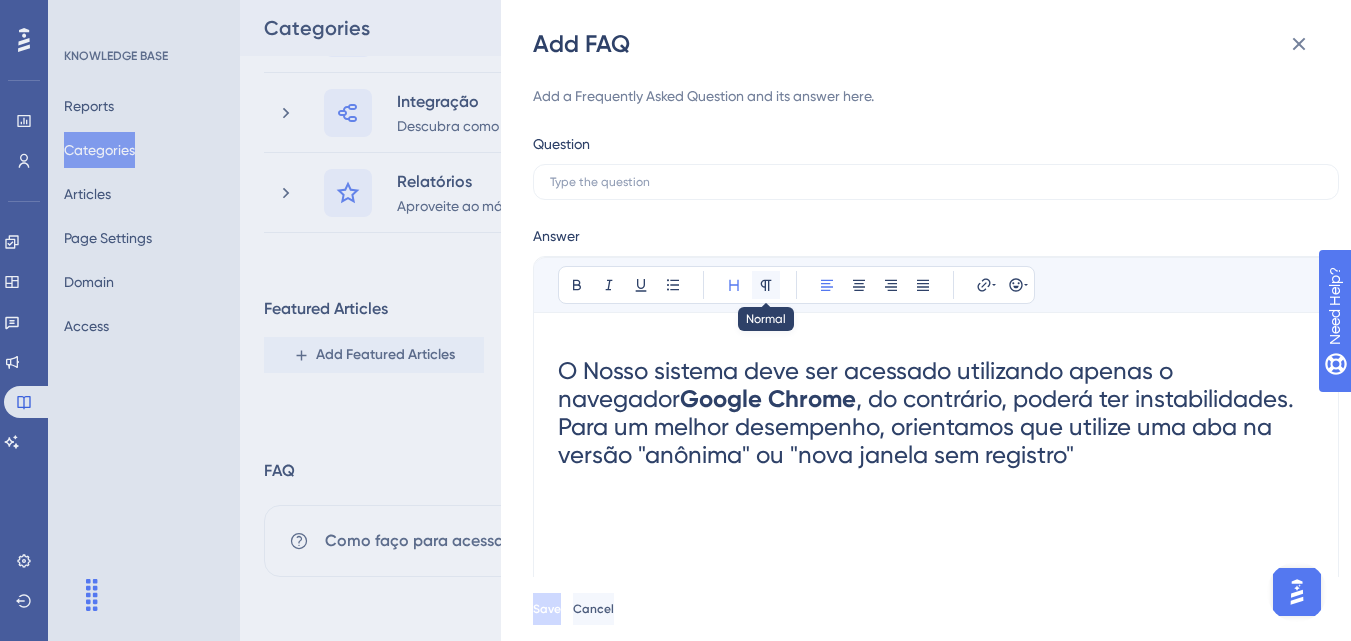 click at bounding box center [766, 285] 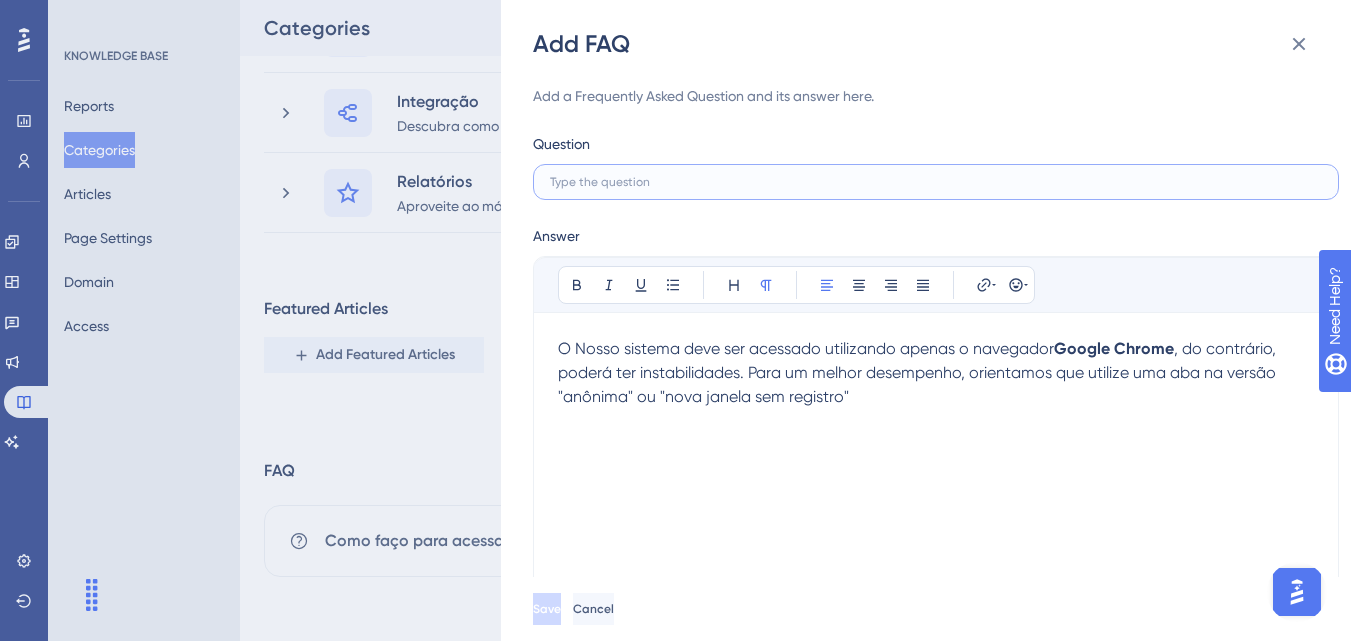 click at bounding box center (936, 182) 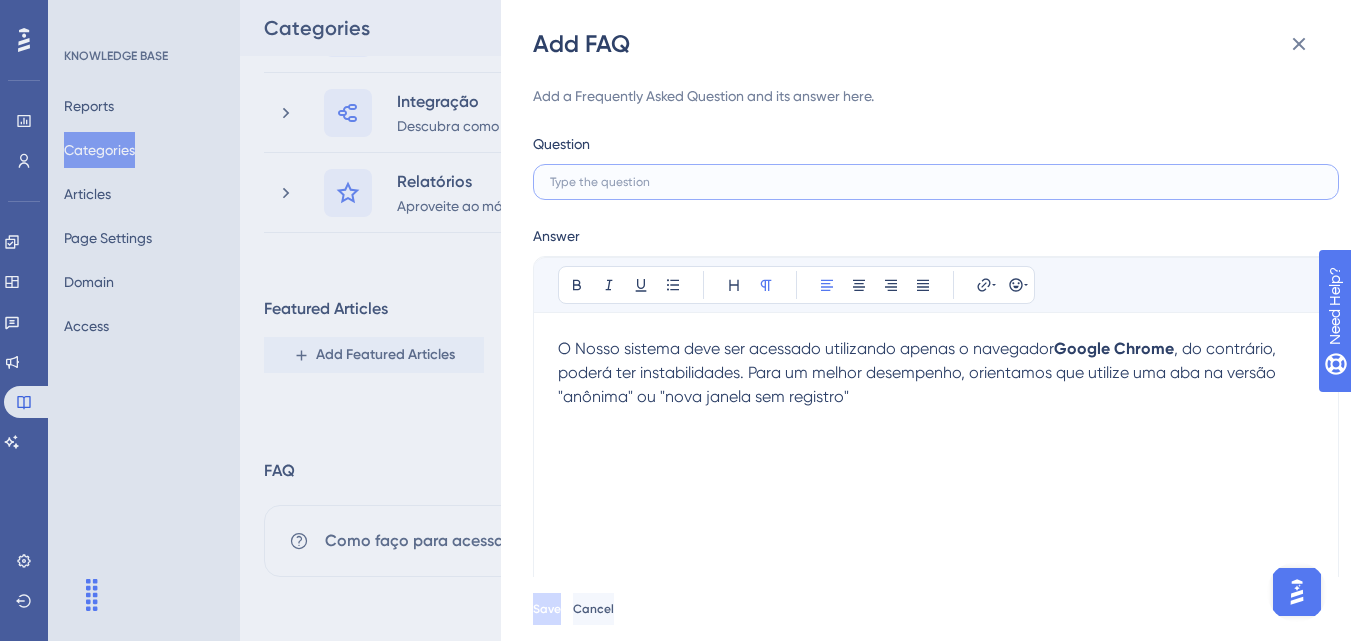 paste on "Qual navegador devo utilizar?" 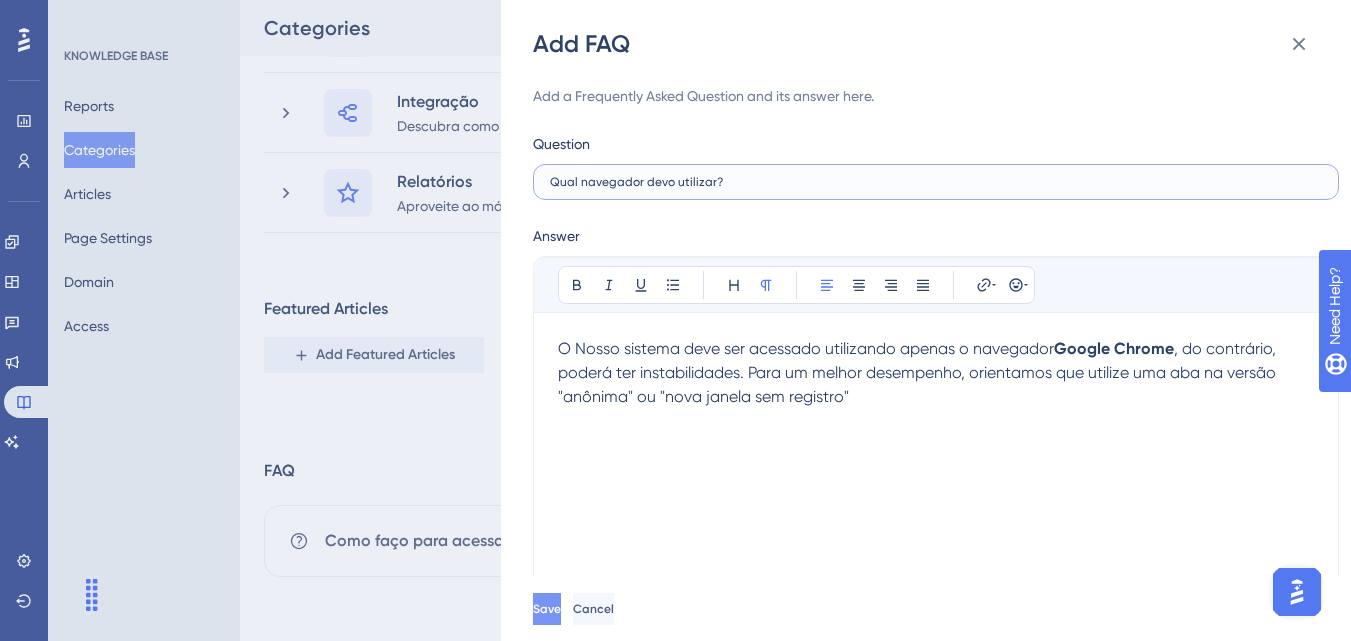 type on "Qual navegador devo utilizar?" 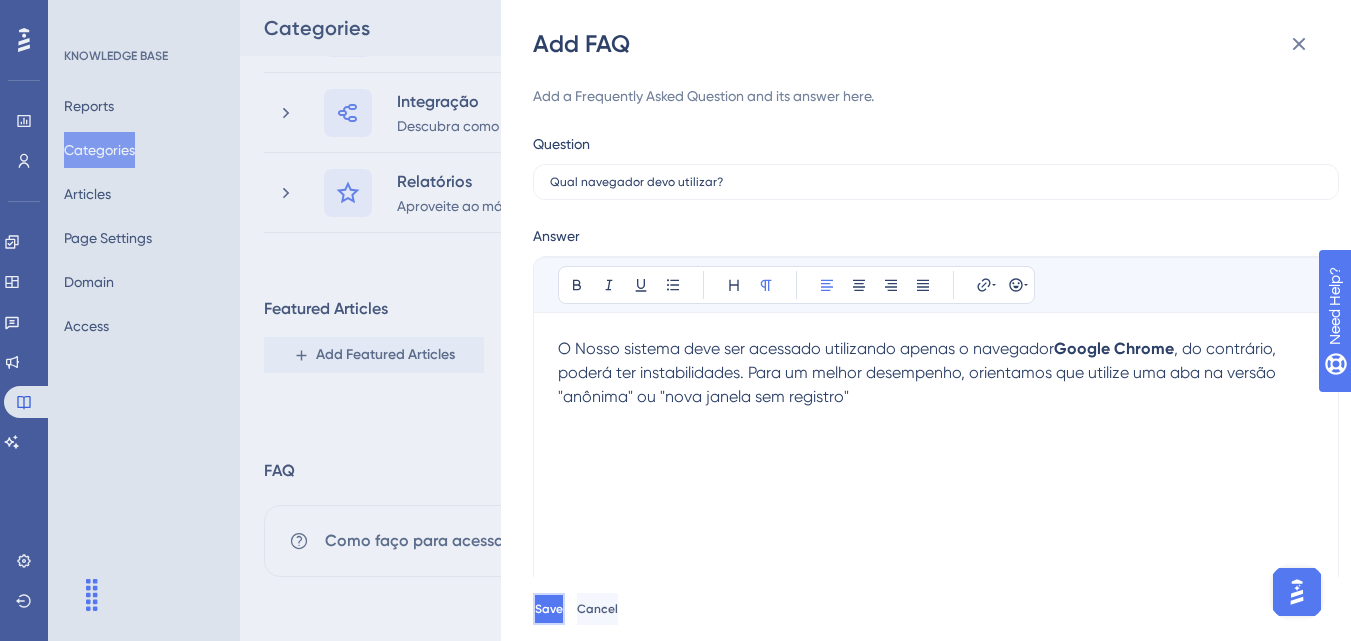 click on "Save" at bounding box center [549, 609] 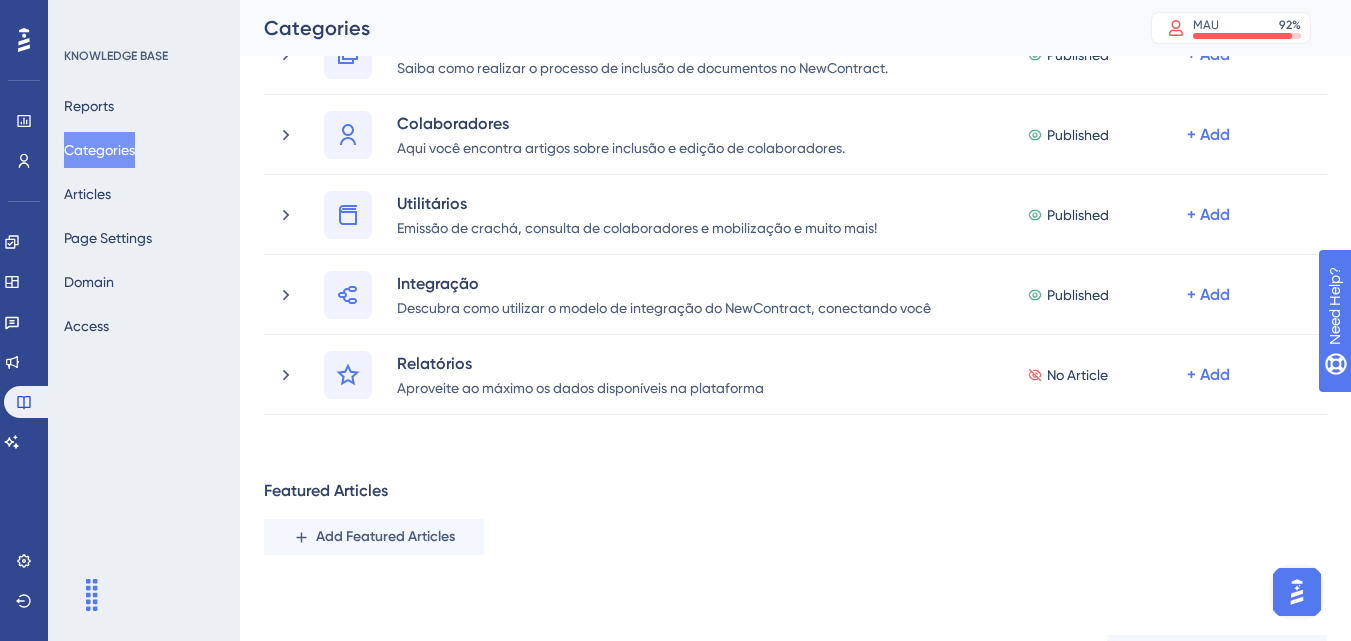 scroll, scrollTop: 211, scrollLeft: 0, axis: vertical 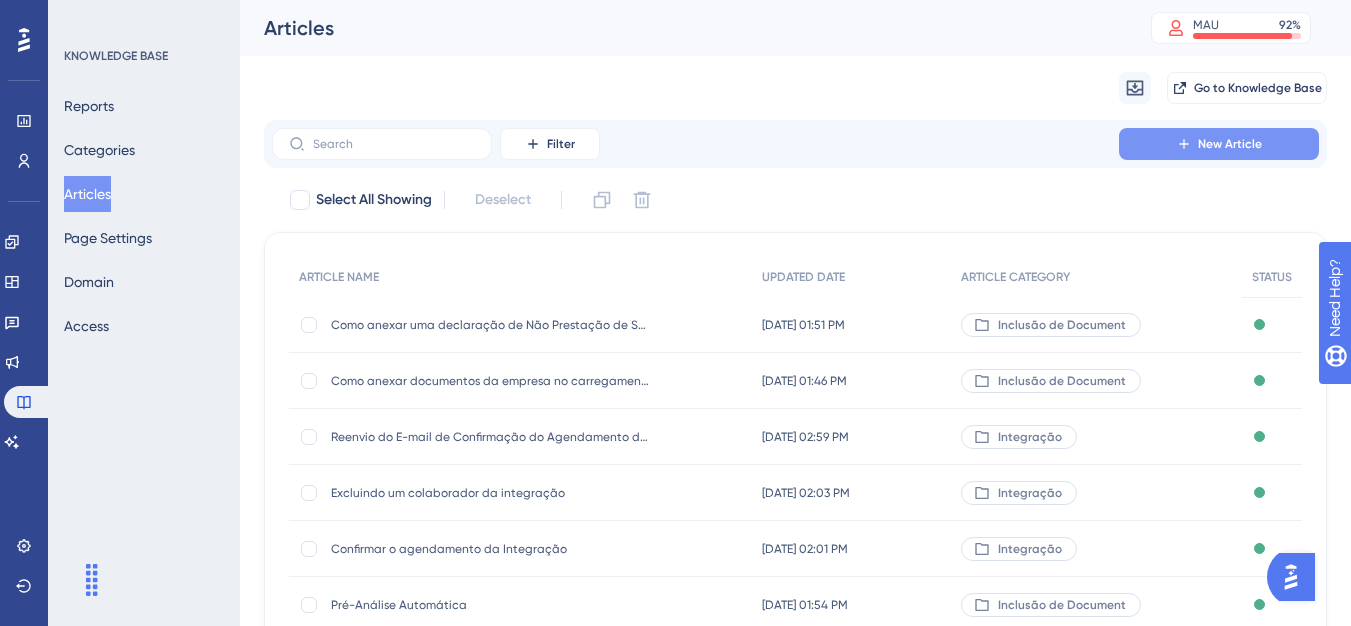 click on "New Article" at bounding box center (1219, 144) 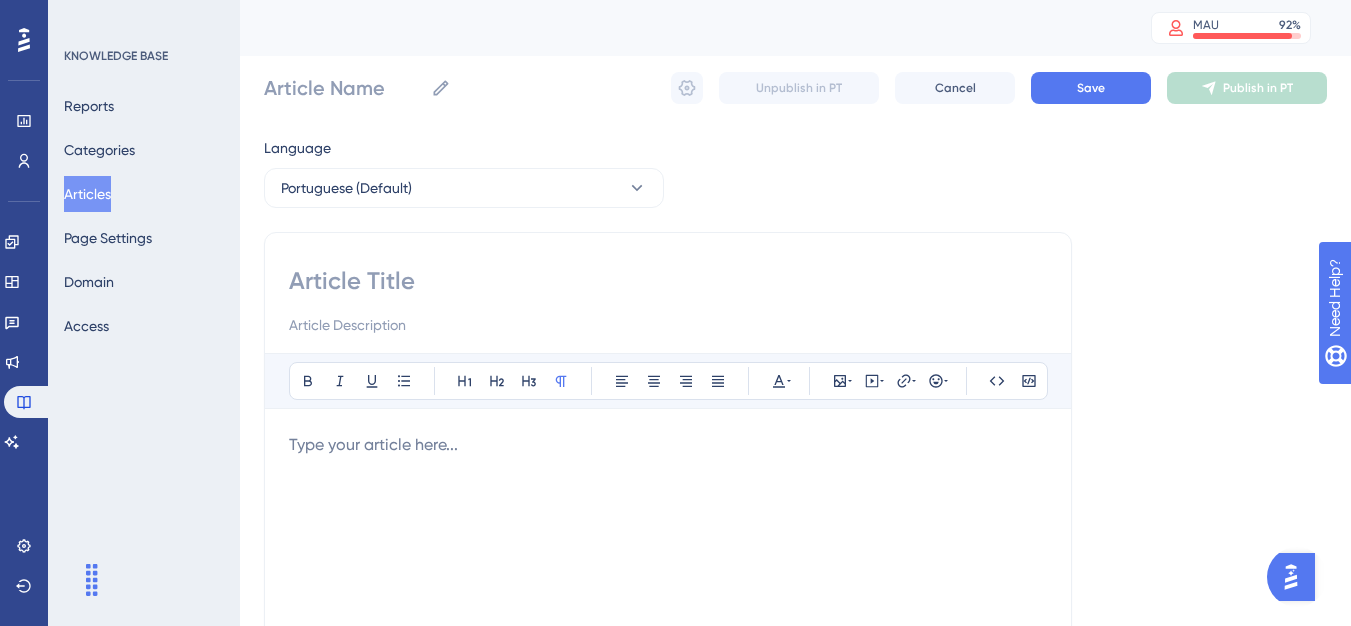 click at bounding box center [668, 445] 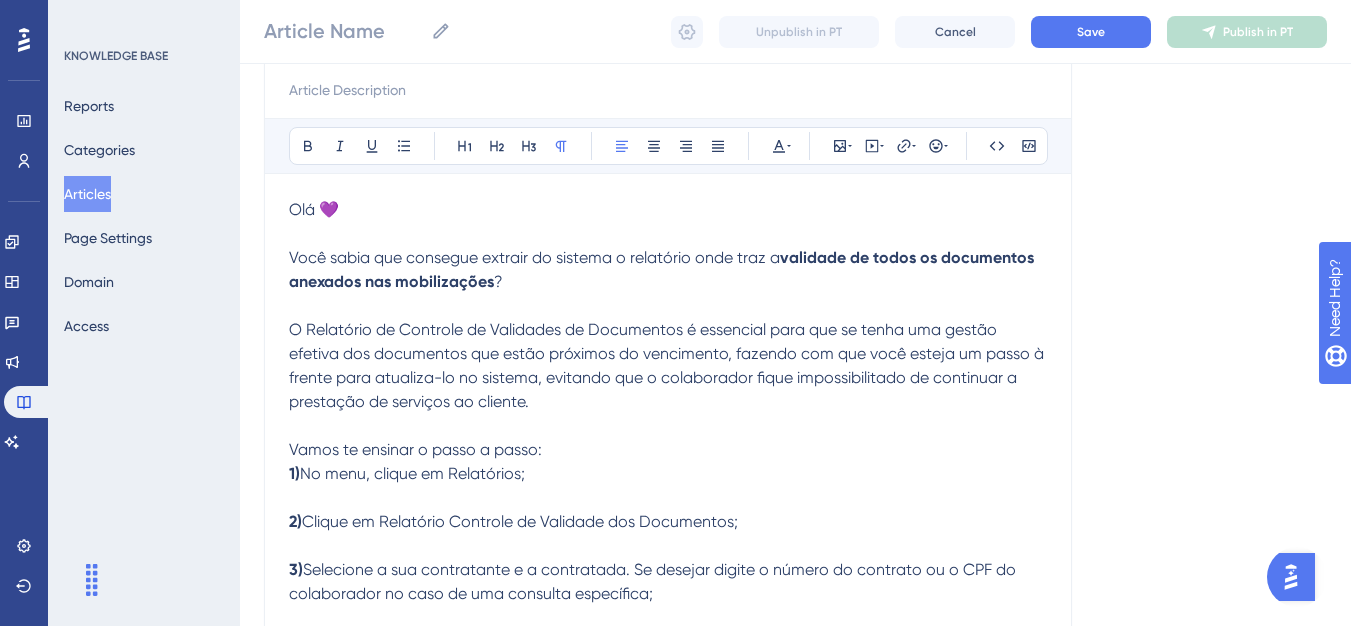 scroll, scrollTop: 193, scrollLeft: 0, axis: vertical 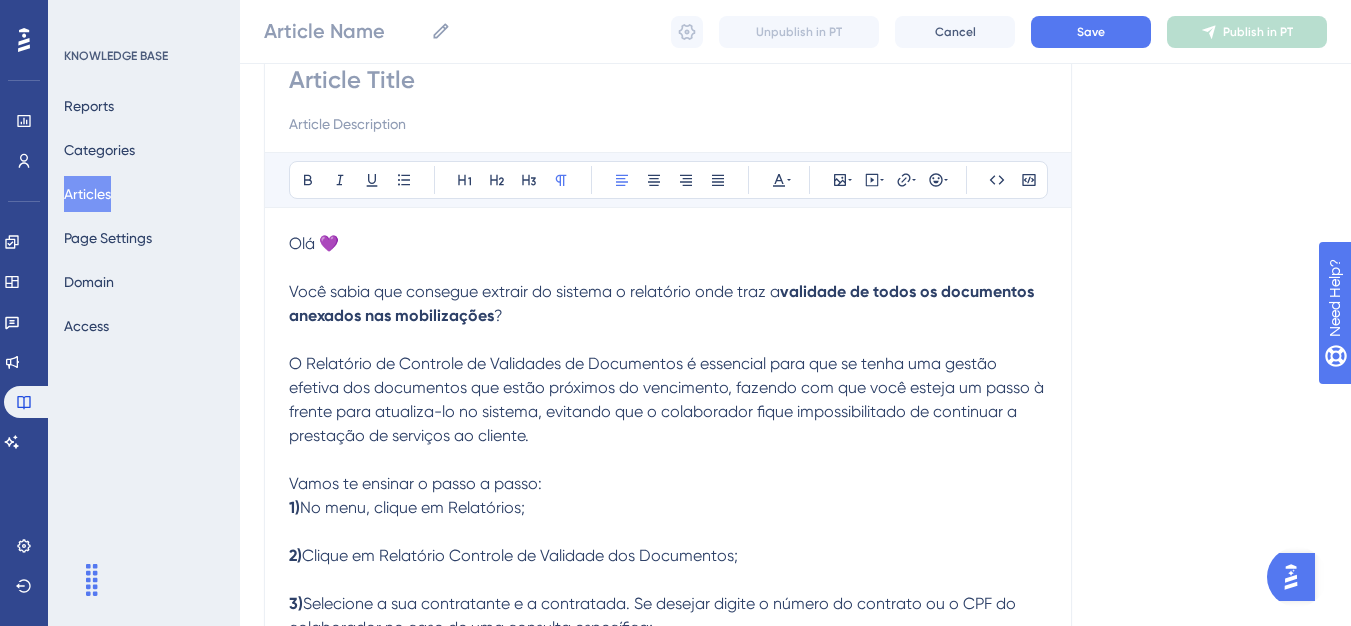 click at bounding box center (668, 80) 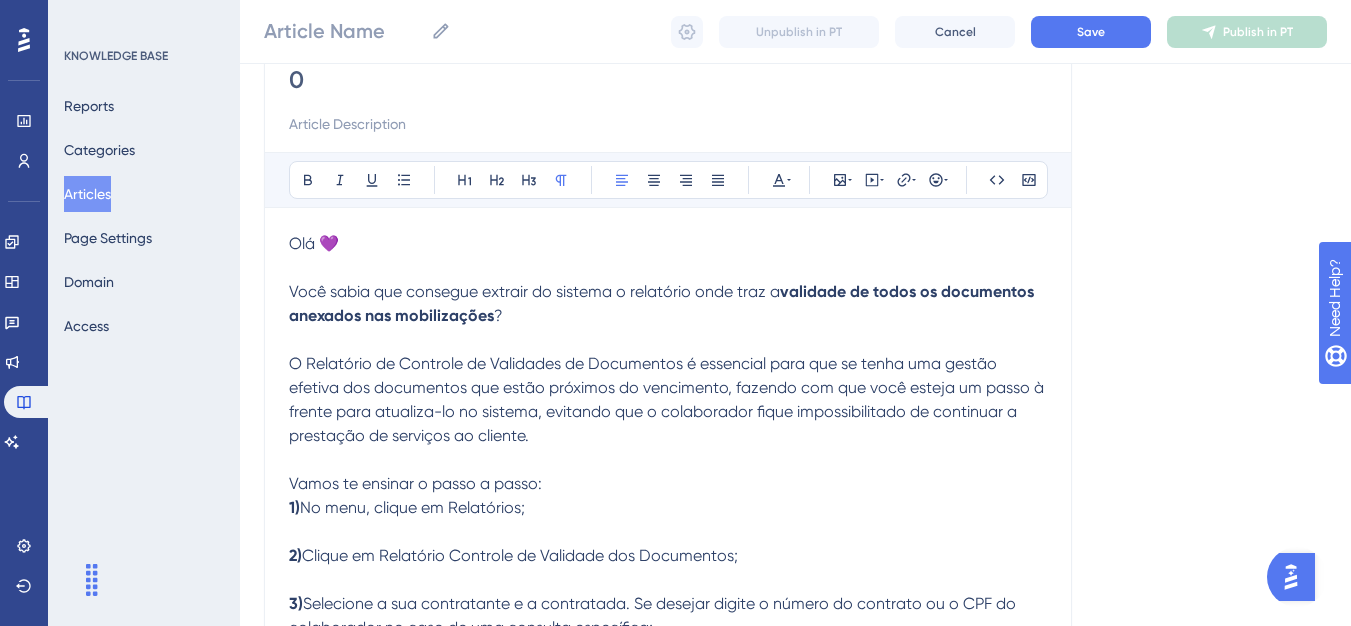 type on "00" 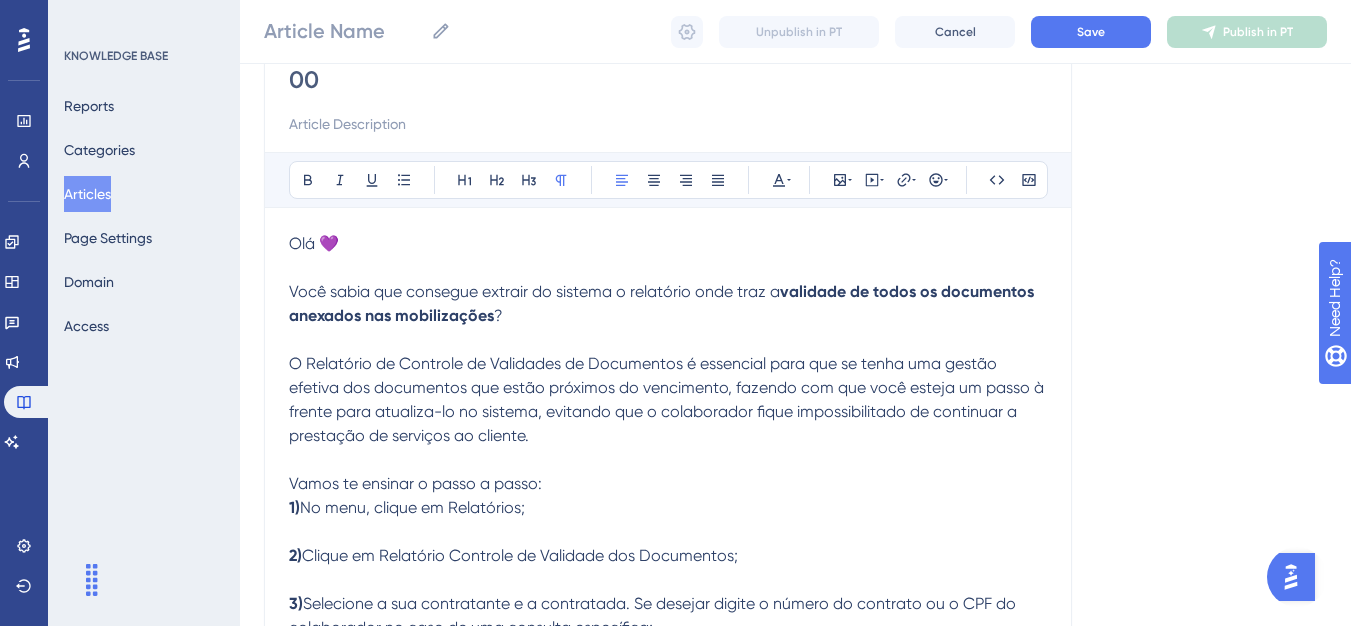 type on "00" 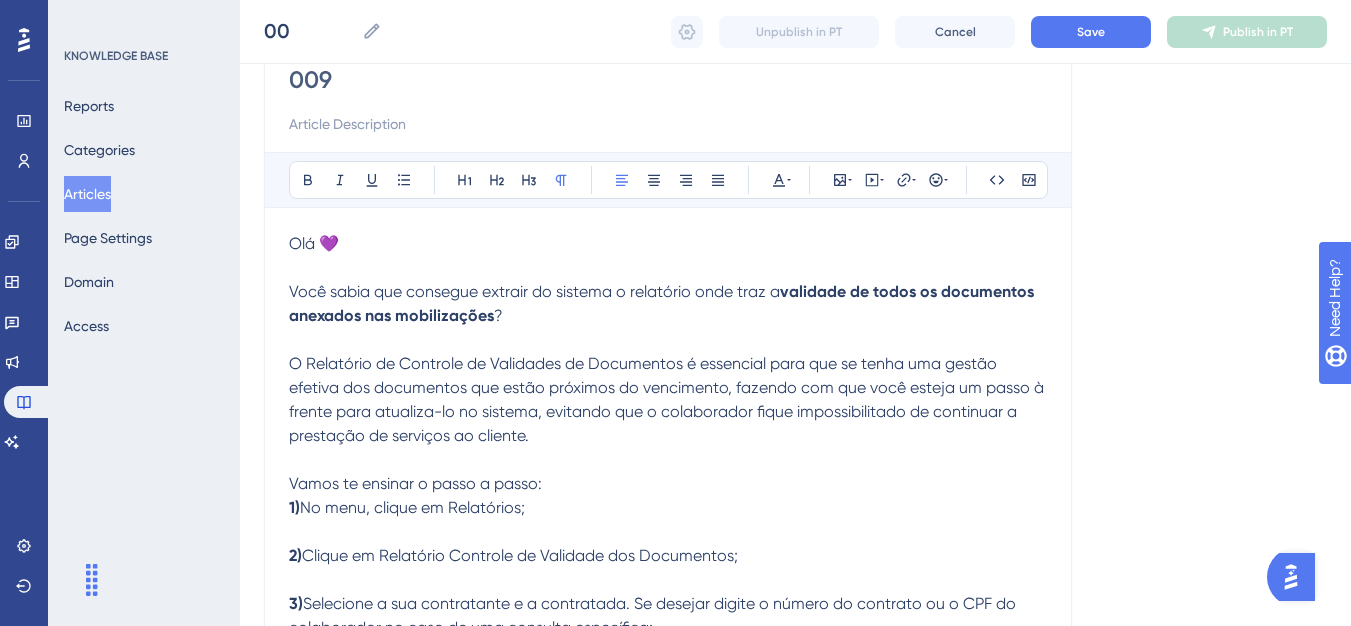 type on "009" 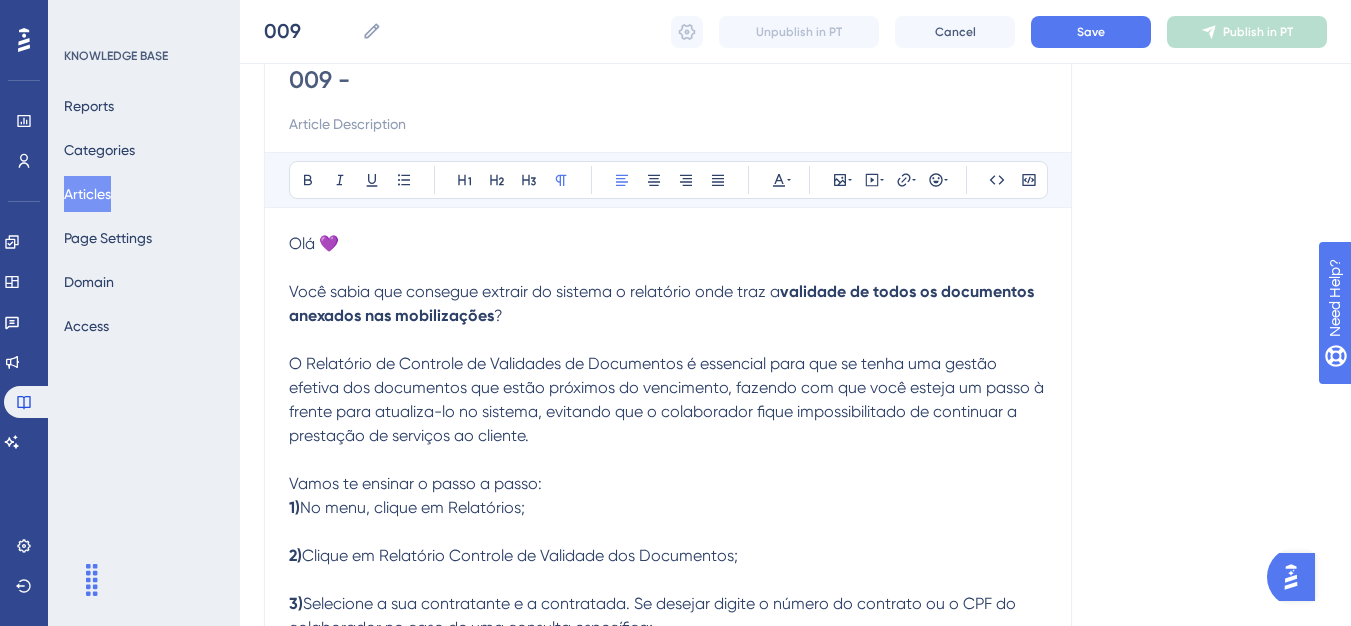 type on "009 -" 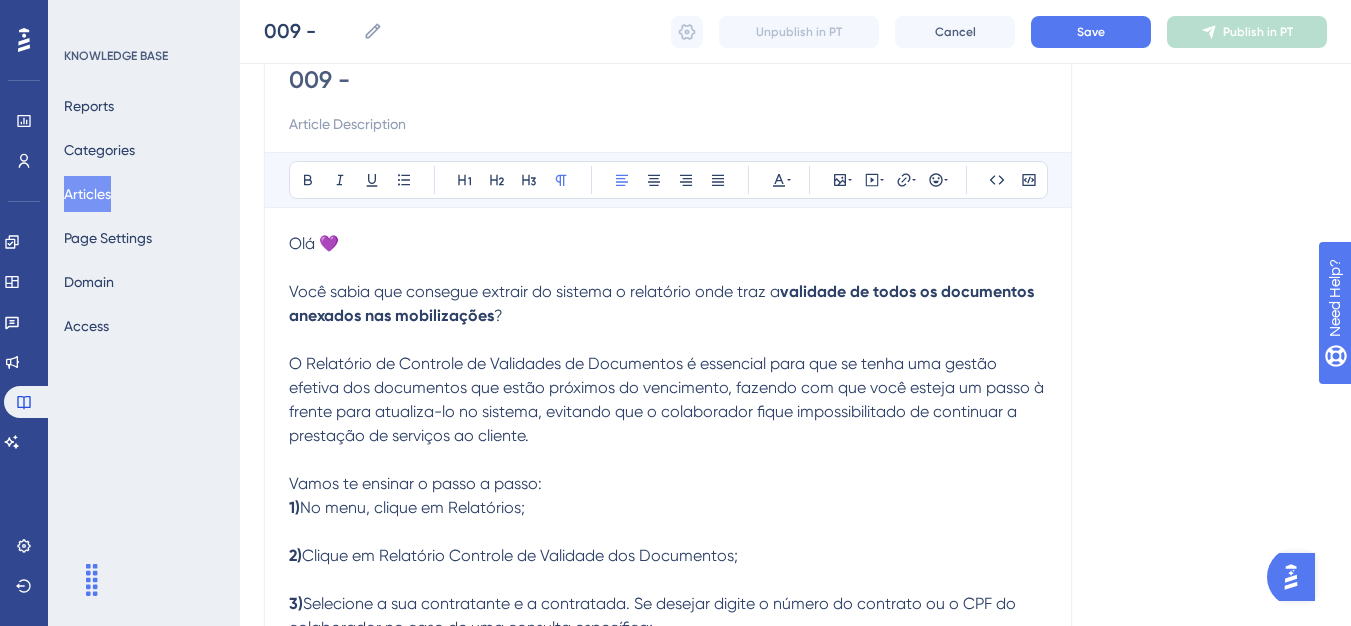paste on "Como extrair o Relatório de Controle de Validade de Documentos" 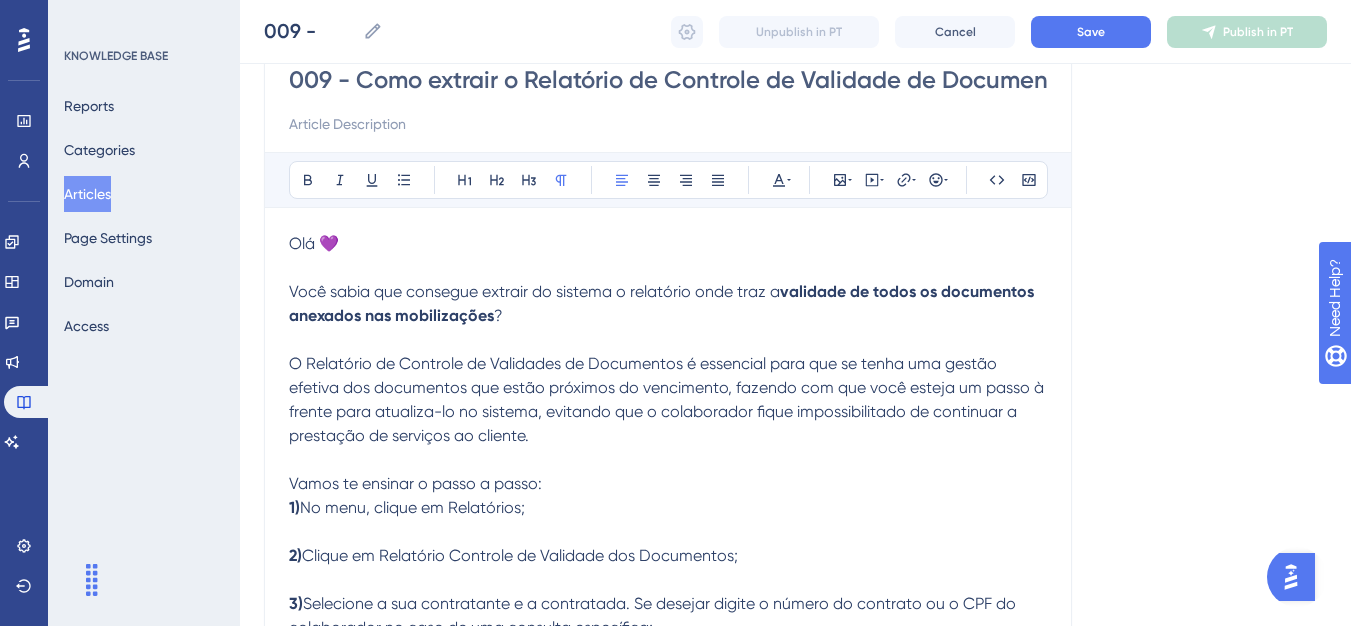 scroll, scrollTop: 0, scrollLeft: 38, axis: horizontal 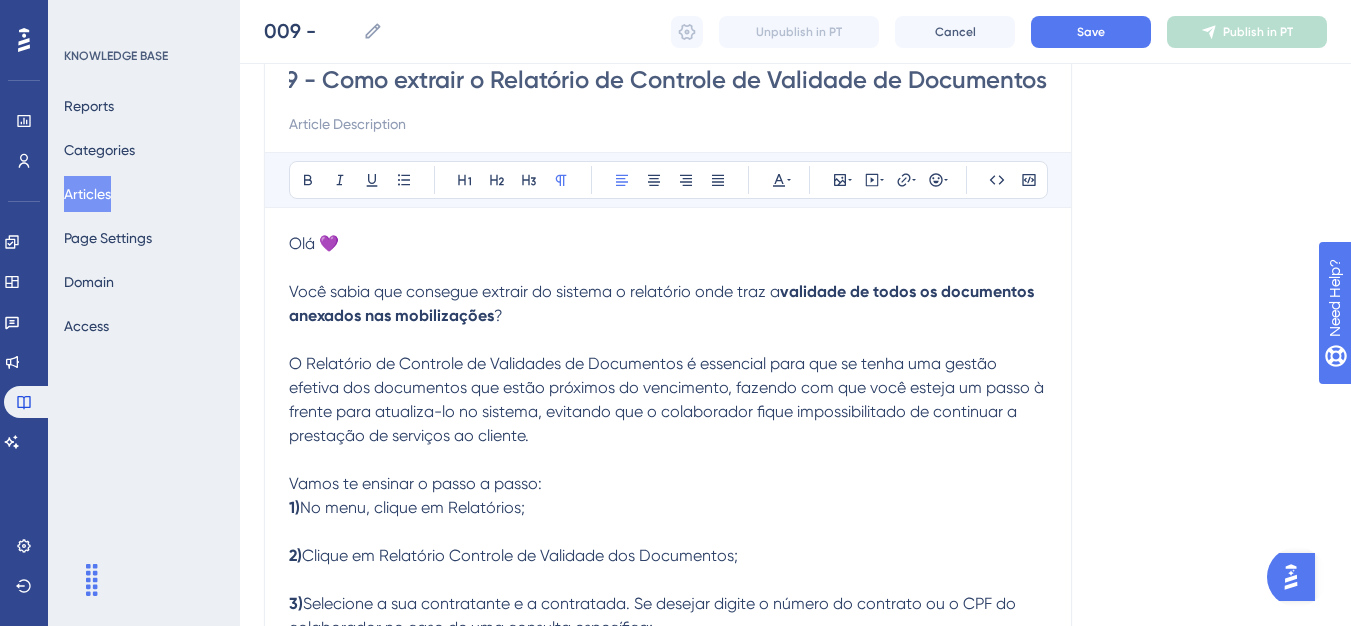 type on "009 - Como extrair o Relatório de Controle de Validade de Documentos" 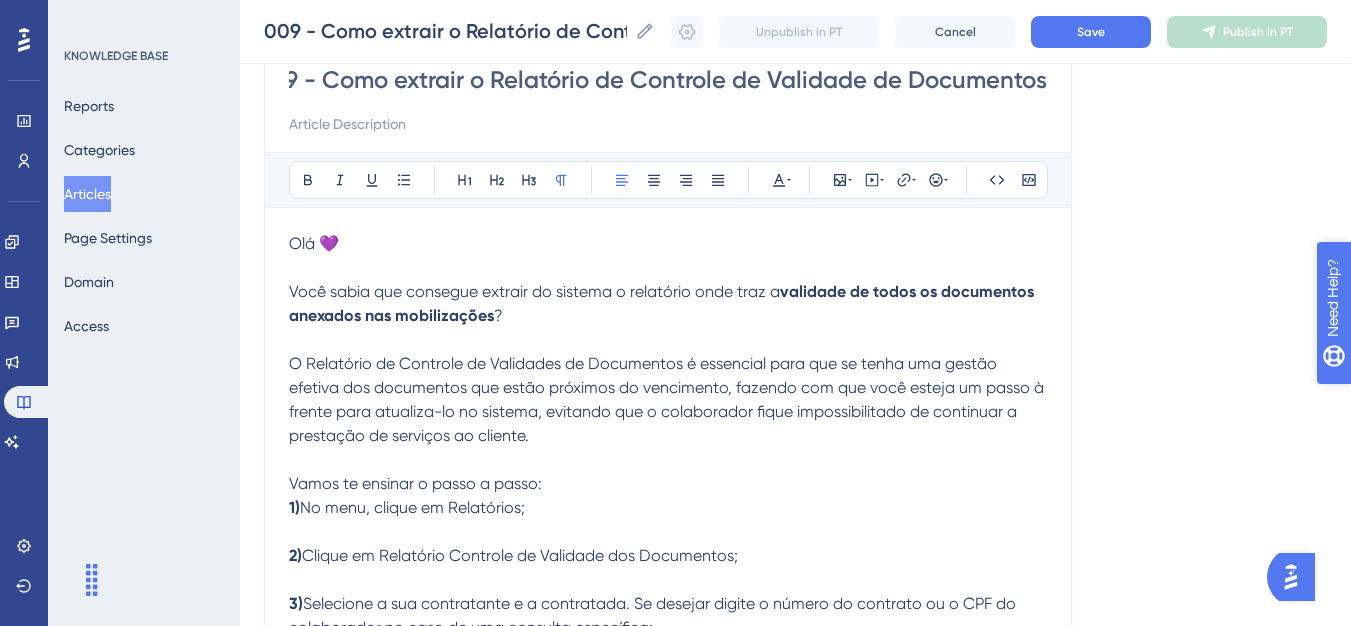 type on "009 - Como extrair o Relatório de Controle de Validade de Documentos" 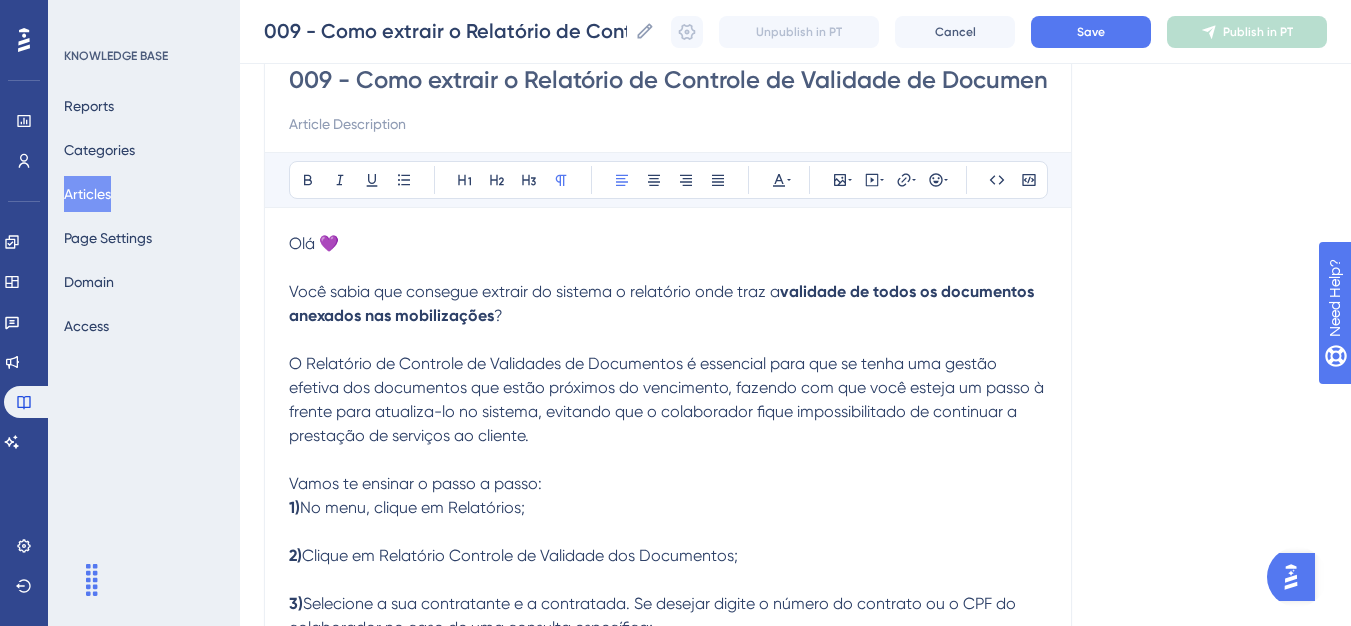 scroll, scrollTop: 293, scrollLeft: 0, axis: vertical 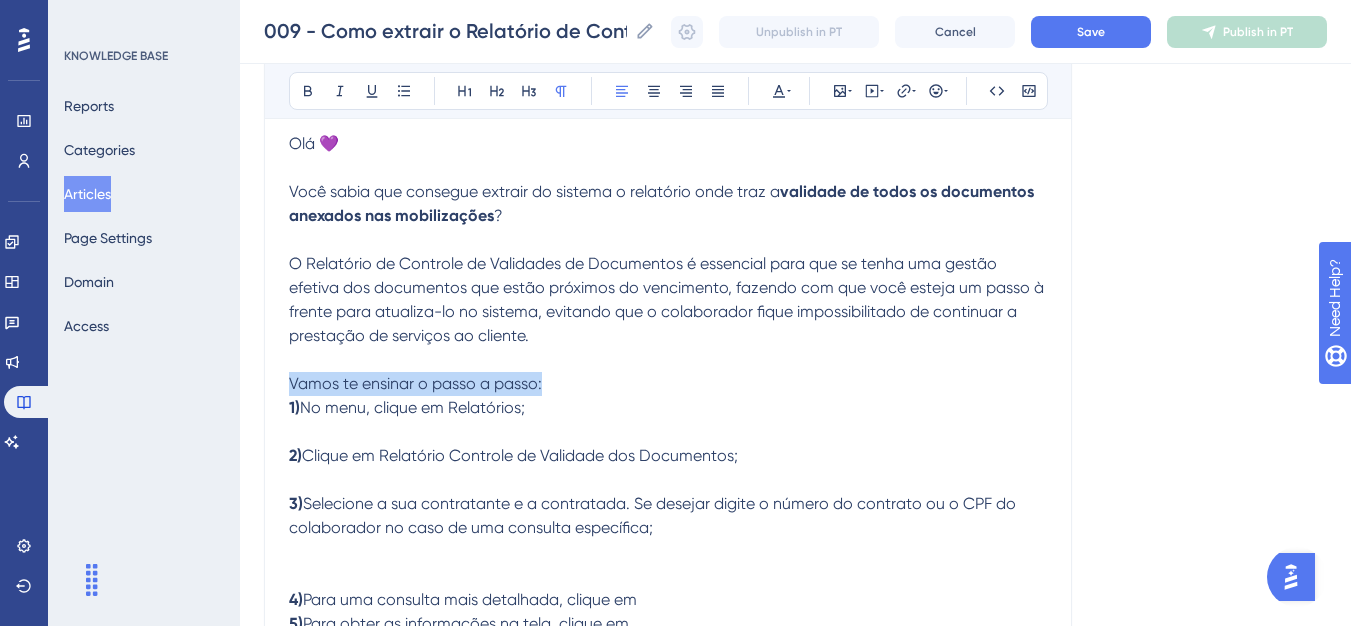 drag, startPoint x: 540, startPoint y: 383, endPoint x: 271, endPoint y: 377, distance: 269.0669 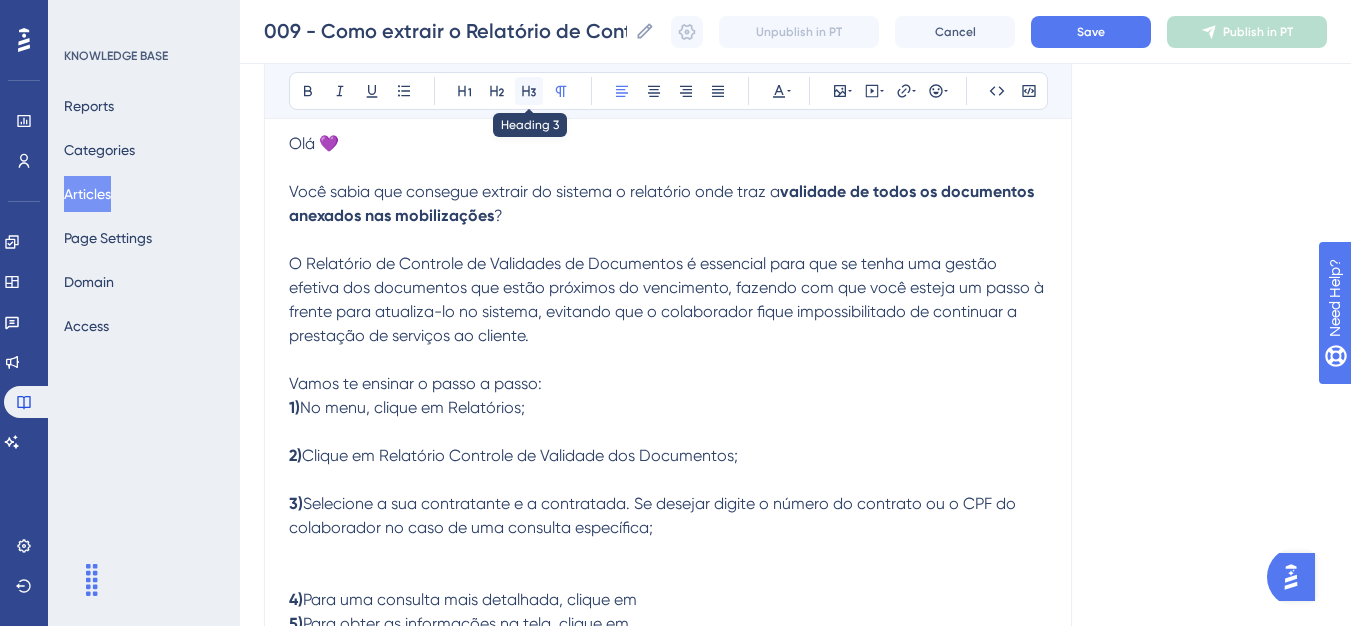 click at bounding box center (529, 91) 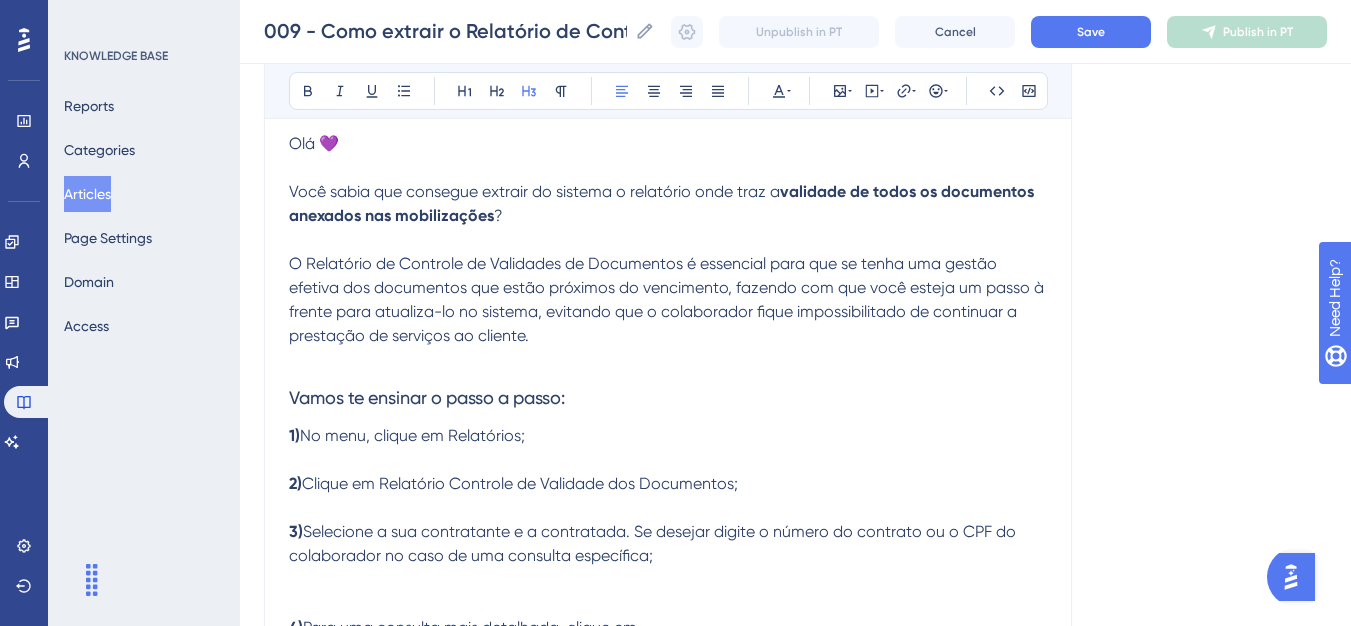 click on "Vamos te ensinar o passo a passo:" at bounding box center (668, 398) 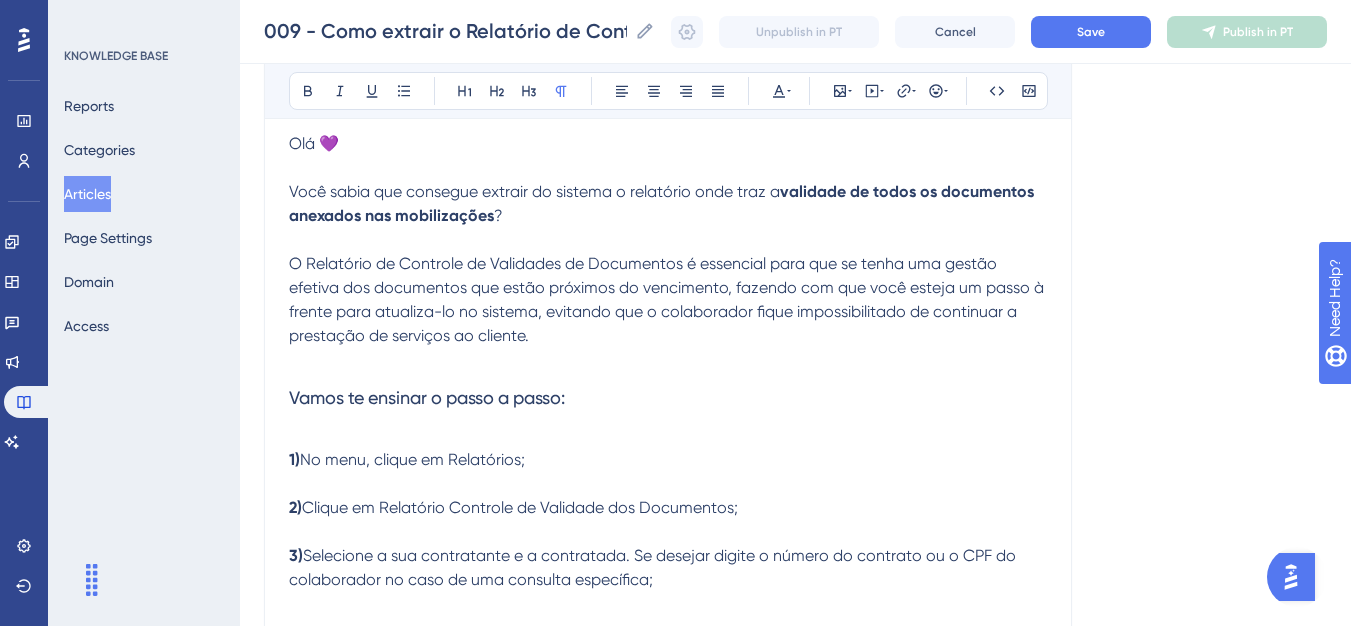 click on "1)  No menu, clique em Relatórios;    2)  Clique em Relatório Controle de Validade dos Documentos;  3)  Selecione a sua contratante e a contratada. Se desejar digite o número do contrato ou o CPF do colaborador no caso de uma consulta específica;" at bounding box center (668, 532) 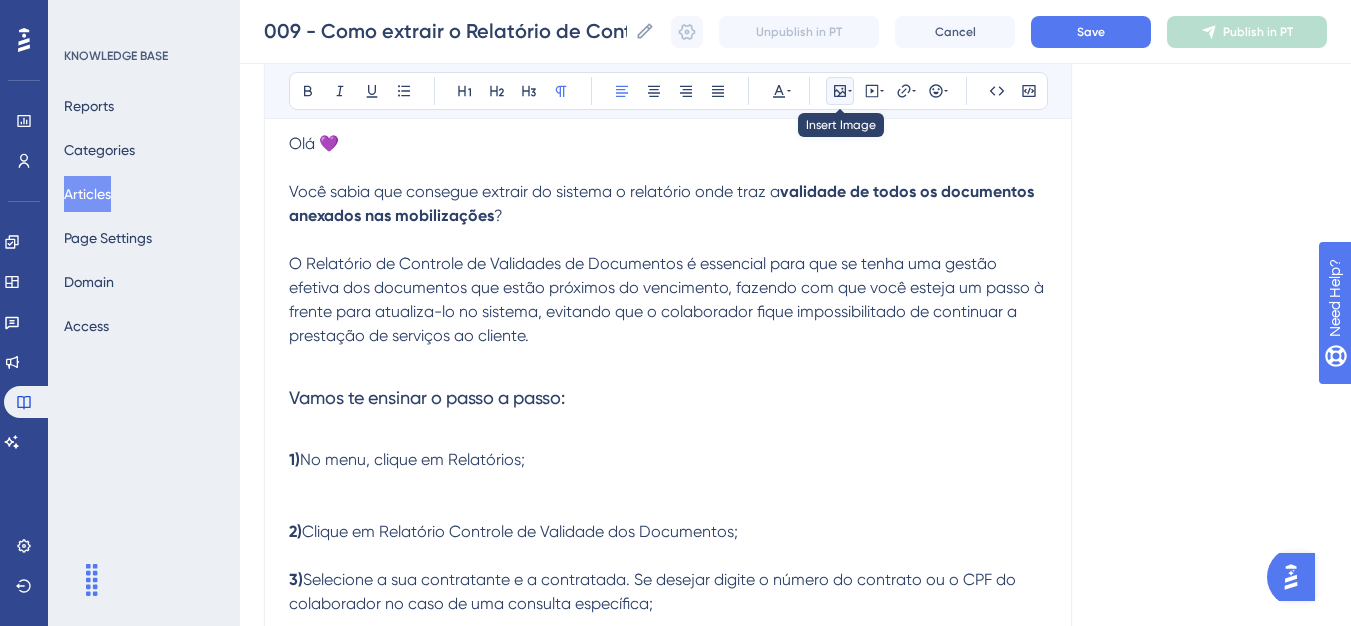 click at bounding box center [840, 91] 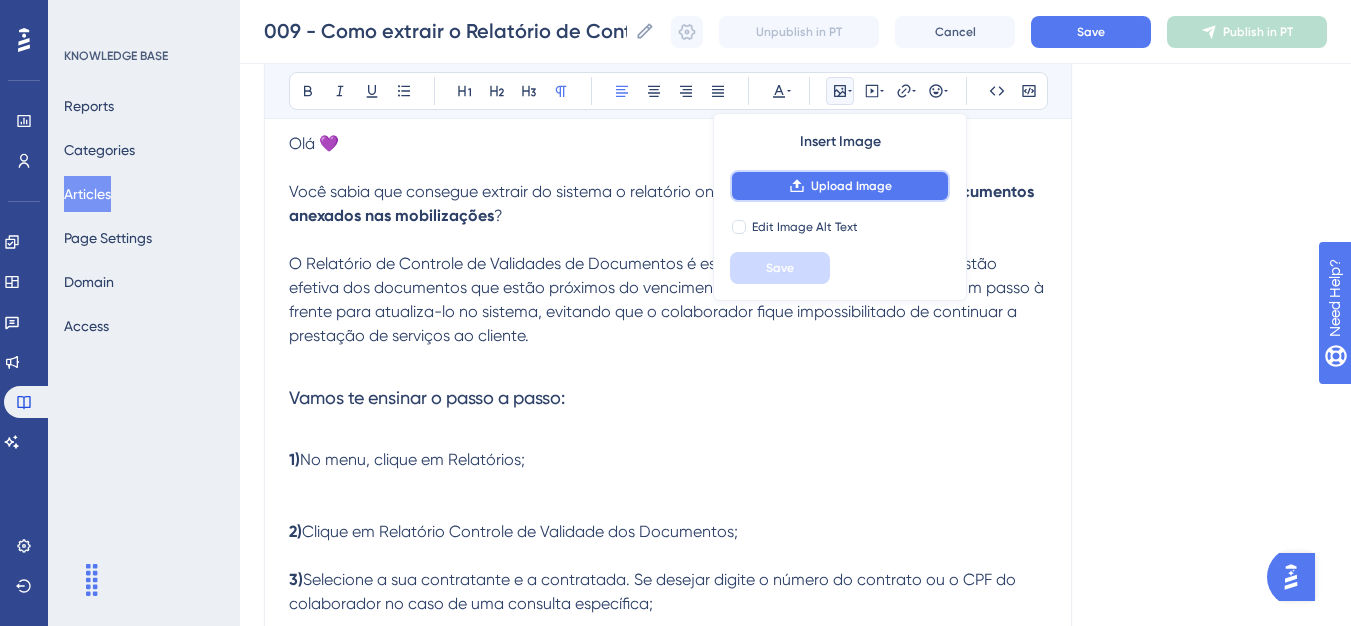 click on "Upload Image" at bounding box center (840, 186) 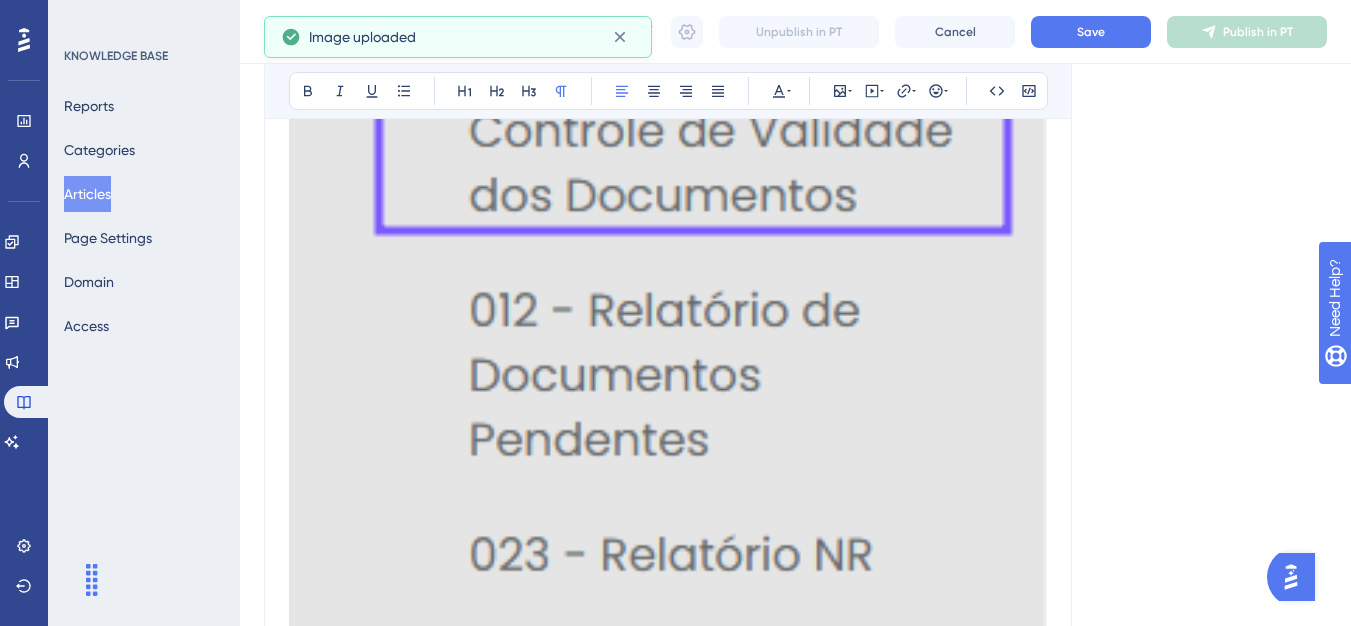 click at bounding box center (668, 278) 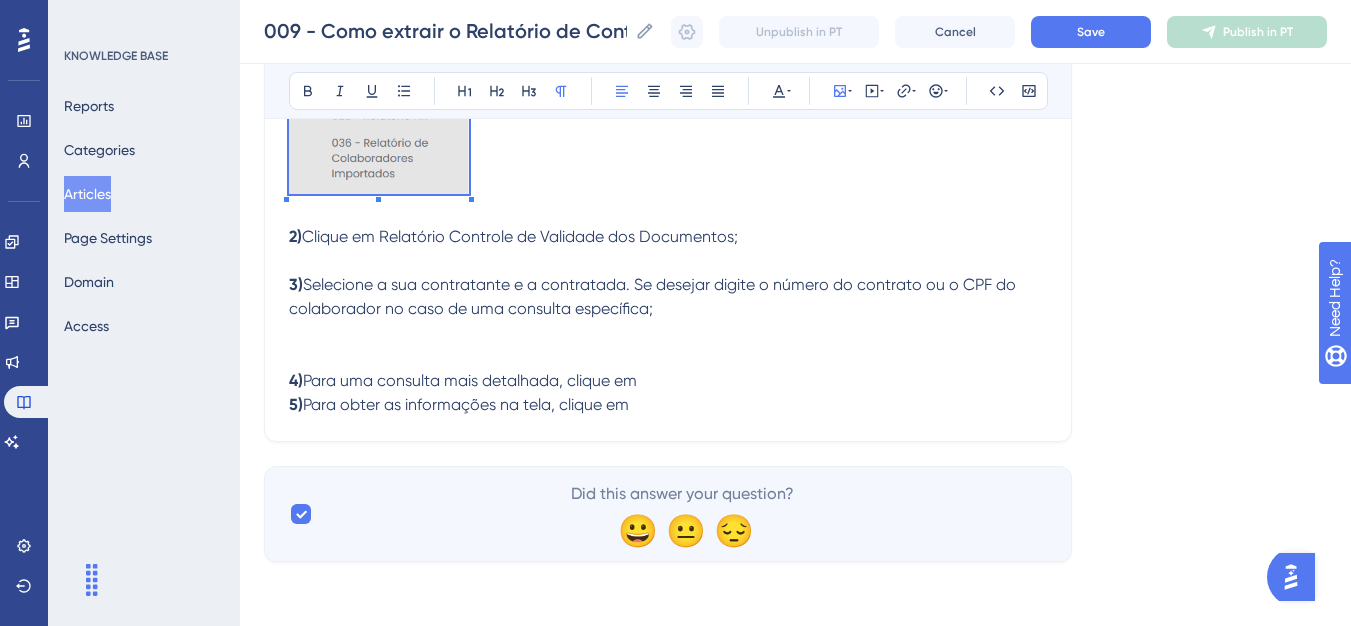 scroll, scrollTop: 851, scrollLeft: 0, axis: vertical 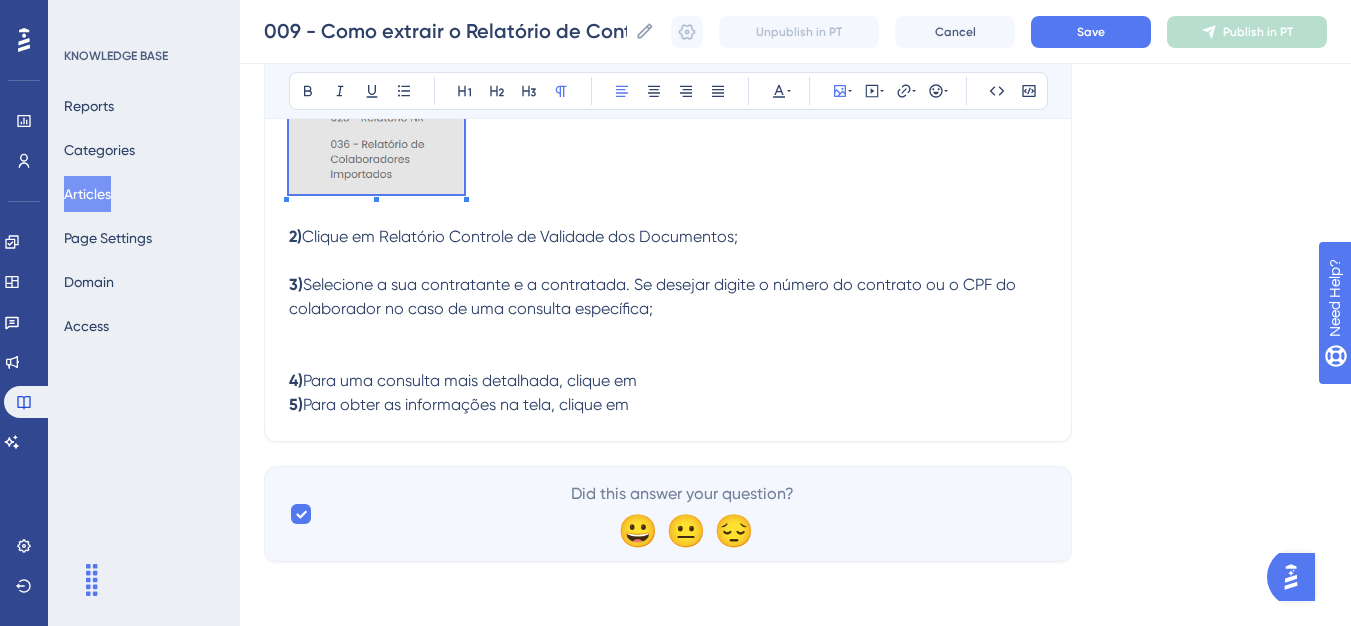 click on "Olá 💜   Você sabia que consegue extrair do sistema o relatório onde traz a  validade de todos os documentos anexados nas mobilizações ?   O Relatório de Controle de Validades de Documentos é essencial para que se tenha uma gestão efetiva dos documentos que estão próximos do vencimento, fazendo com que você esteja um passo à frente para atualiza-lo no sistema, evitando que o colaborador fique impossibilitado de continuar a prestação de serviços ao cliente.   Vamos te ensinar o passo a passo: 1)  No menu, clique em Relatórios;    2)  Clique em Relatório Controle de Validade dos Documentos;  3)  Selecione a sua contratante e a contratada. Se desejar digite o número do contrato ou o CPF do colaborador no caso de uma consulta específica; 4)  Para uma consulta mais detalhada, clique em  5)  Para obter as informações na tela, clique em" at bounding box center (668, -5) 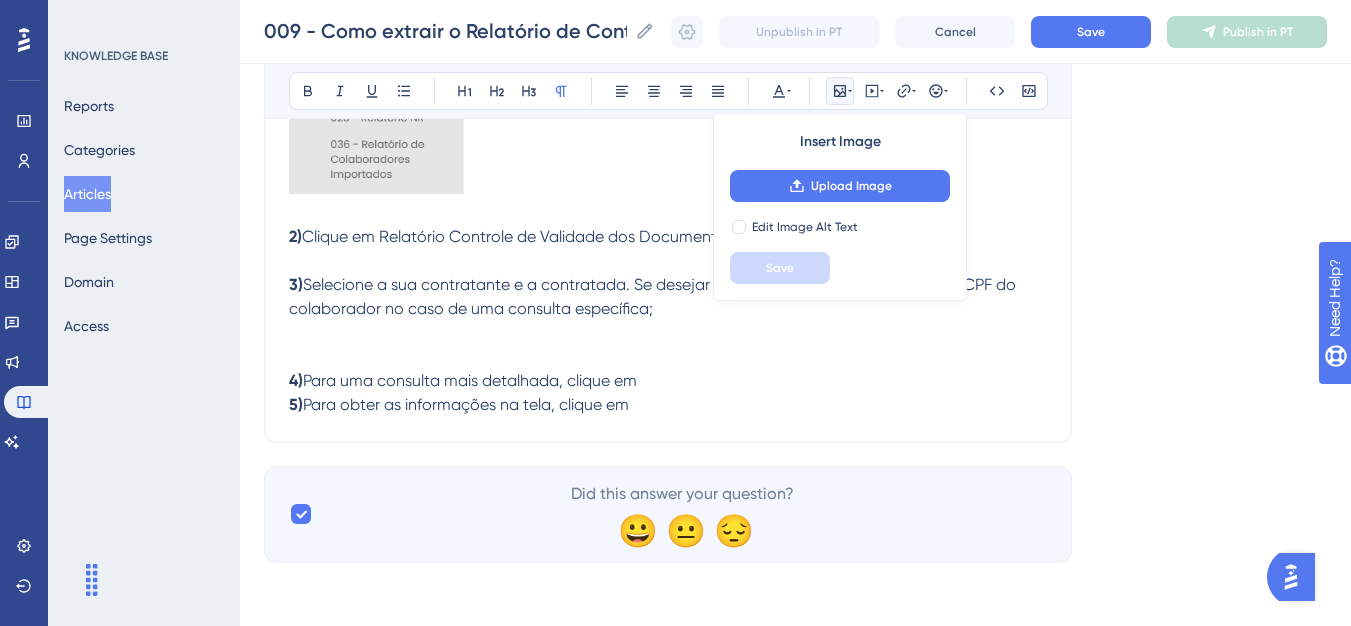 click on "2)  Clique em Relatório Controle de Validade dos Documentos;  3)  Selecione a sua contratante e a contratada. Se desejar digite o número do contrato ou o CPF do colaborador no caso de uma consulta específica;" at bounding box center (668, 273) 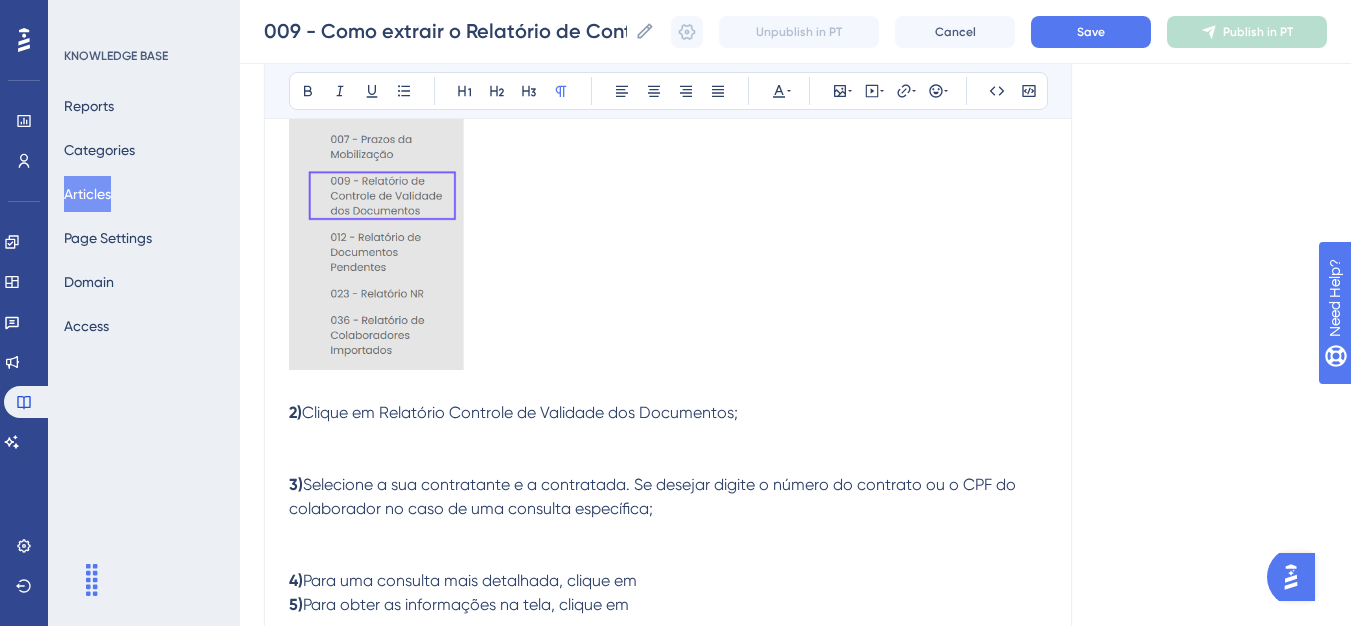 scroll, scrollTop: 475, scrollLeft: 0, axis: vertical 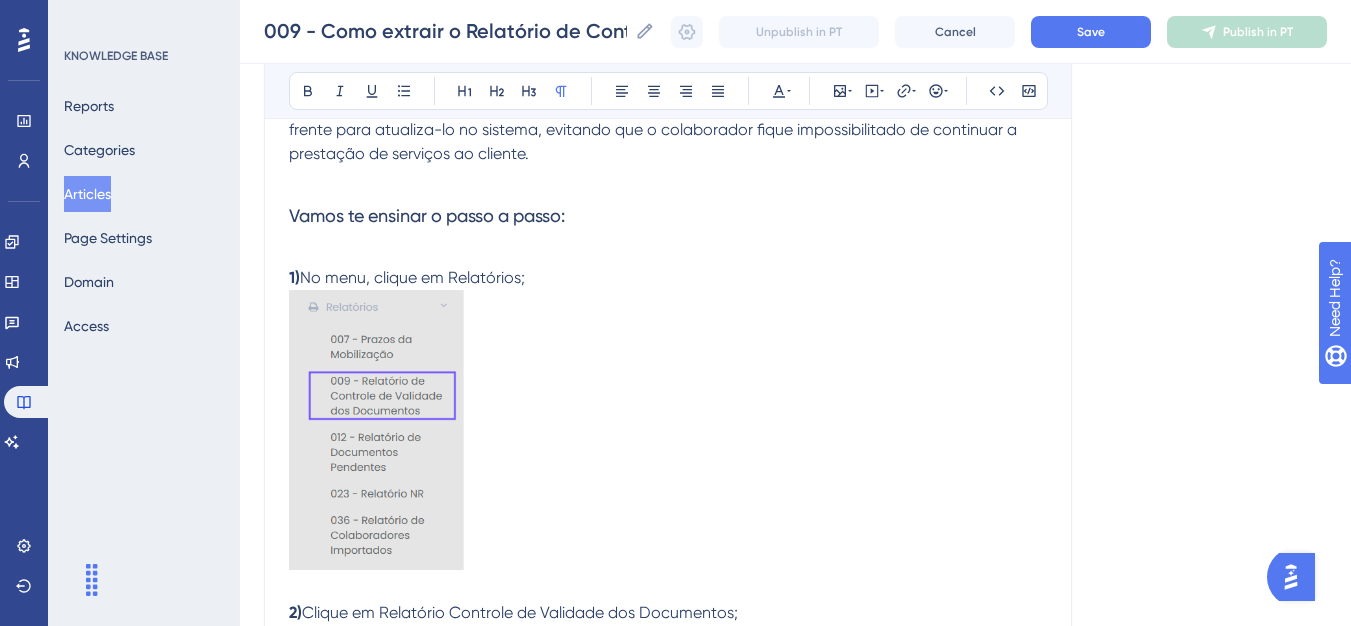 click on "No menu, clique em Relatórios;" at bounding box center (412, 277) 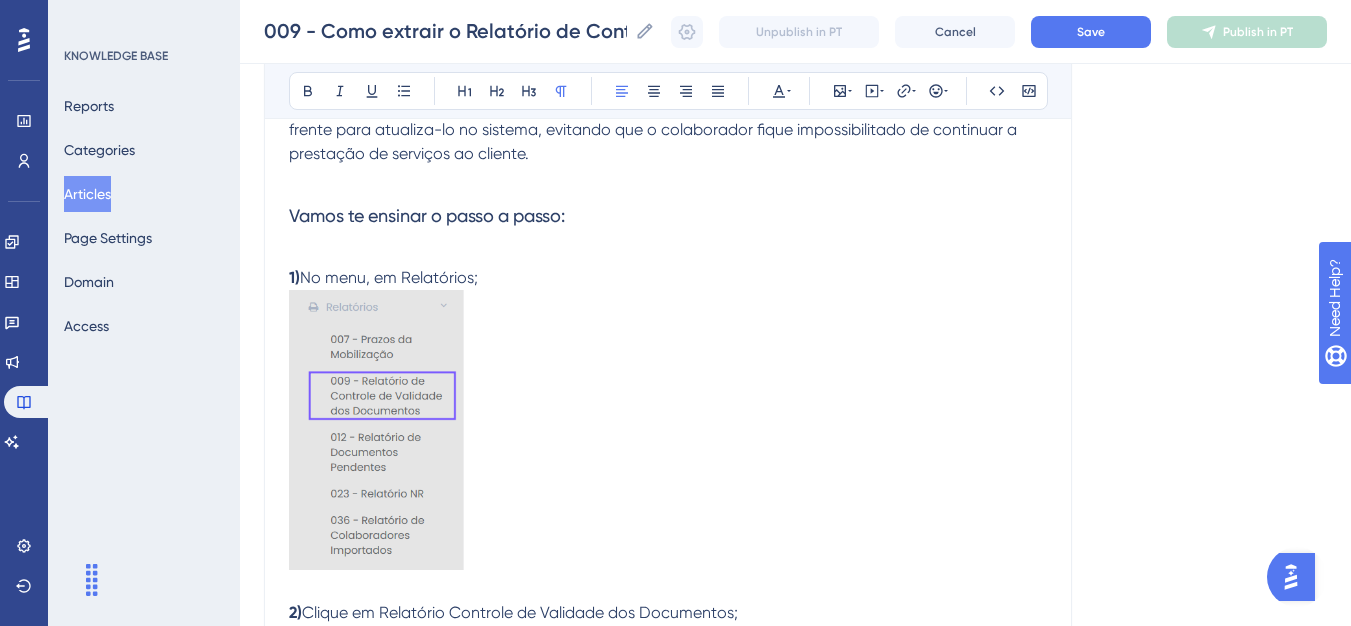 click on "No menu, em Relatórios;" at bounding box center (389, 277) 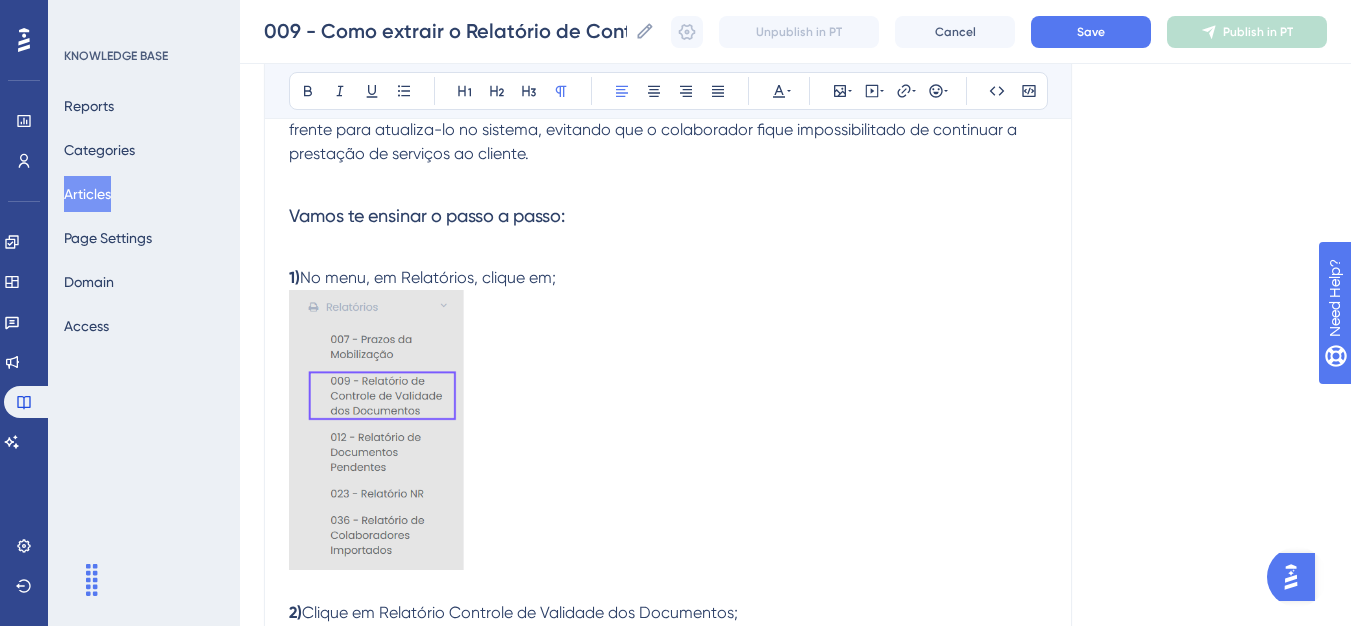 click on "No menu, em Relatórios, clique em;" at bounding box center [428, 277] 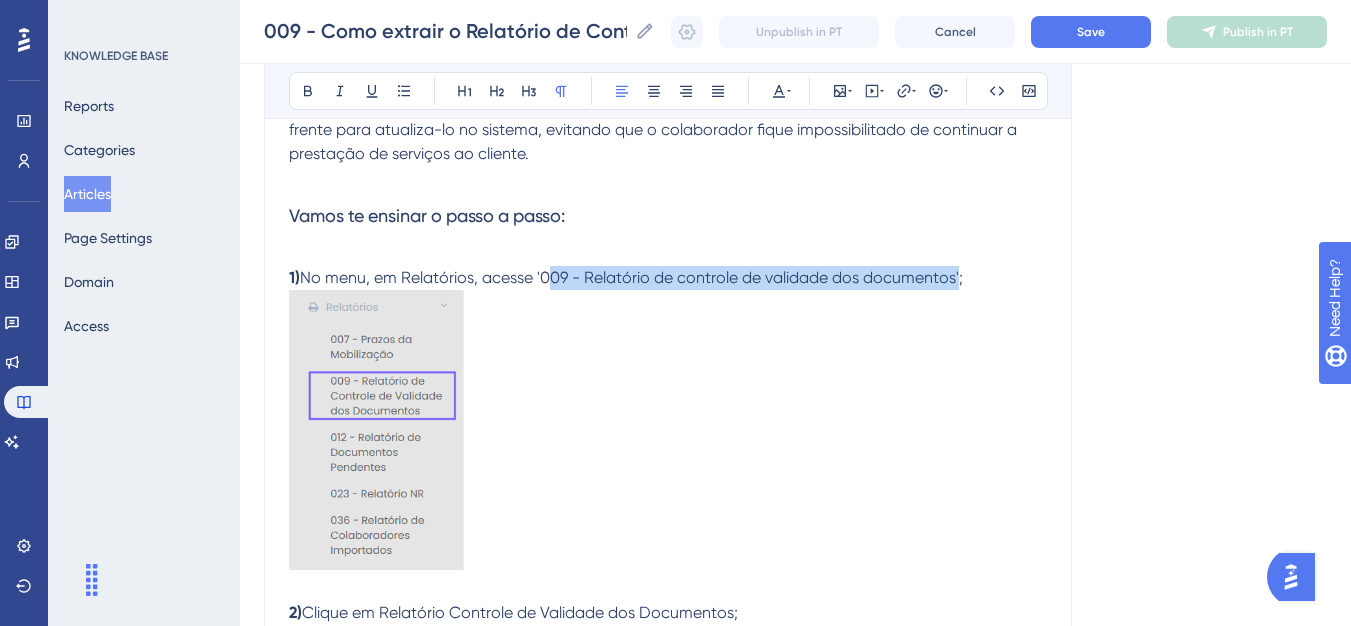 drag, startPoint x: 543, startPoint y: 285, endPoint x: 958, endPoint y: 276, distance: 415.09756 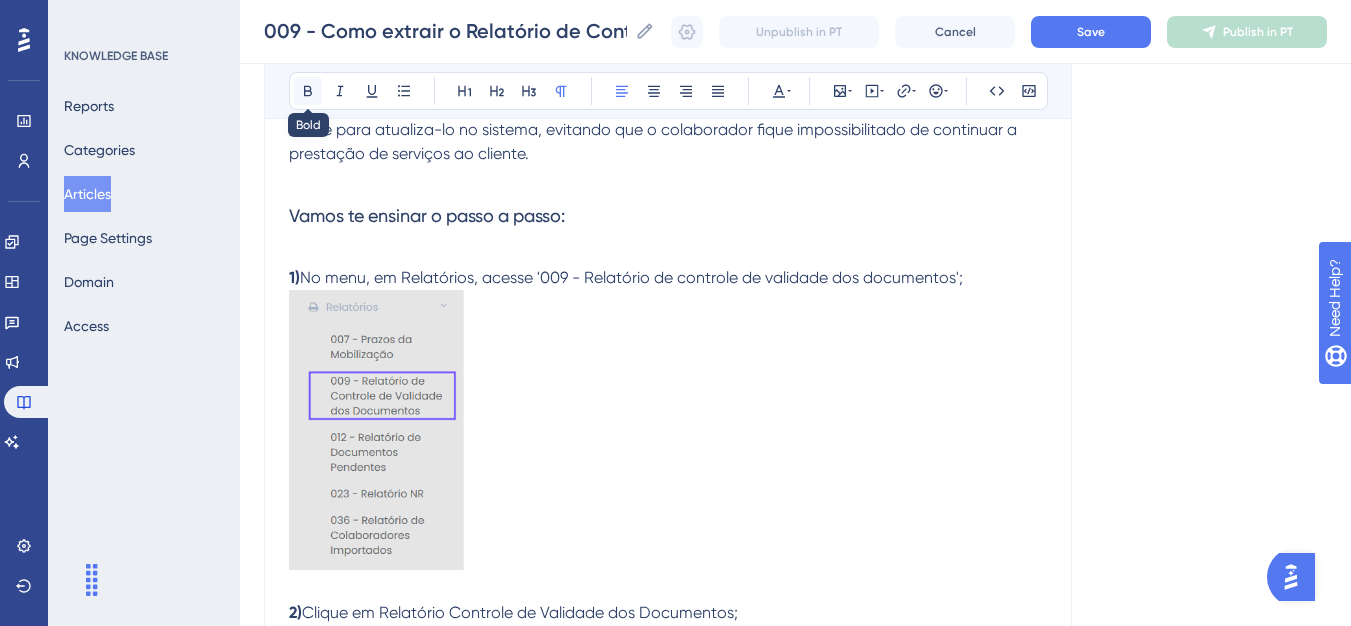 click at bounding box center (308, 91) 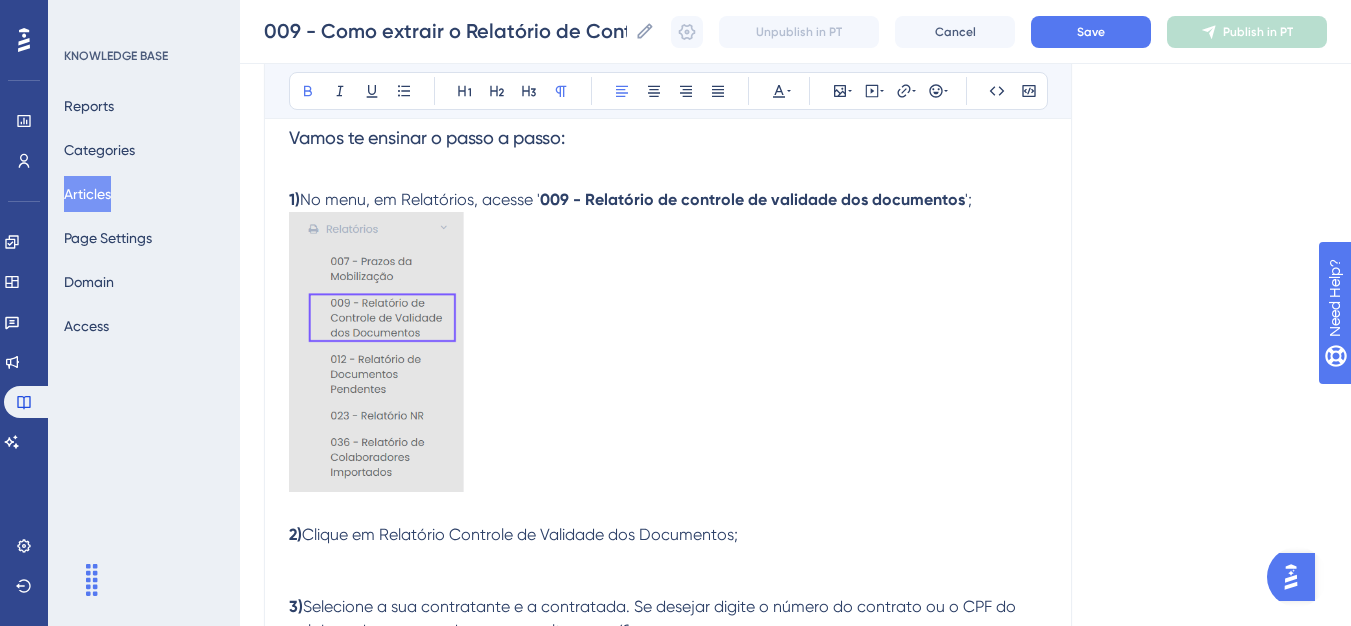 scroll, scrollTop: 675, scrollLeft: 0, axis: vertical 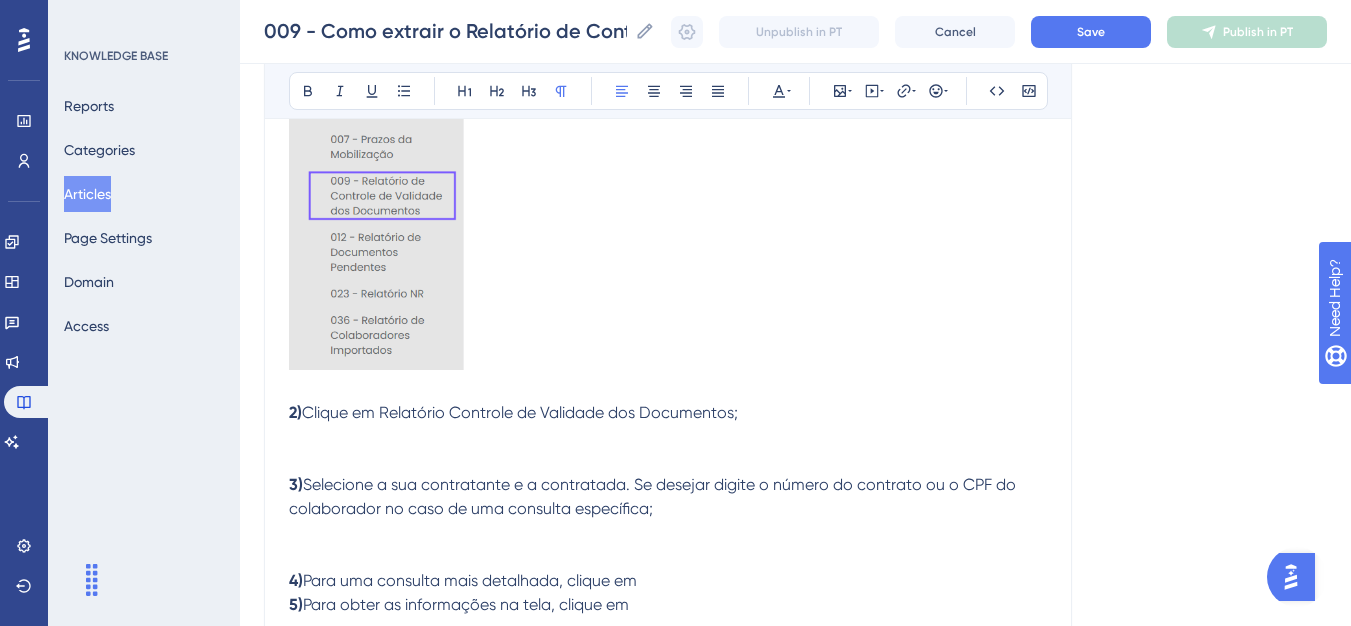 drag, startPoint x: 761, startPoint y: 415, endPoint x: 288, endPoint y: 420, distance: 473.02643 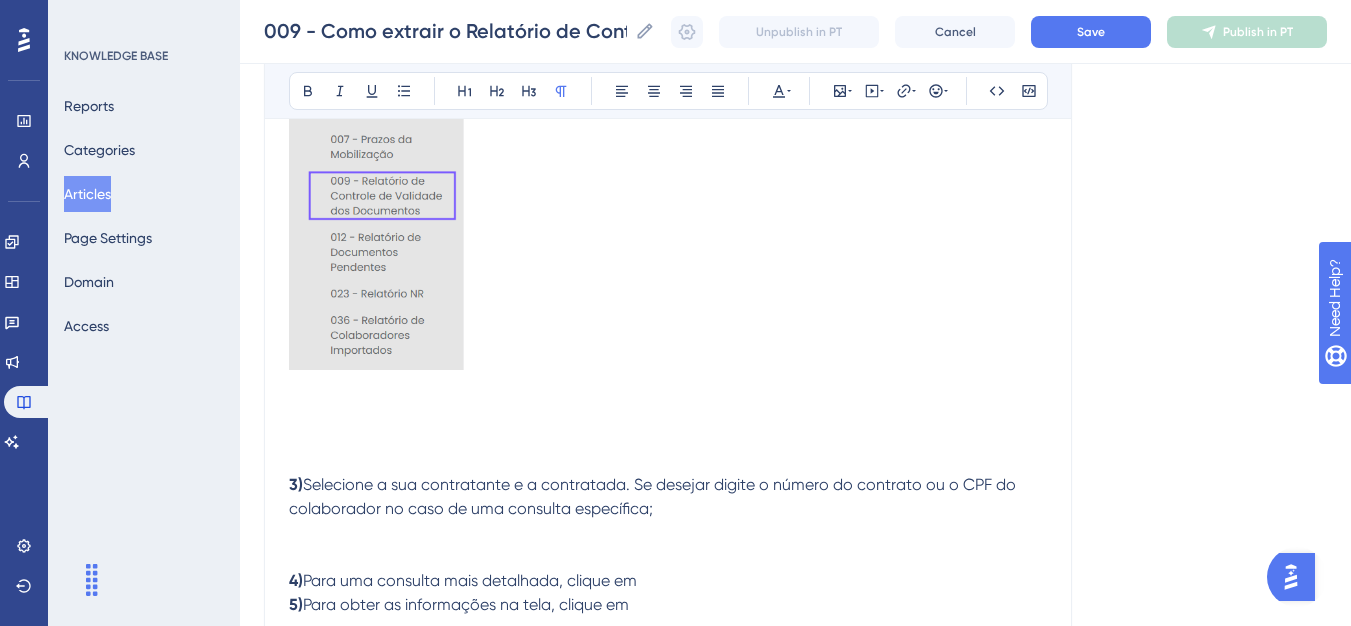 click on "3)  Selecione a sua contratante e a contratada. Se desejar digite o número do contrato ou o CPF do colaborador no caso de uma consulta específica;" at bounding box center [668, 497] 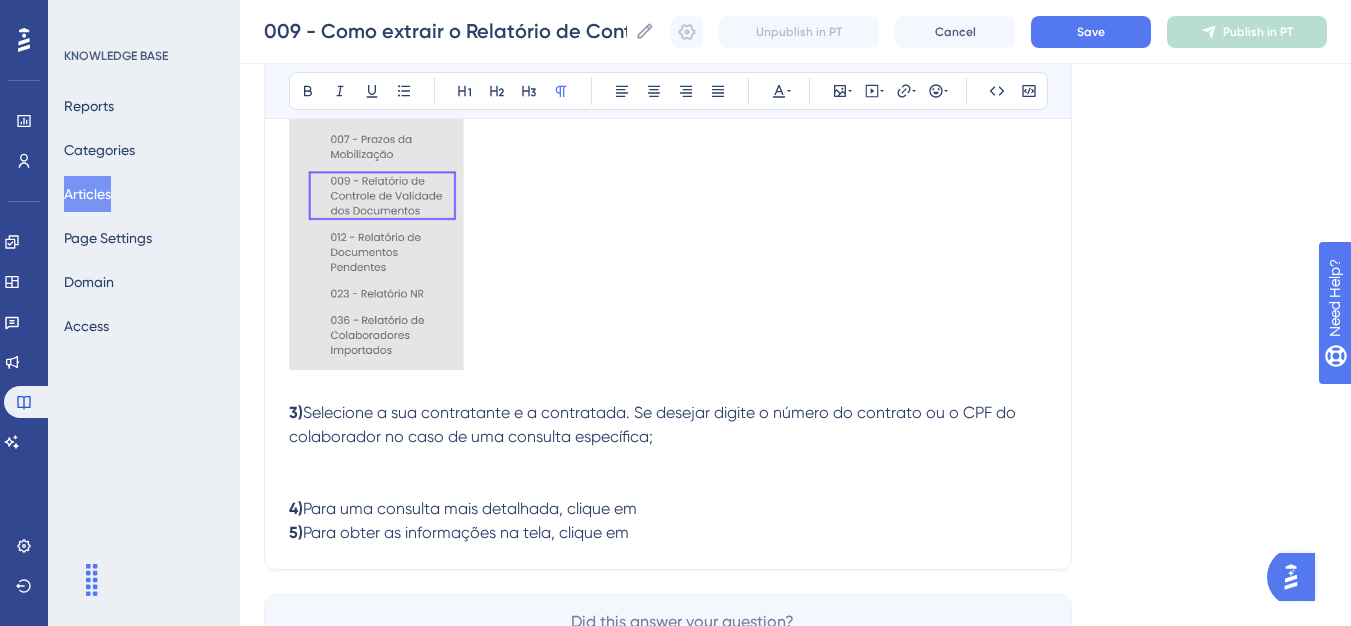 click on "3)  Selecione a sua contratante e a contratada. Se desejar digite o número do contrato ou o CPF do colaborador no caso de uma consulta específica;" at bounding box center (668, 425) 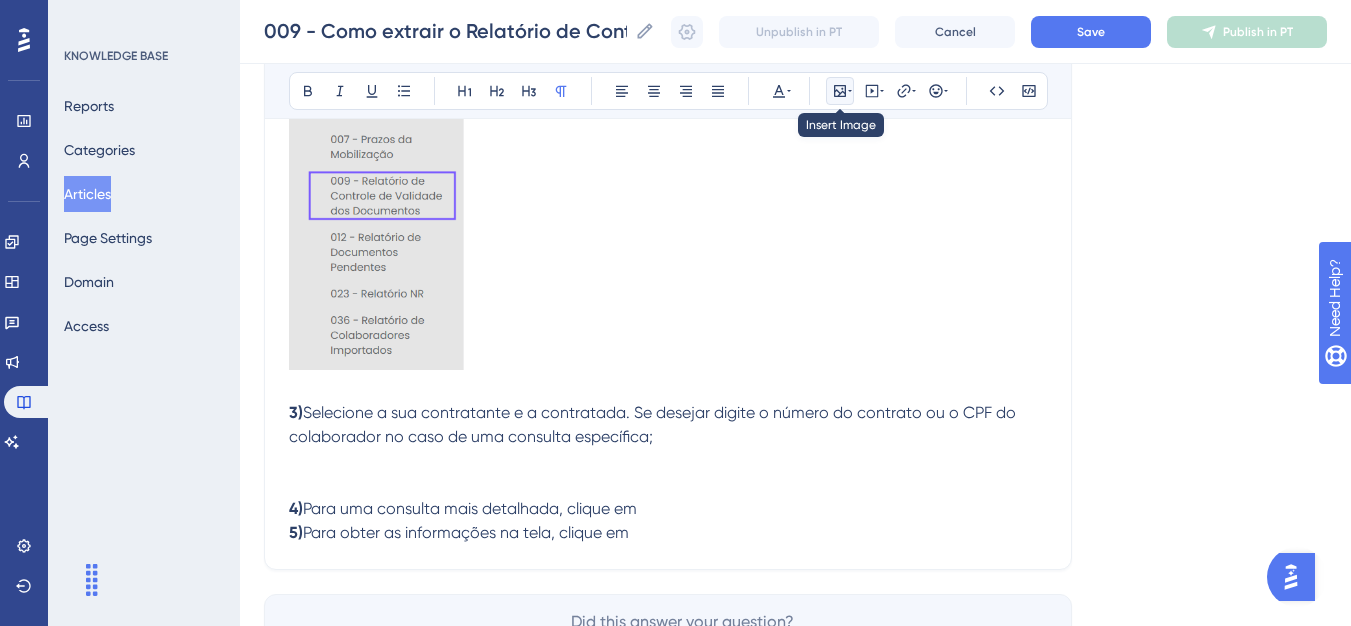 click at bounding box center (840, 91) 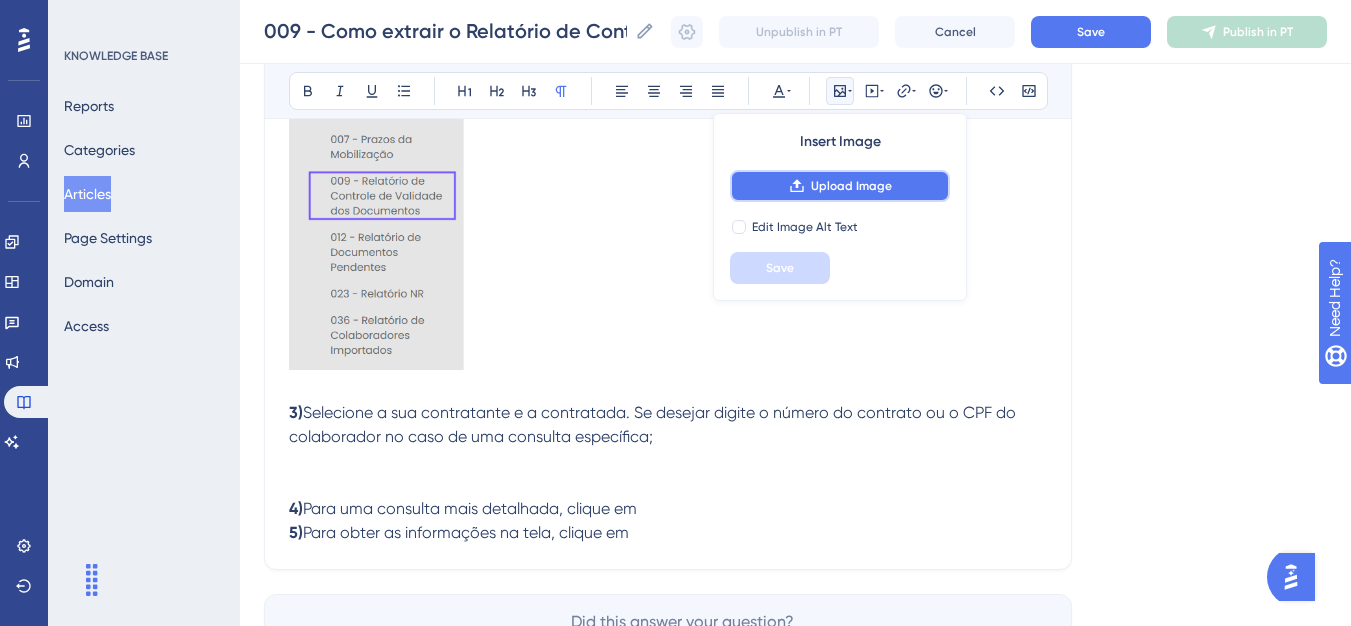 click on "Upload Image" at bounding box center (851, 186) 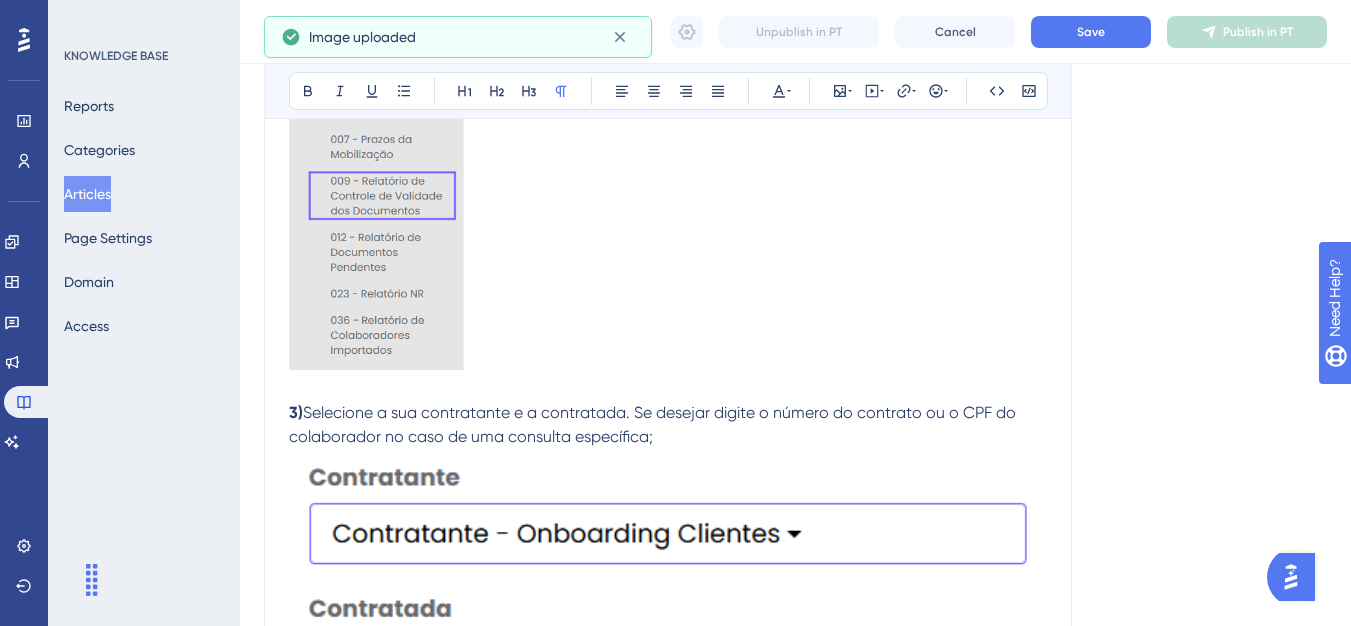 click at bounding box center (668, 717) 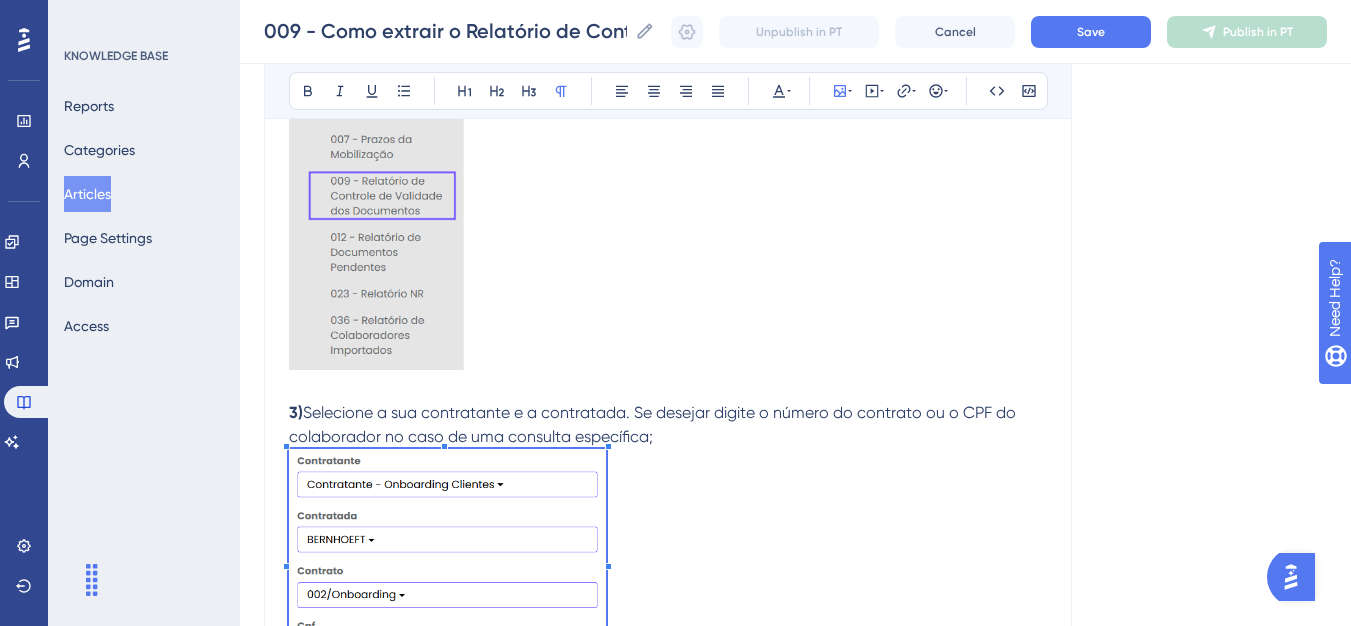click on "3)  Selecione a sua contratante e a contratada. Se desejar digite o número do contrato ou o CPF do colaborador no caso de uma consulta específica;" at bounding box center [668, 529] 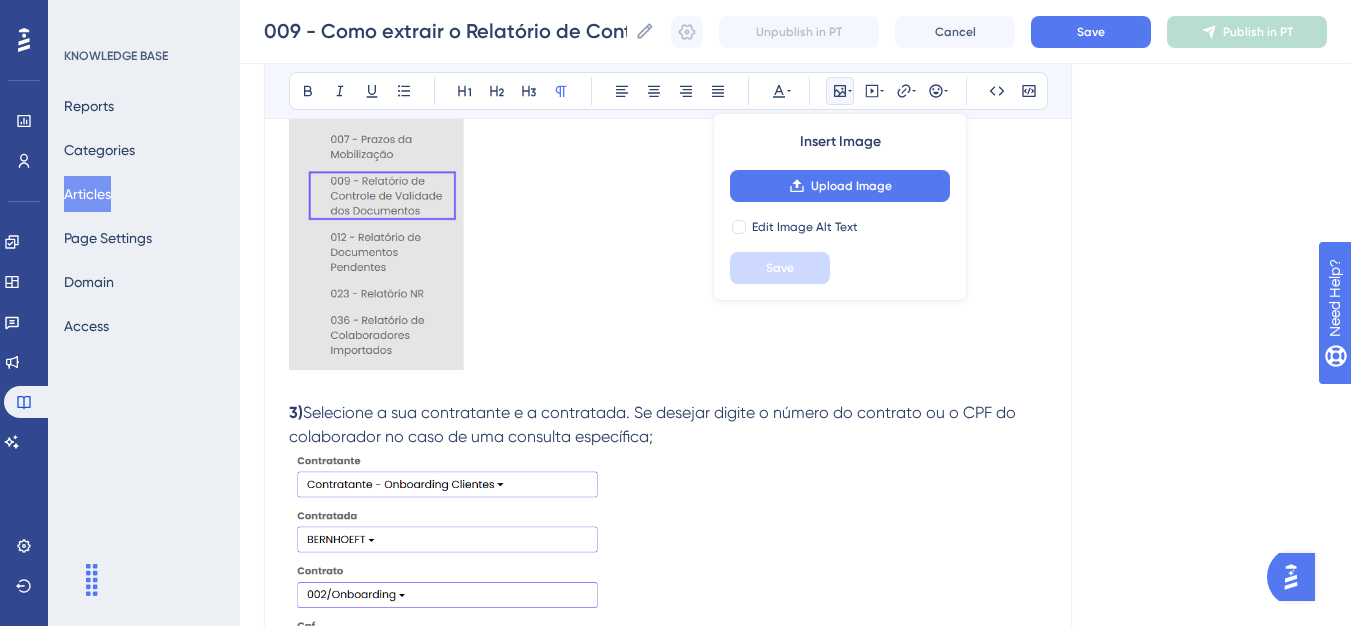scroll, scrollTop: 712, scrollLeft: 0, axis: vertical 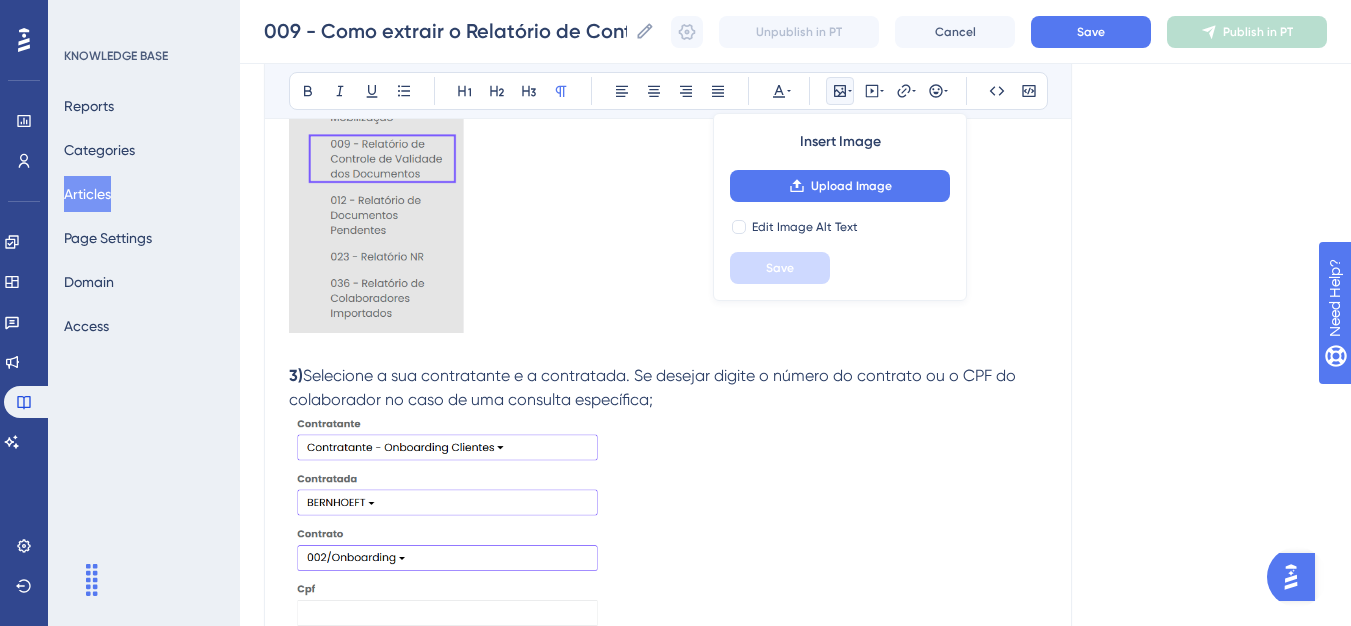 click on "3)  Selecione a sua contratante e a contratada. Se desejar digite o número do contrato ou o CPF do colaborador no caso de uma consulta específica;" at bounding box center [668, 492] 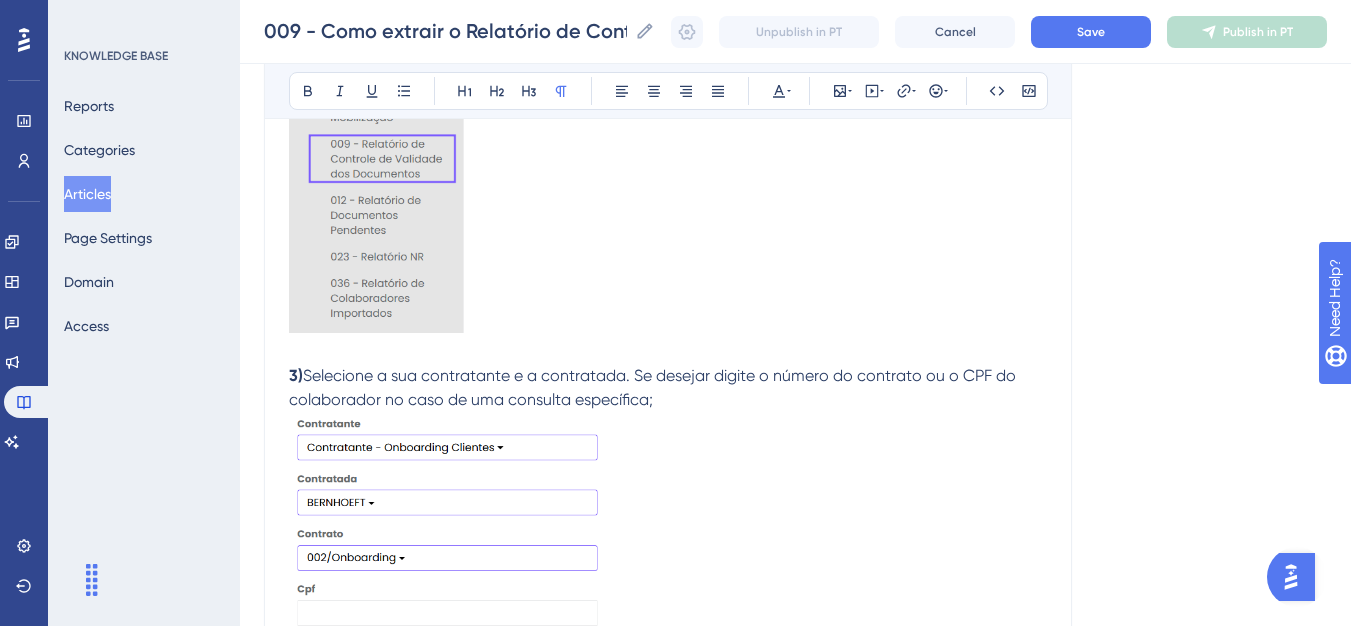 click at bounding box center [447, 524] 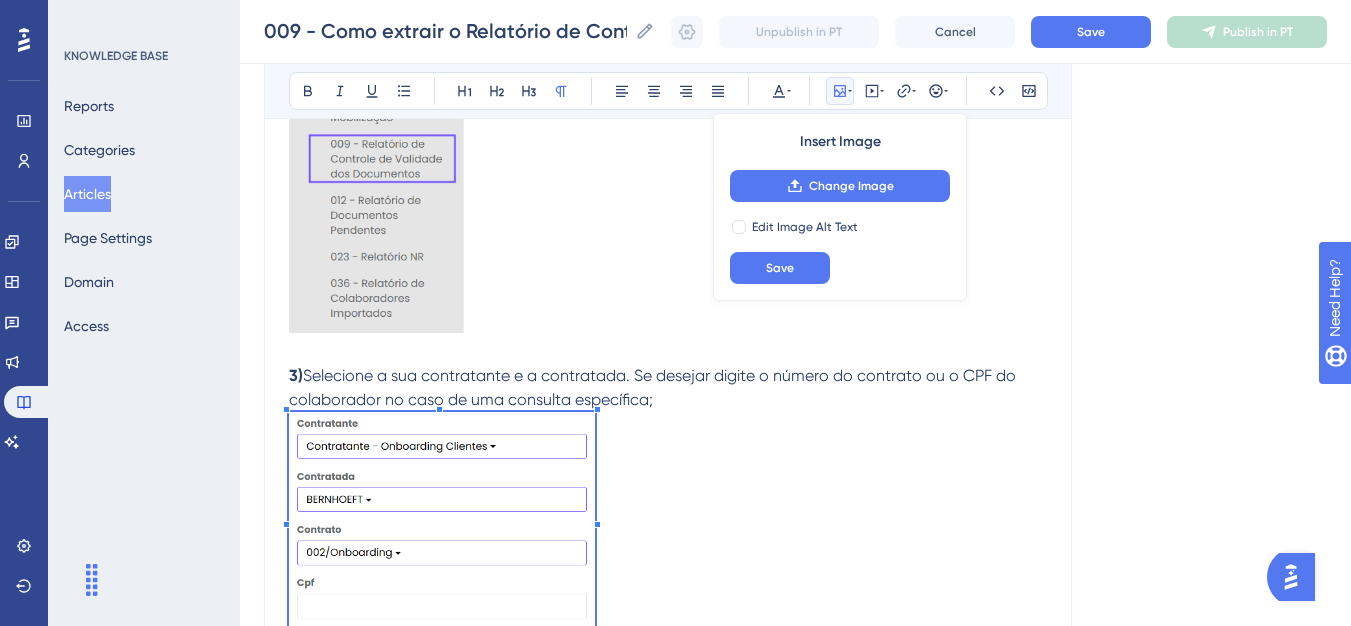 click on "3)  Selecione a sua contratante e a contratada. Se desejar digite o número do contrato ou o CPF do colaborador no caso de uma consulta específica;" at bounding box center (668, 488) 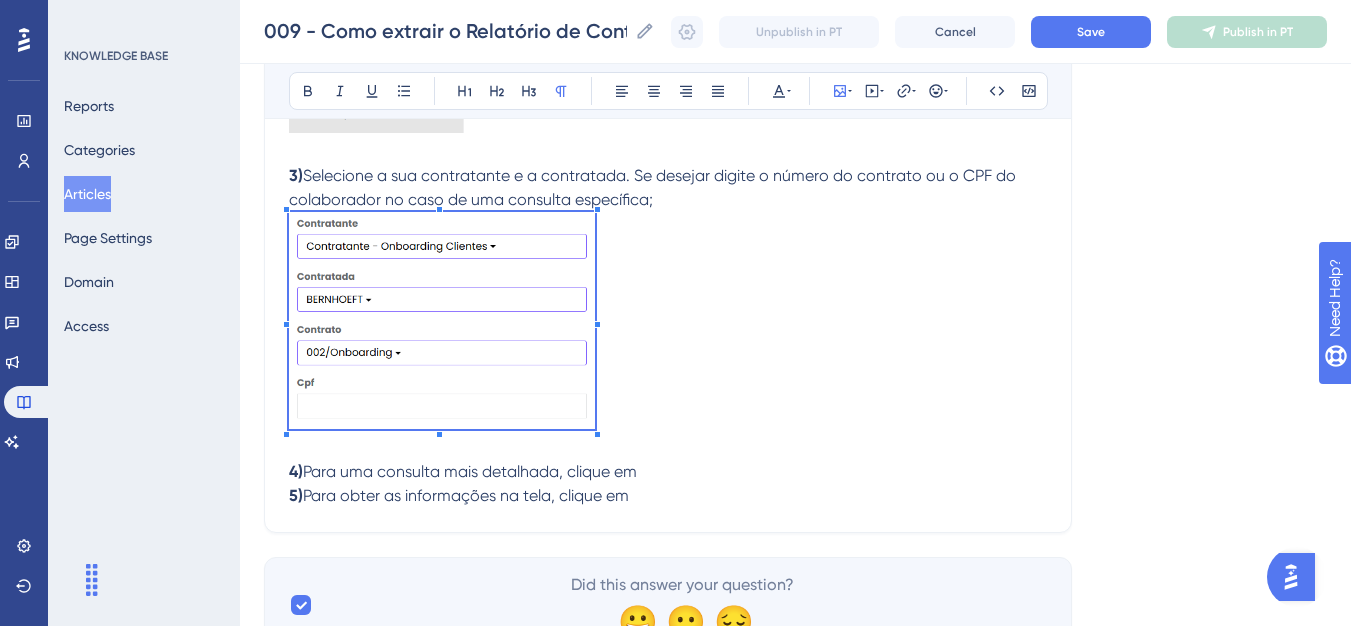 scroll, scrollTop: 1003, scrollLeft: 0, axis: vertical 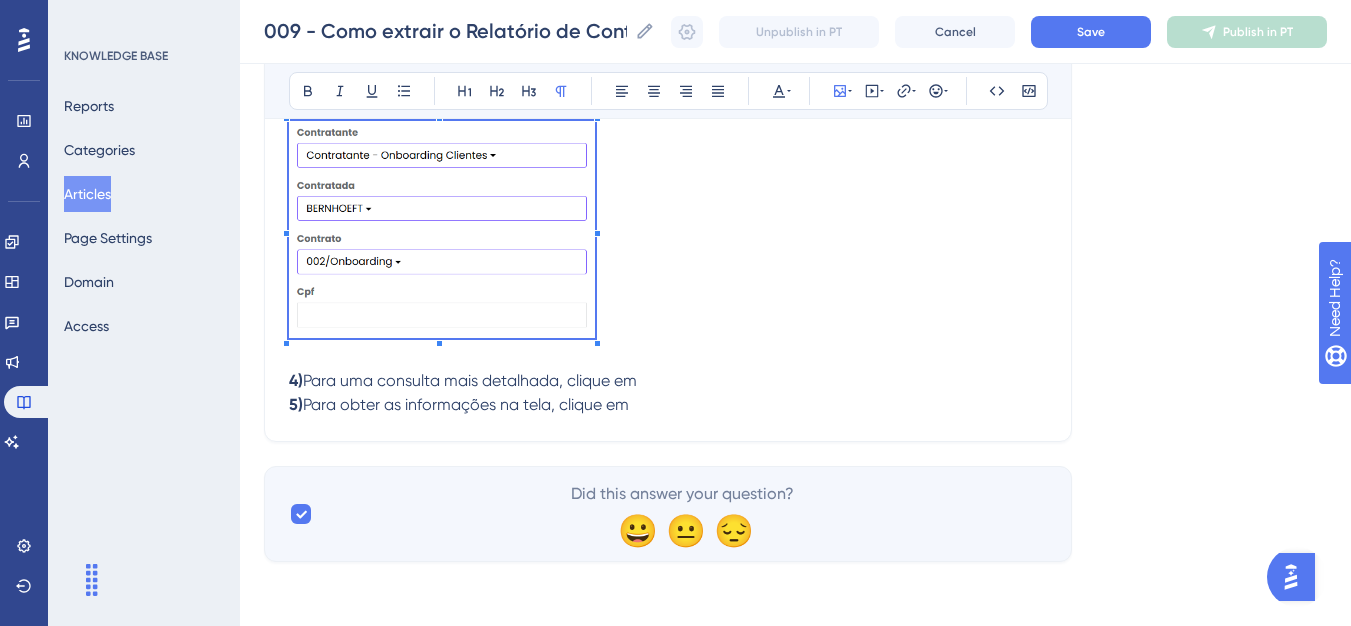 click on "4)  Para uma consulta mais detalhada, clique em  5)  Para obter as informações na tela, clique em" at bounding box center (668, 393) 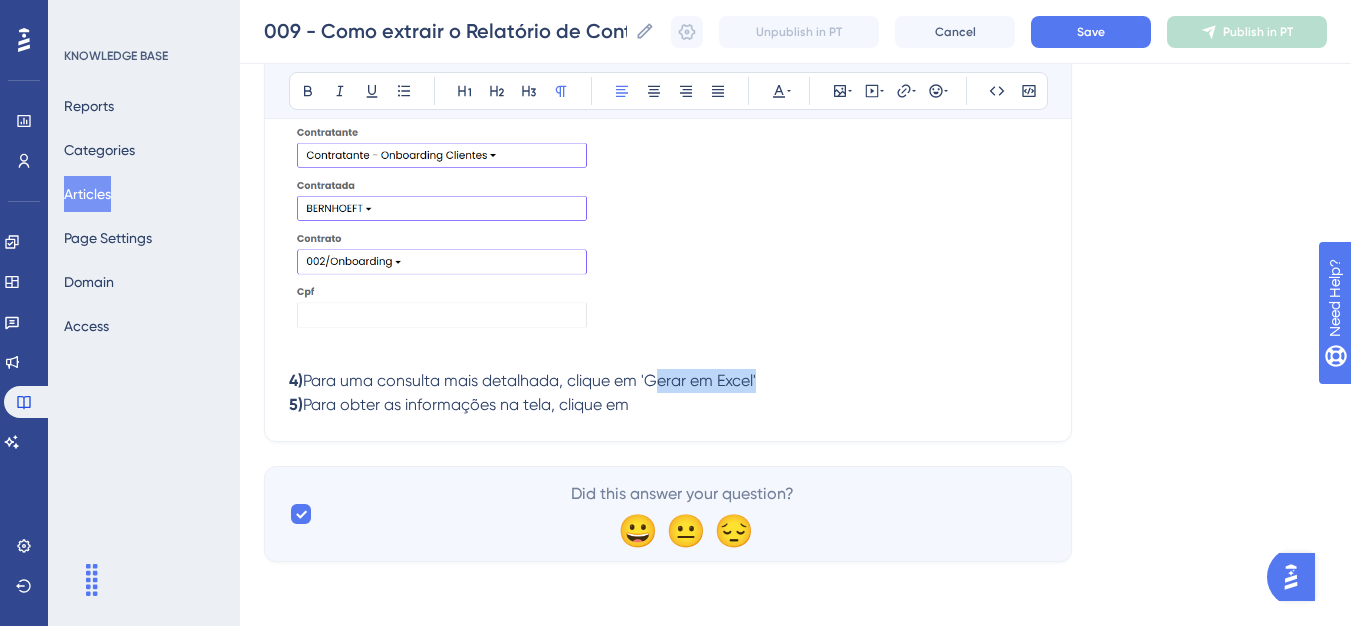 drag, startPoint x: 653, startPoint y: 374, endPoint x: 759, endPoint y: 388, distance: 106.92053 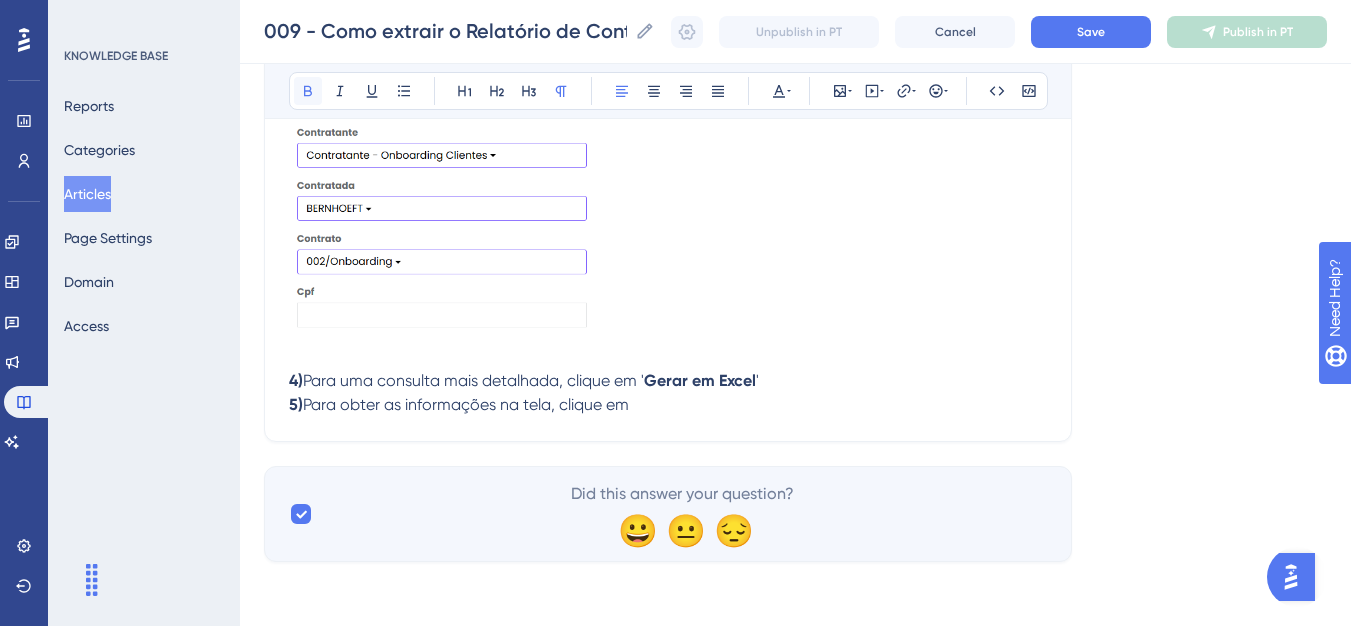 click 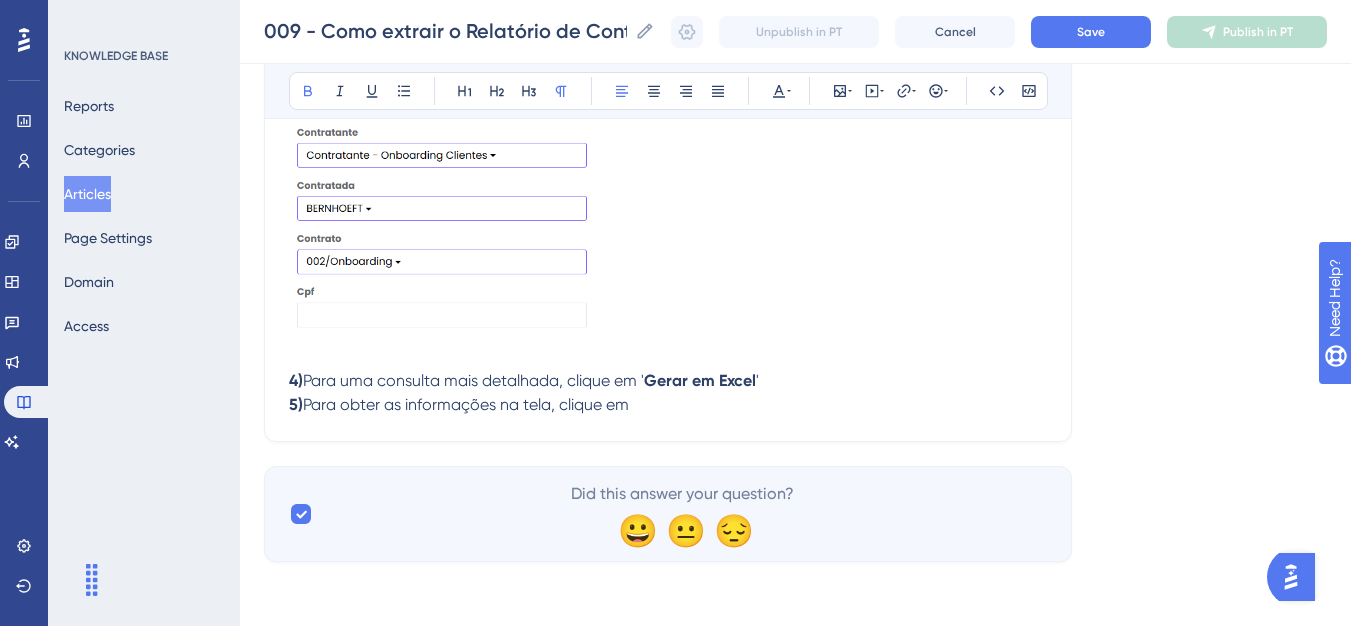 click on "4)  Para uma consulta mais detalhada, clique em ' Gerar em Excel ' 5)  Para obter as informações na tela, clique em" at bounding box center [668, 393] 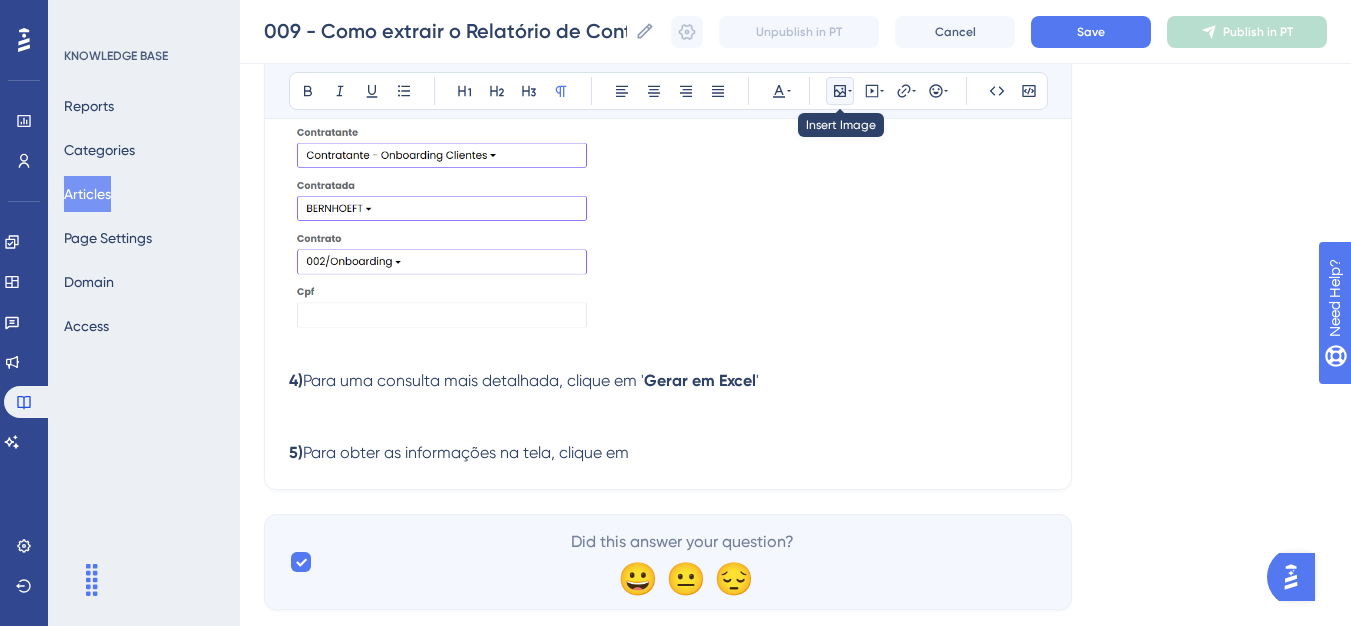 click 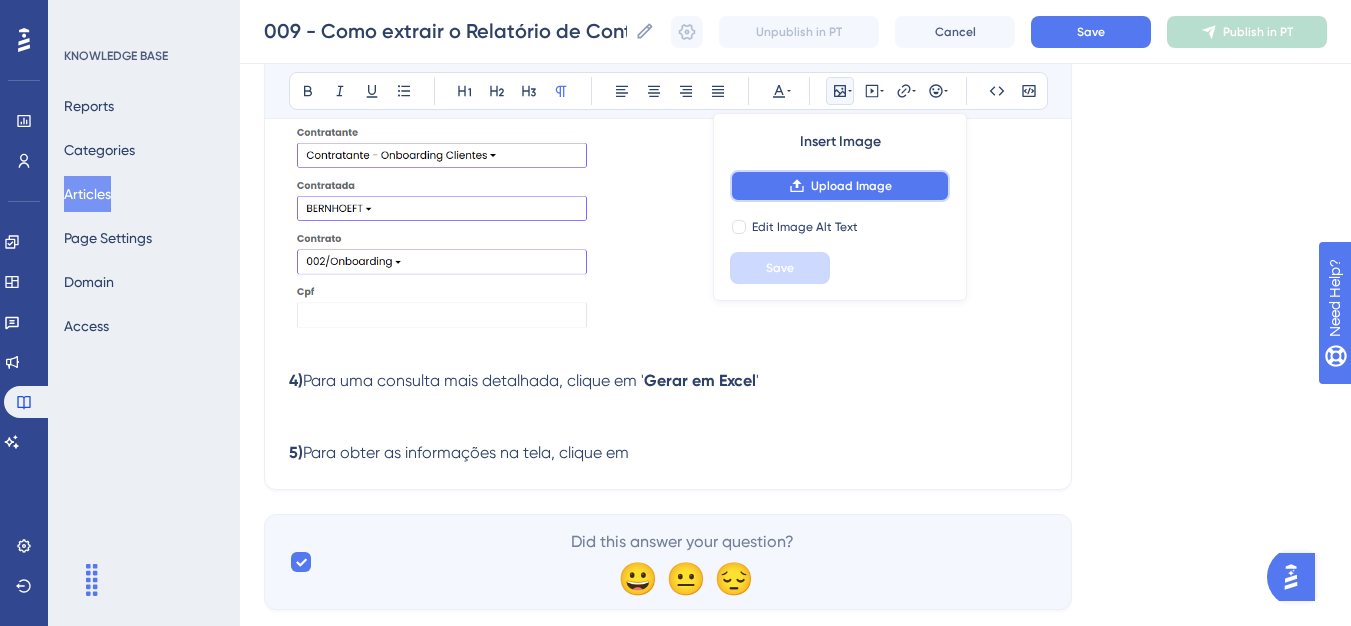 click on "Upload Image" at bounding box center (851, 186) 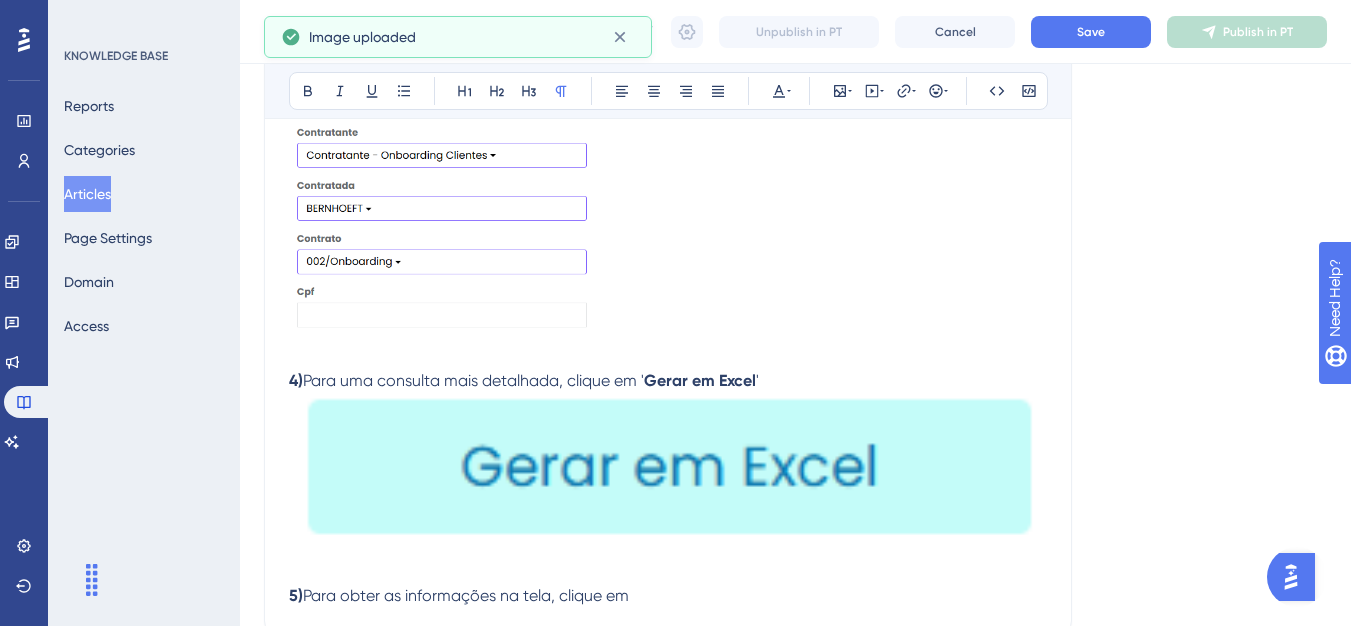 click at bounding box center [668, 357] 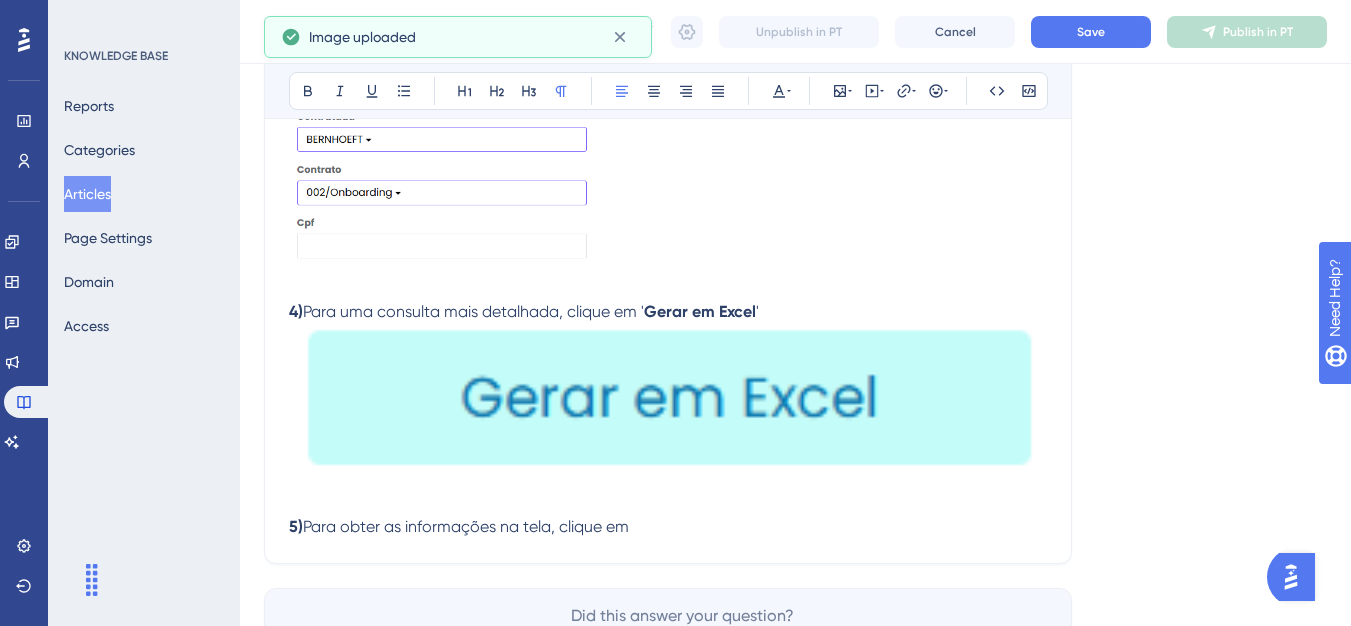 scroll, scrollTop: 1103, scrollLeft: 0, axis: vertical 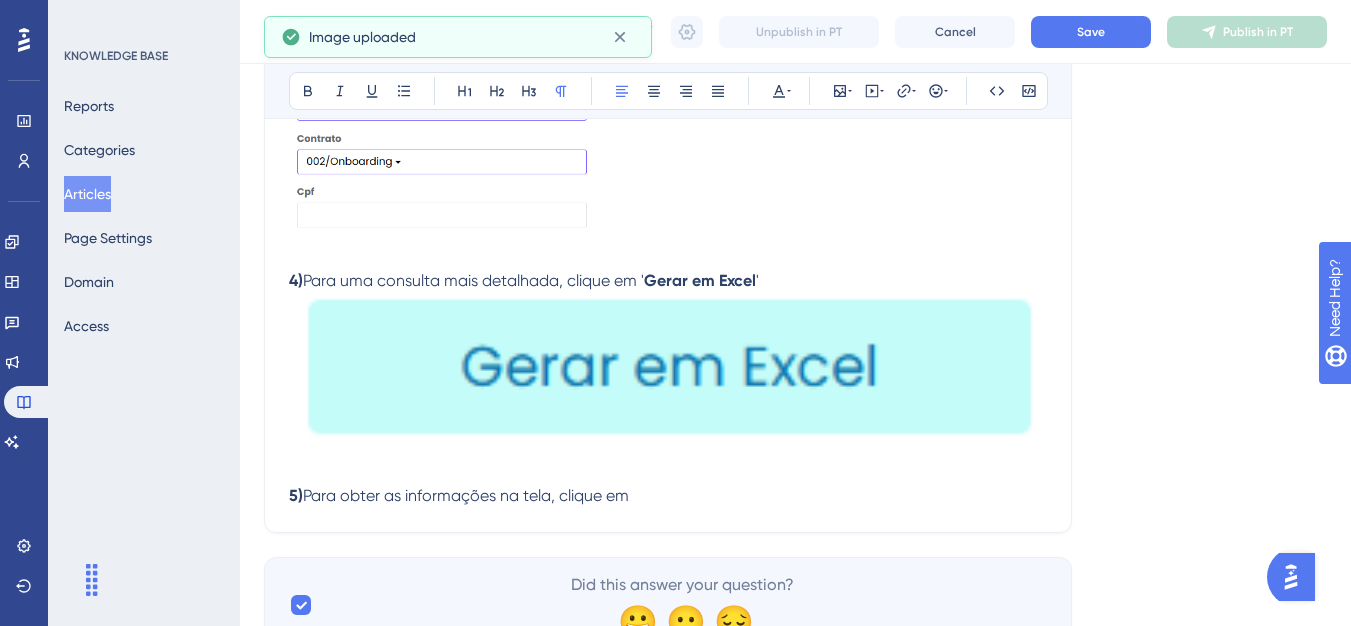 click at bounding box center [668, 373] 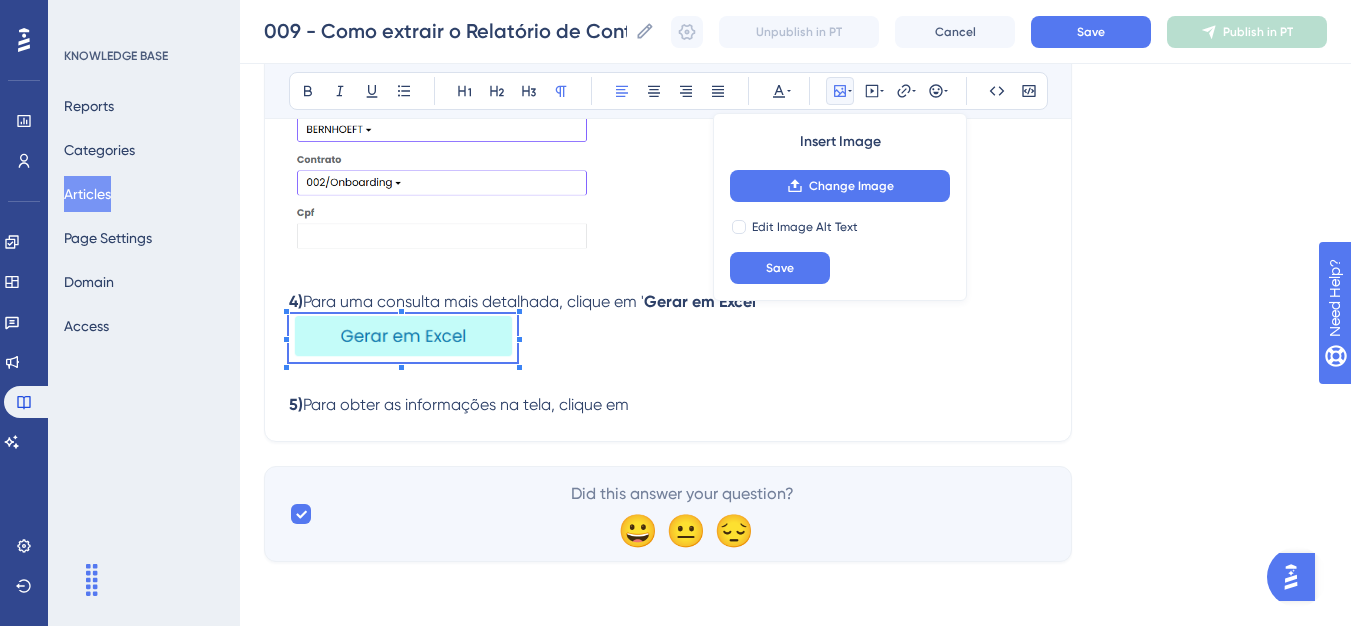 scroll, scrollTop: 1081, scrollLeft: 0, axis: vertical 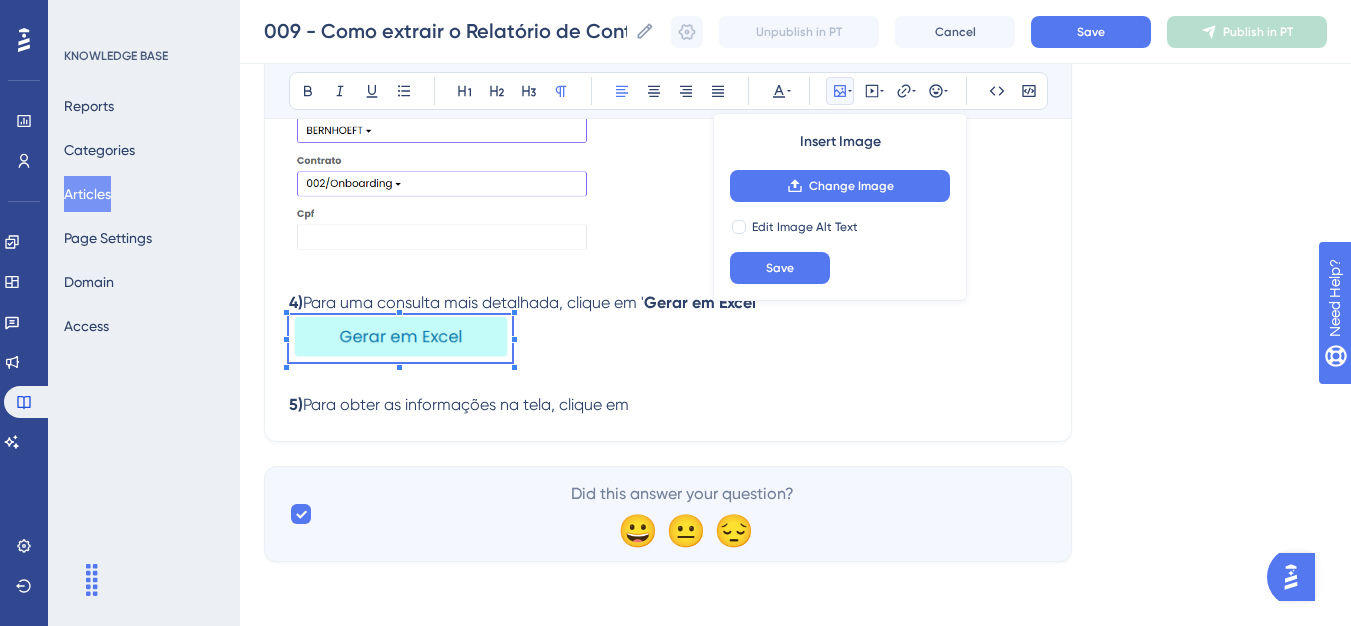 click on "Olá 💜   Você sabia que consegue extrair do sistema o relatório onde traz a  validade de todos os documentos anexados nas mobilizações ?   O Relatório de Controle de Validades de Documentos é essencial para que se tenha uma gestão efetiva dos documentos que estão próximos do vencimento, fazendo com que você esteja um passo à frente para atualiza-lo no sistema, evitando que o colaborador fique impossibilitado de continuar a prestação de serviços ao cliente.   Vamos te ensinar o passo a passo: 1)  No menu, em Relatórios, acesse ' 009 - Relatório de controle de validade dos documentos ';    3)  Selecione a sua contratante e a contratada. Se desejar digite o número do contrato ou o CPF do colaborador no caso de uma consulta específica; 4)  Para uma consulta mais detalhada, clique em ' Gerar em Excel ' 5)  Para obter as informações na tela, clique em" at bounding box center (668, -120) 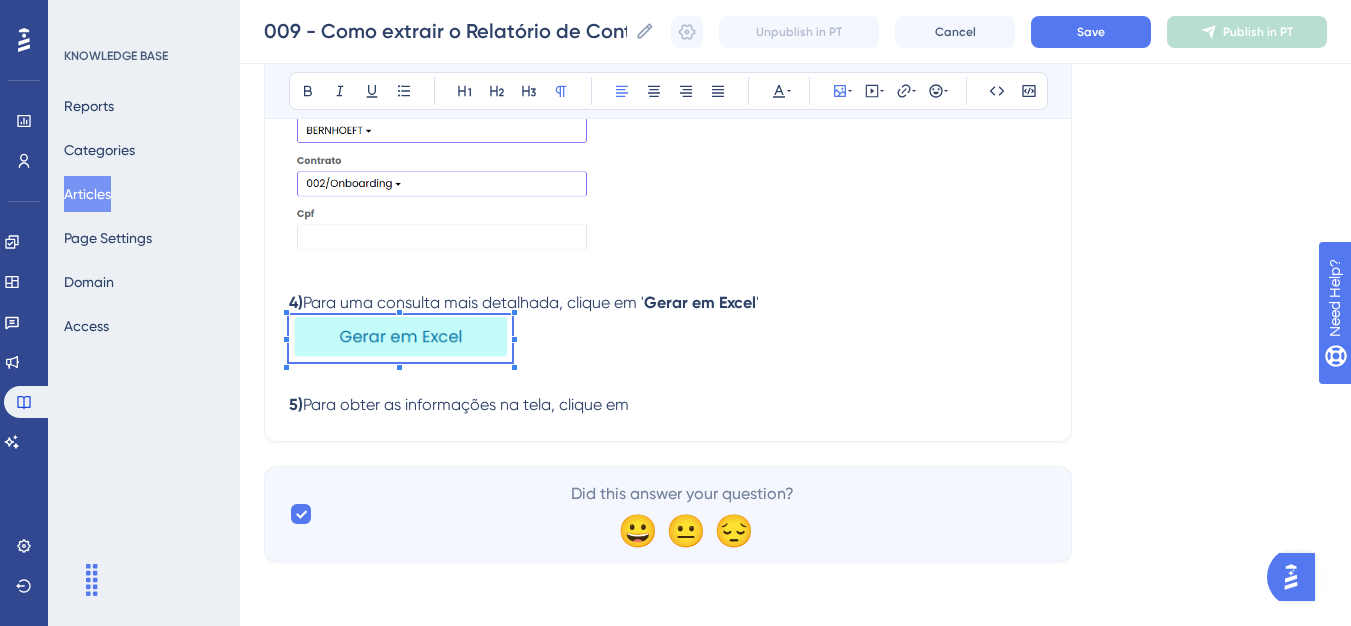 click on "009 - Como extrair o Relatório de Controle de Validade de Documentos Bold Italic Underline Bullet Point Heading 1 Heading 2 Heading 3 Normal Align Left Align Center Align Right Align Justify Text Color Insert Image Embed Video Hyperlink Emojis Code Code Block Olá 💜   Você sabia que consegue extrair do sistema o relatório onde traz a  validade de todos os documentos anexados nas mobilizações ?   O Relatório de Controle de Validades de Documentos é essencial para que se tenha uma gestão efetiva dos documentos que estão próximos do vencimento, fazendo com que você esteja um passo à frente para atualiza-lo no sistema, evitando que o colaborador fique impossibilitado de continuar a prestação de serviços ao cliente.   Vamos te ensinar o passo a passo: 1)  No menu, em Relatórios, acesse ' 009 - Relatório de controle de validade dos documentos ';    3) 4)  Para uma consulta mais detalhada, clique em ' Gerar em Excel ' 5)  Para obter as informações na tela, clique em" at bounding box center [668, -208] 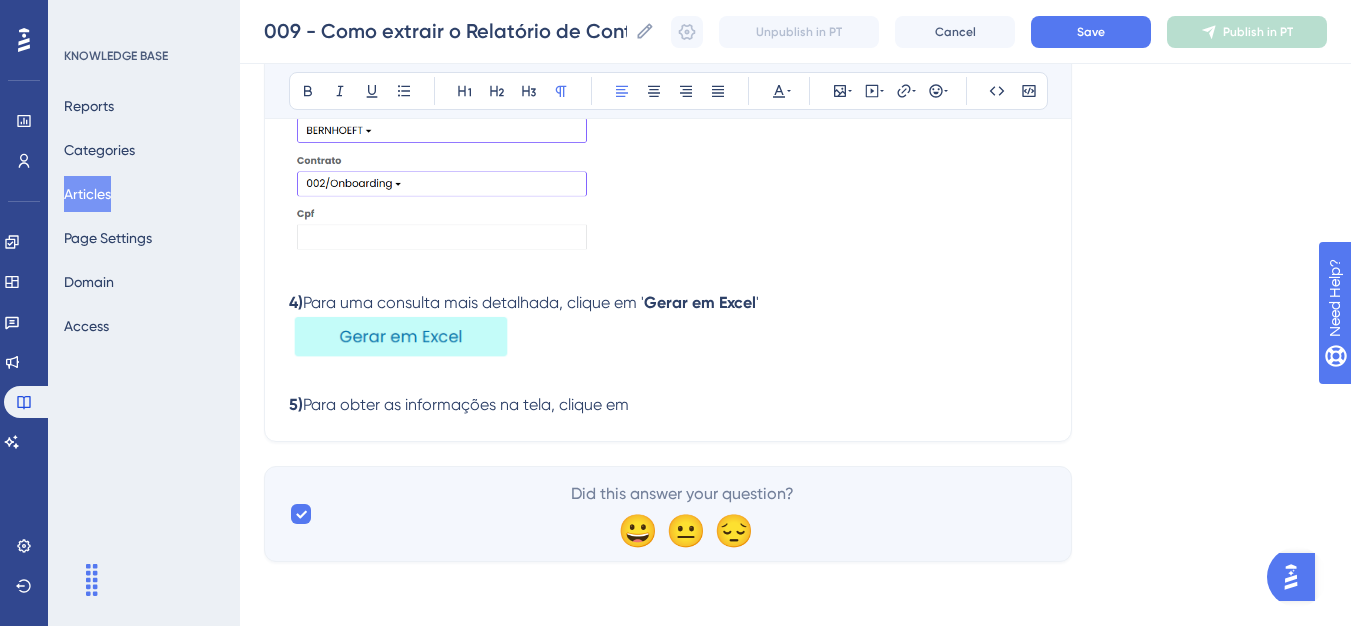 click on "5)  Para obter as informações na tela, clique em" at bounding box center [668, 393] 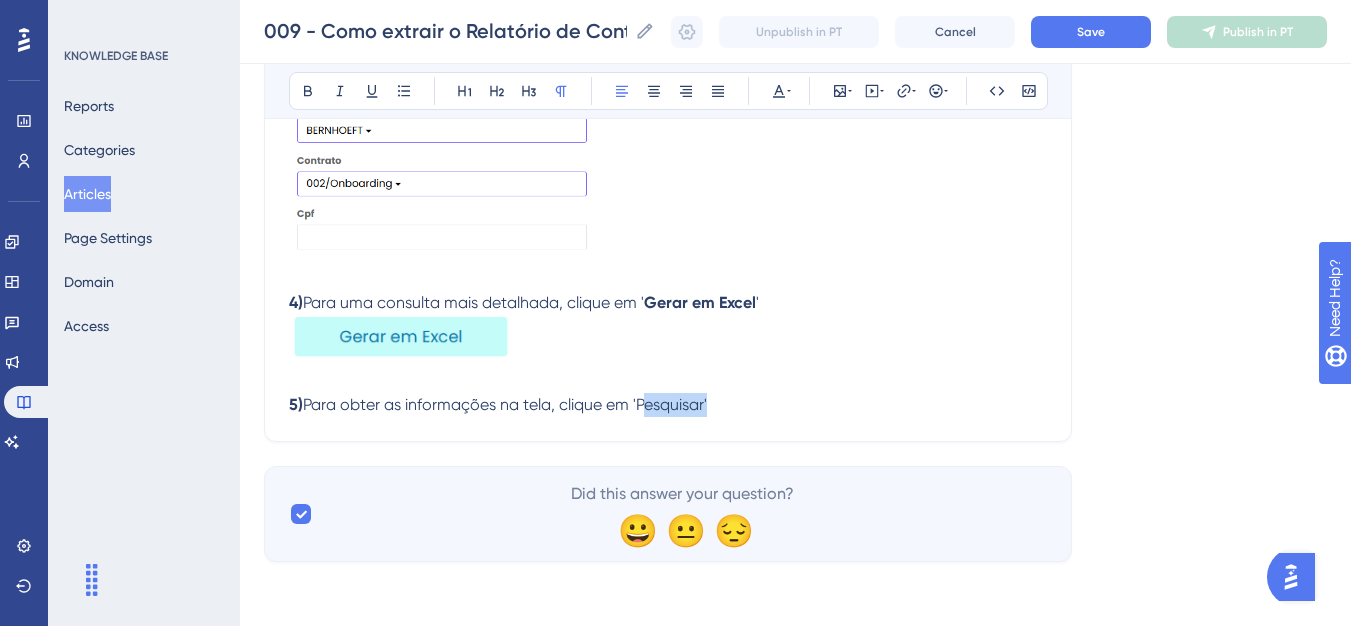 drag, startPoint x: 710, startPoint y: 410, endPoint x: 644, endPoint y: 410, distance: 66 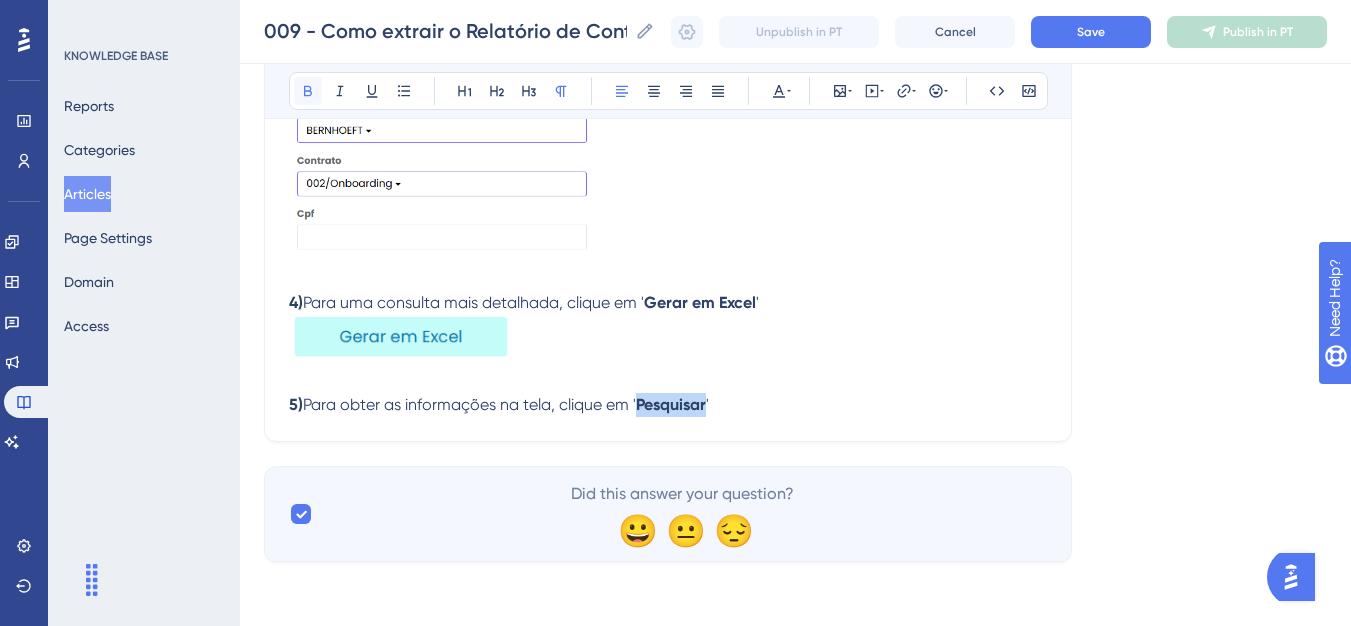 click at bounding box center [308, 91] 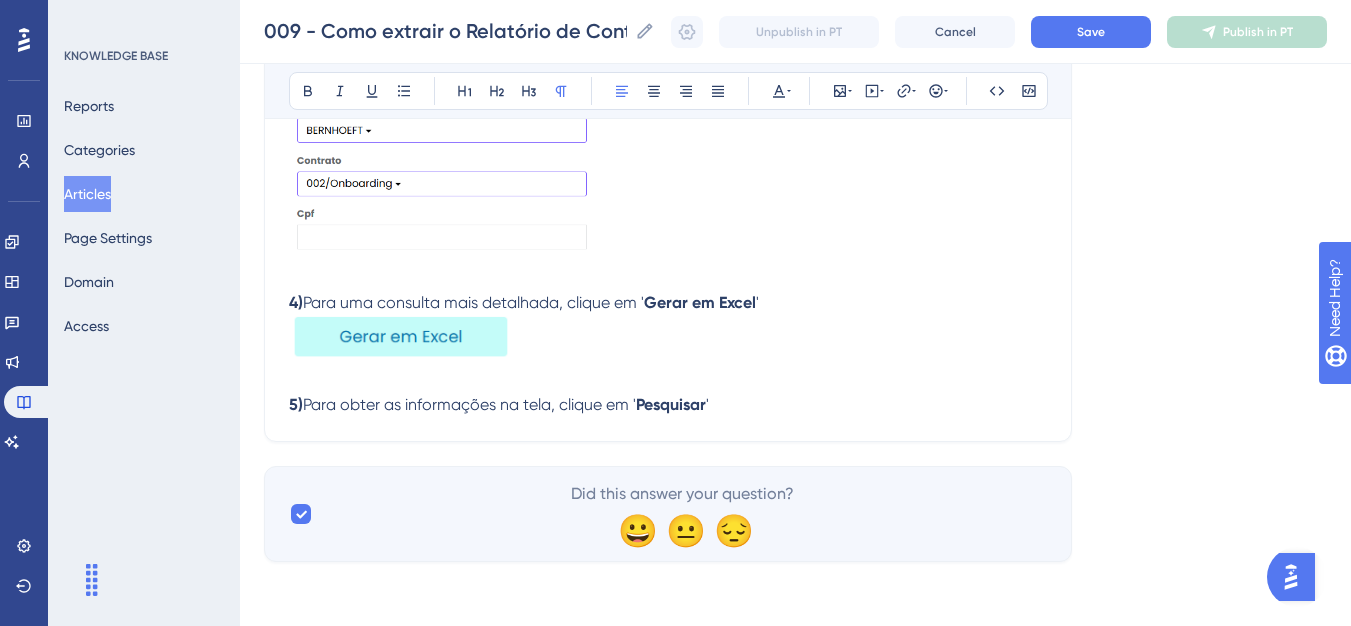 click on "5)  Para obter as informações na tela, clique em ' Pesquisar '" at bounding box center [668, 393] 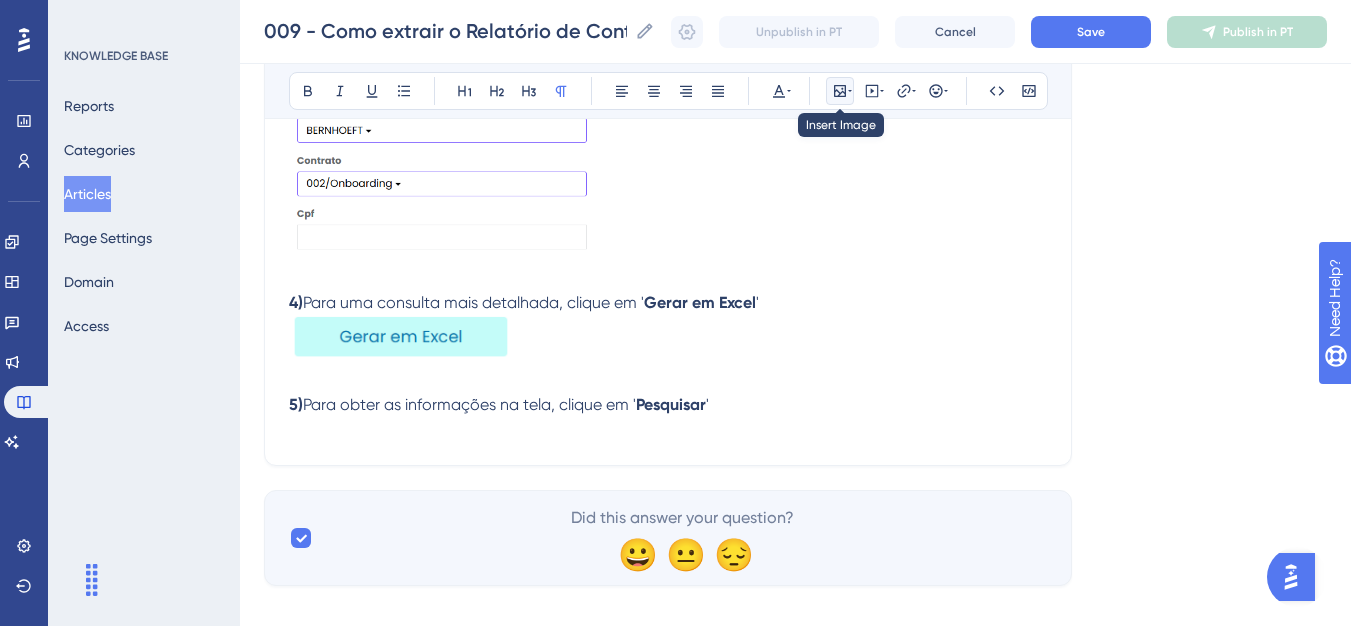 click 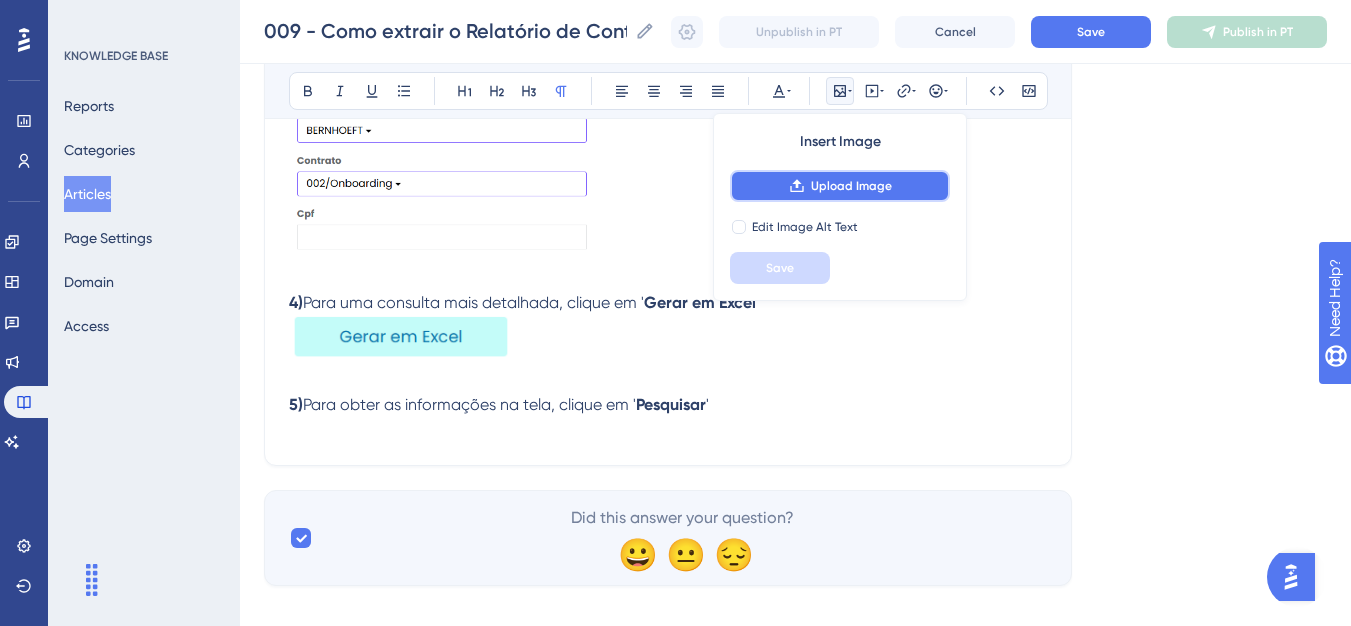 click on "Upload Image" at bounding box center [851, 186] 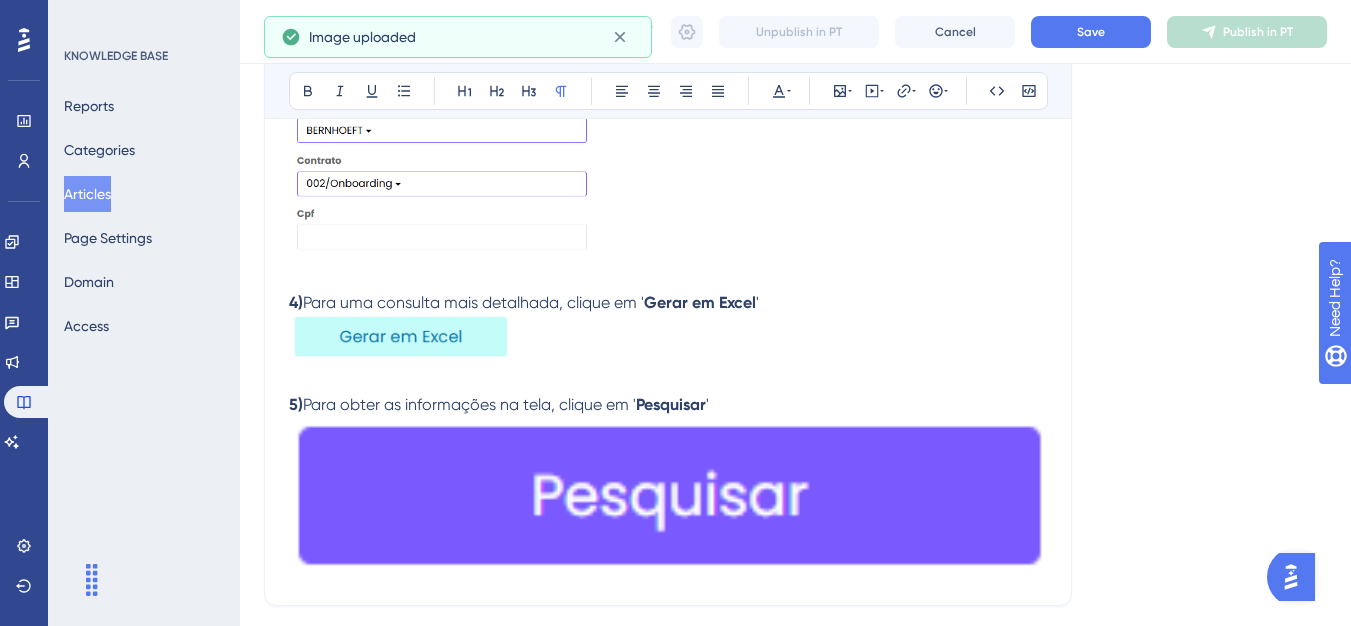 click at bounding box center (668, 495) 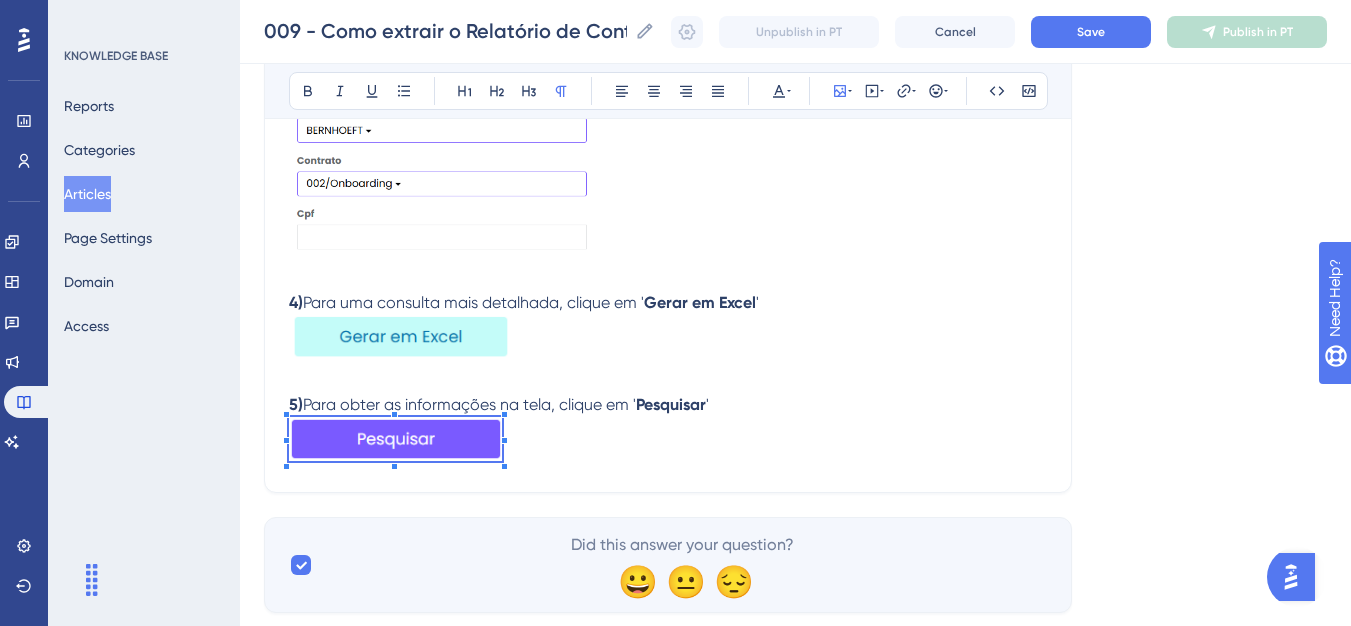 click on "Language Portuguese (Default) 009 - Como extrair o Relatório de Controle de Validade de Documentos Bold Italic Underline Bullet Point Heading 1 Heading 2 Heading 3 Normal Align Left Align Center Align Right Align Justify Text Color Insert Image Embed Video Hyperlink Emojis Code Code Block Olá 💜   Você sabia que consegue extrair do sistema o relatório onde traz a  validade de todos os documentos anexados nas mobilizações ?   O Relatório de Controle de Validades de Documentos é essencial para que se tenha uma gestão efetiva dos documentos que estão próximos do vencimento, fazendo com que você esteja um passo à frente para atualiza-lo no sistema, evitando que o colaborador fique impossibilitado de continuar a prestação de serviços ao cliente.   Vamos te ensinar o passo a passo: 1)  No menu, em Relatórios, acesse ' 009 - Relatório de controle de validade dos documentos ';    3) 4)  Para uma consulta mais detalhada, clique em ' Gerar em Excel ' 5) Pesquisar ' 😀 😐 😔" at bounding box center [795, -170] 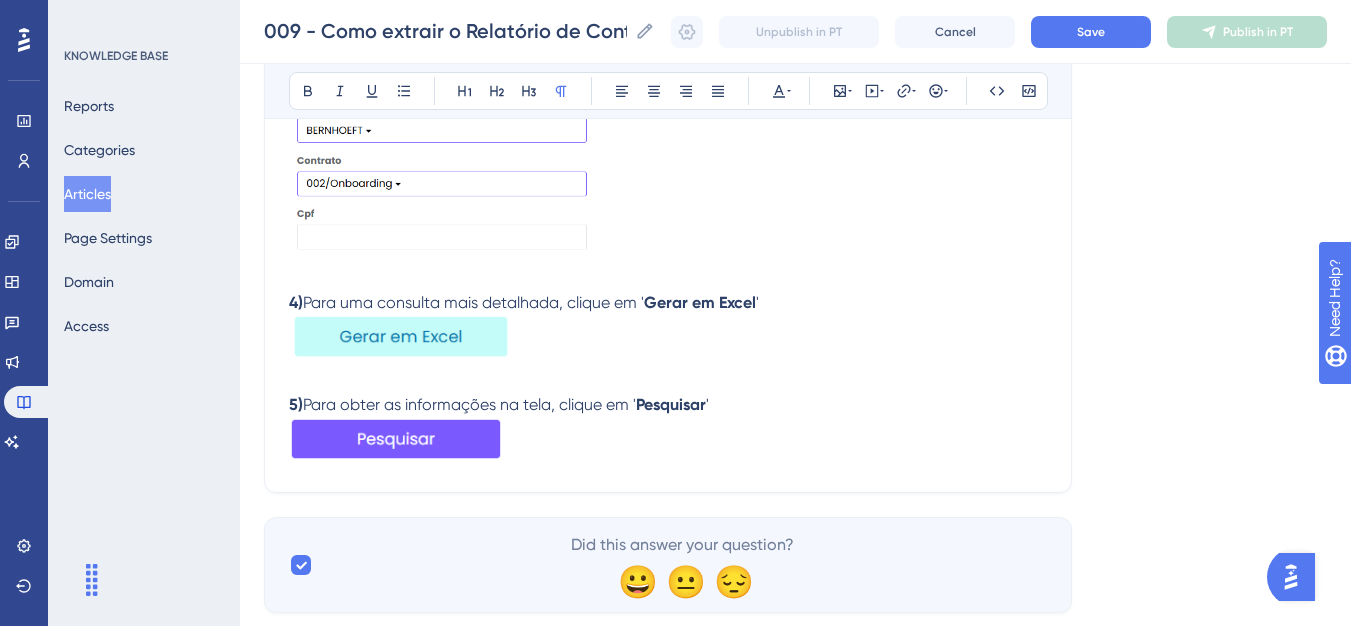 click on "5)  Para obter as informações na tela, clique em ' Pesquisar '" at bounding box center (668, 393) 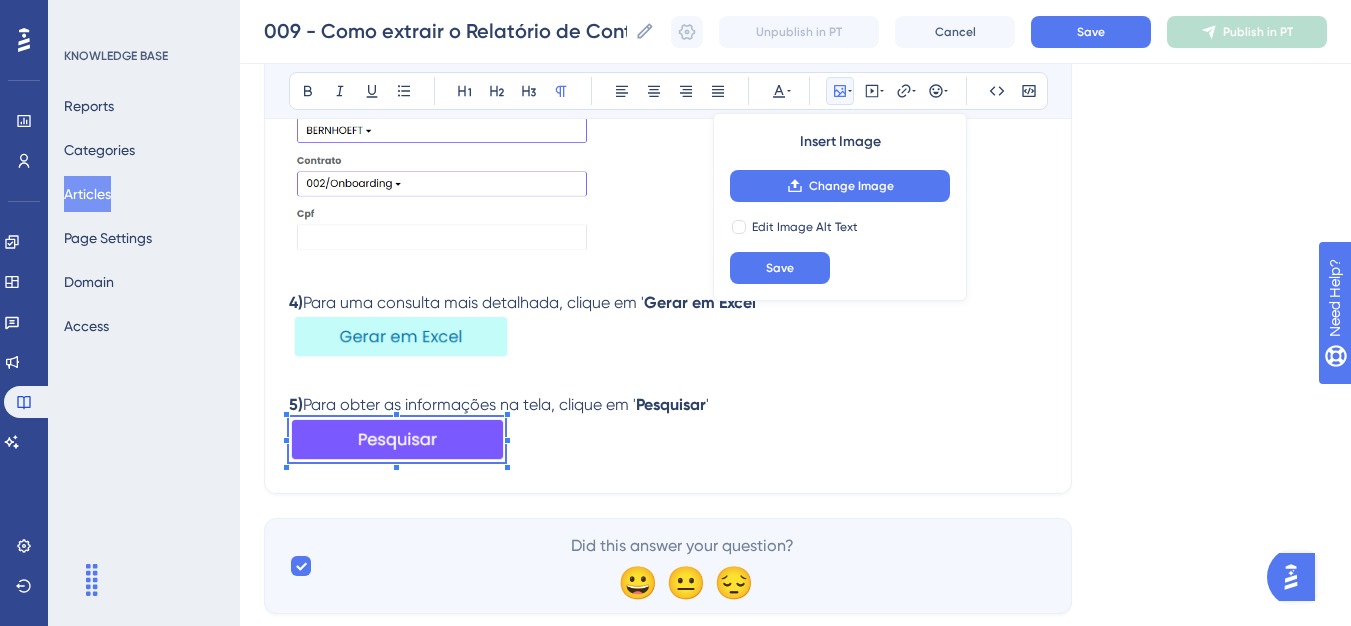 click at bounding box center [507, 467] 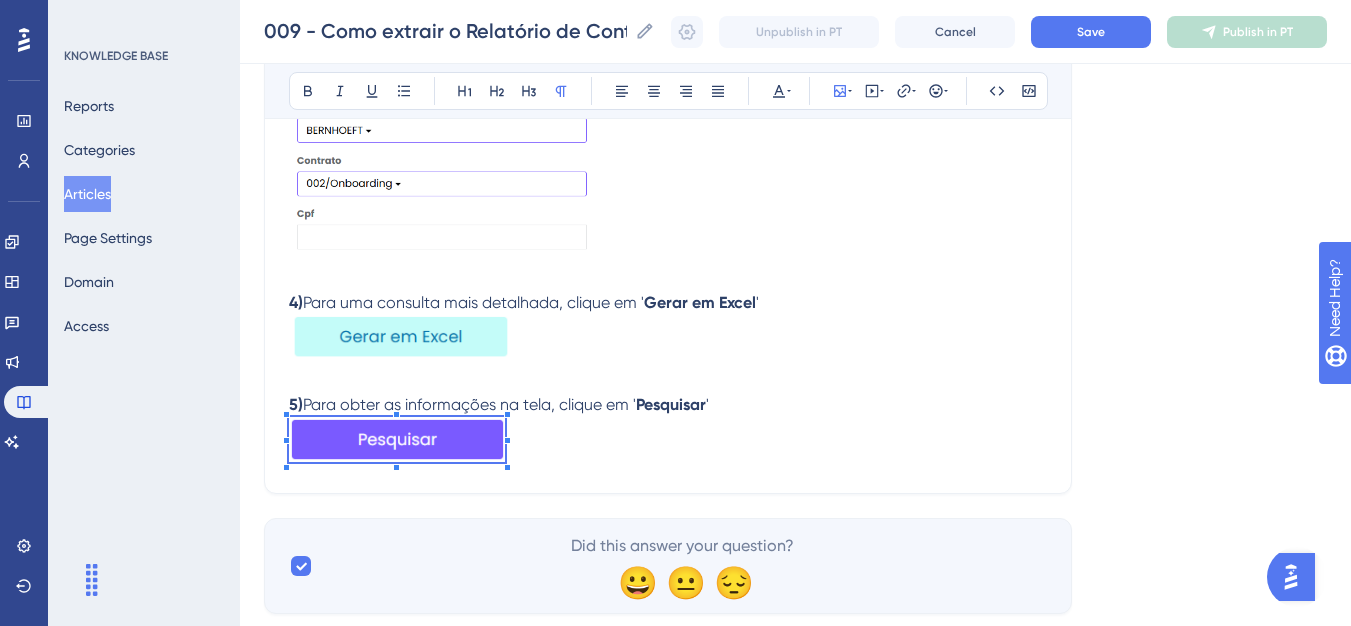 click at bounding box center [668, 443] 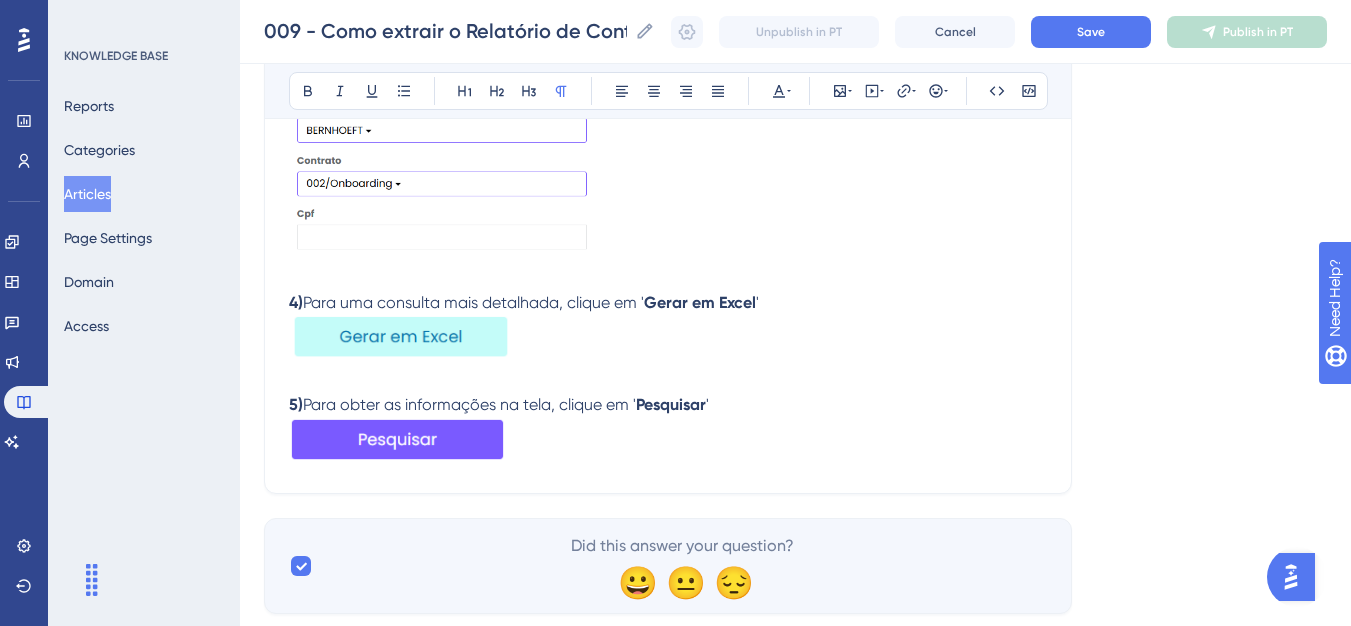 click at bounding box center (668, 443) 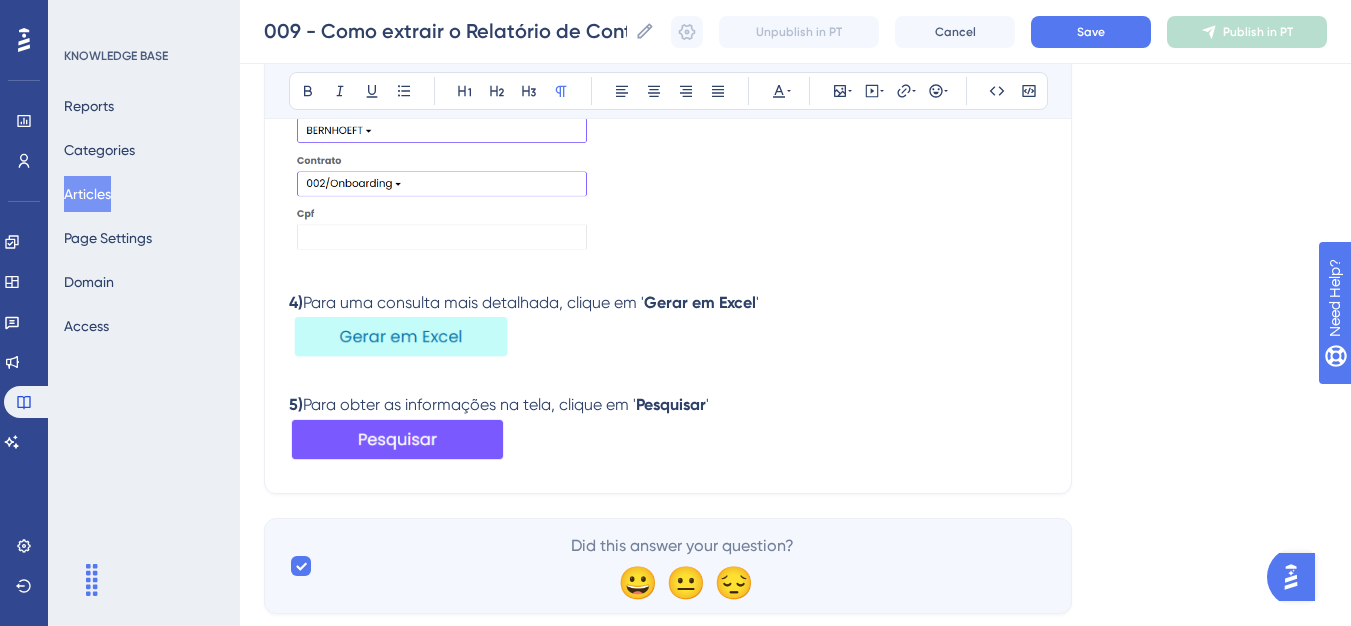 click at bounding box center [397, 439] 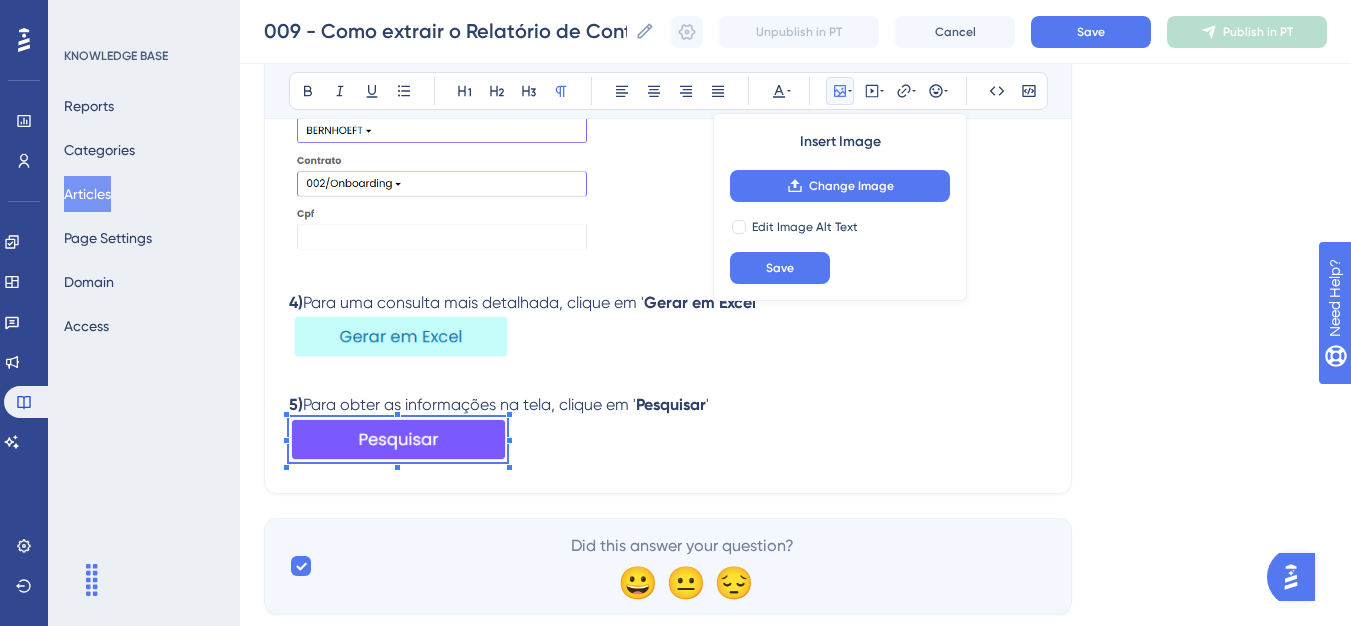 click at bounding box center [509, 467] 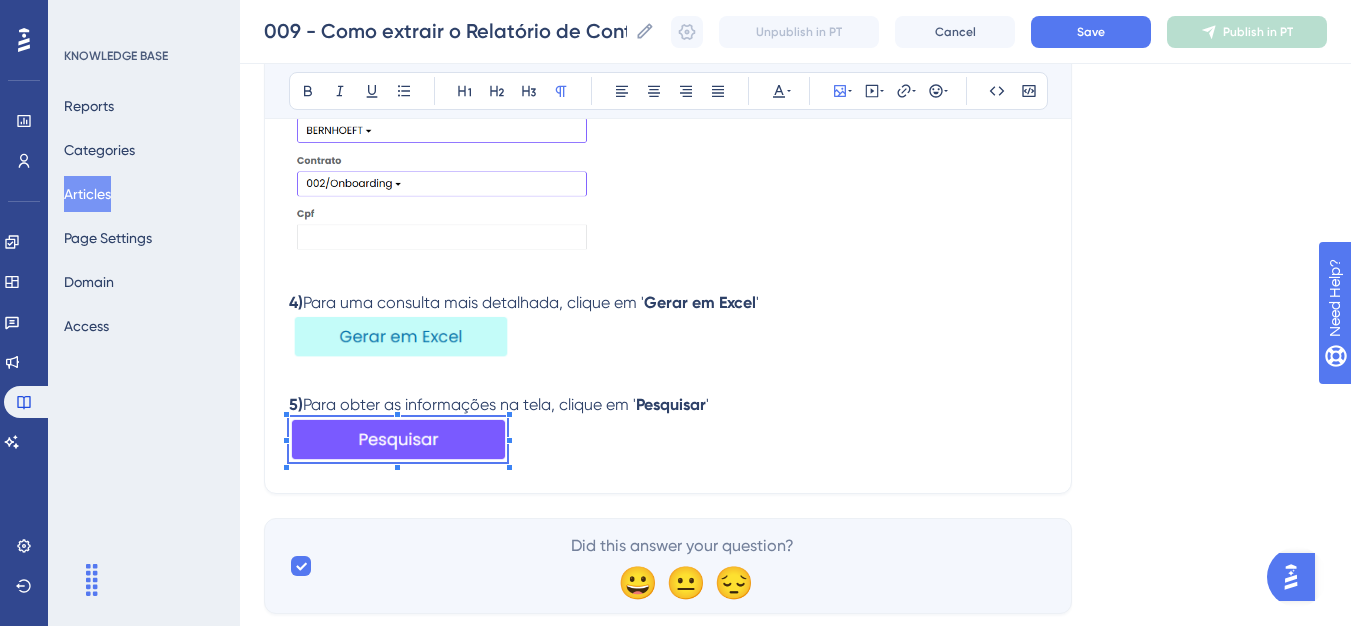 click at bounding box center (668, 443) 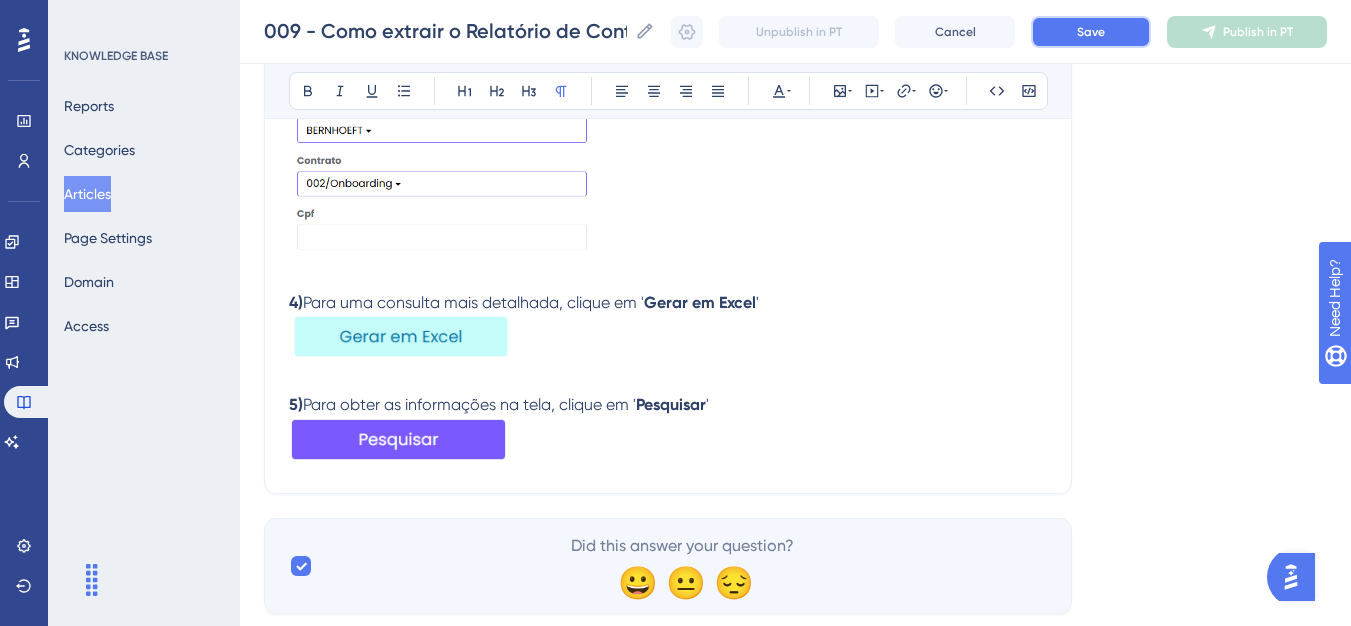 click on "Save" at bounding box center (1091, 32) 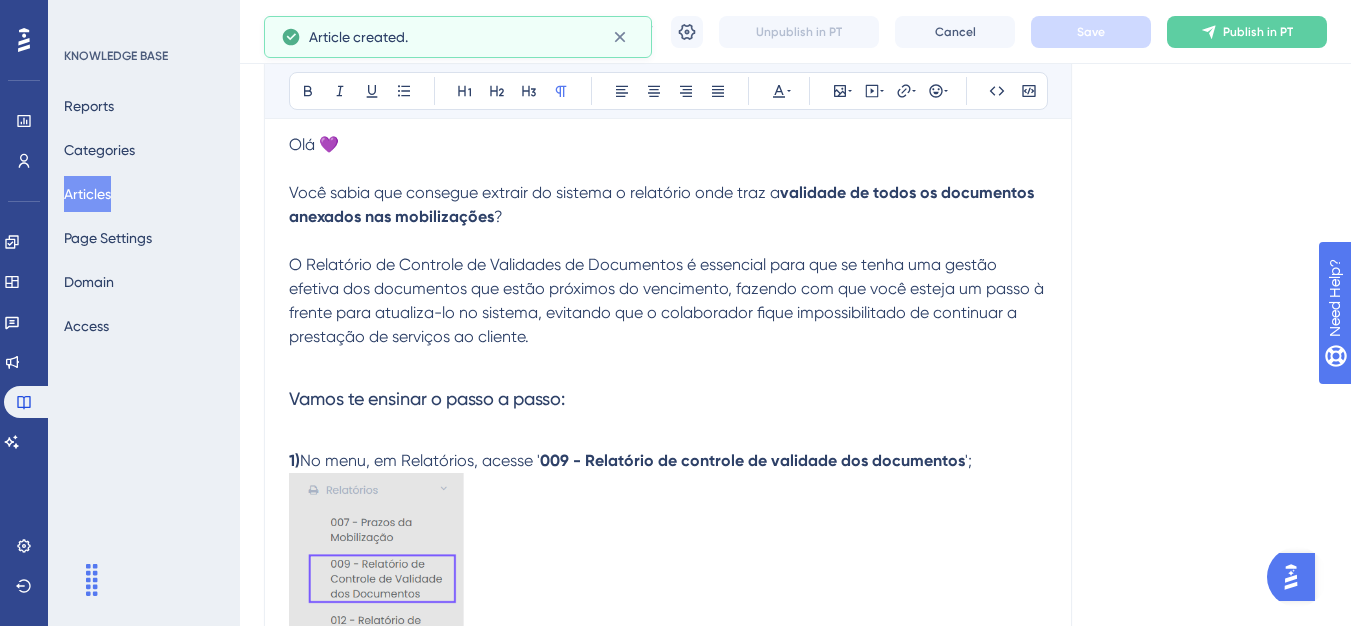 scroll, scrollTop: 85, scrollLeft: 0, axis: vertical 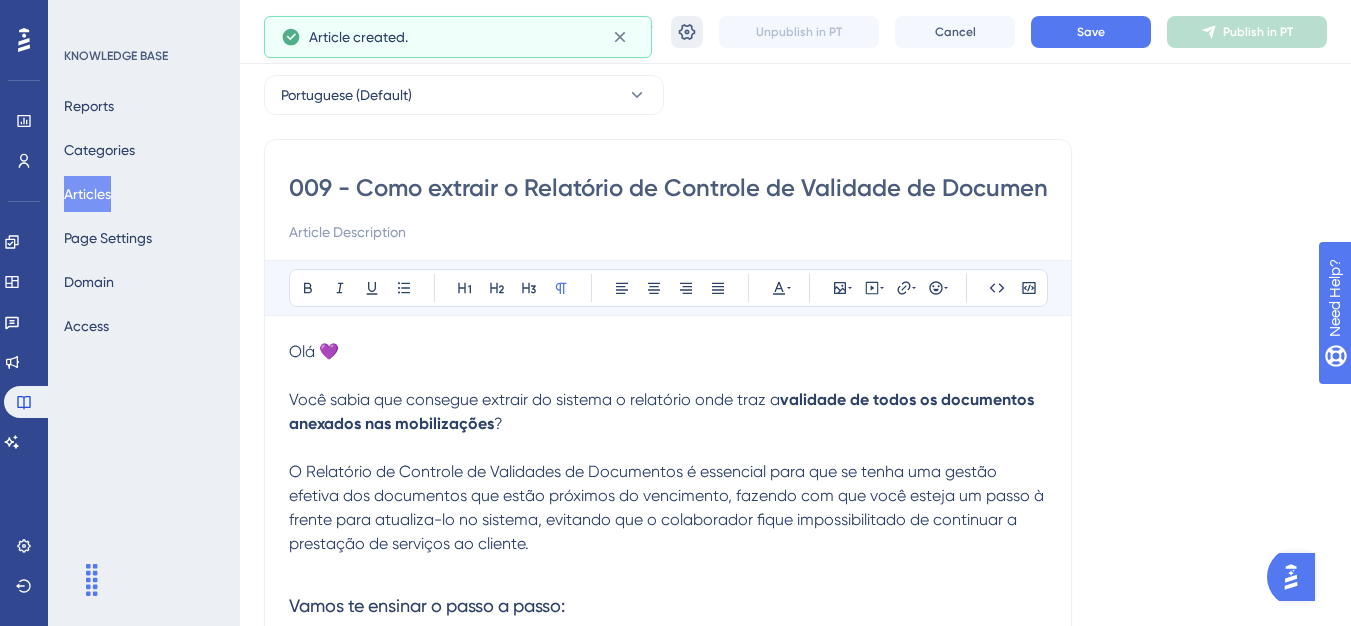 click 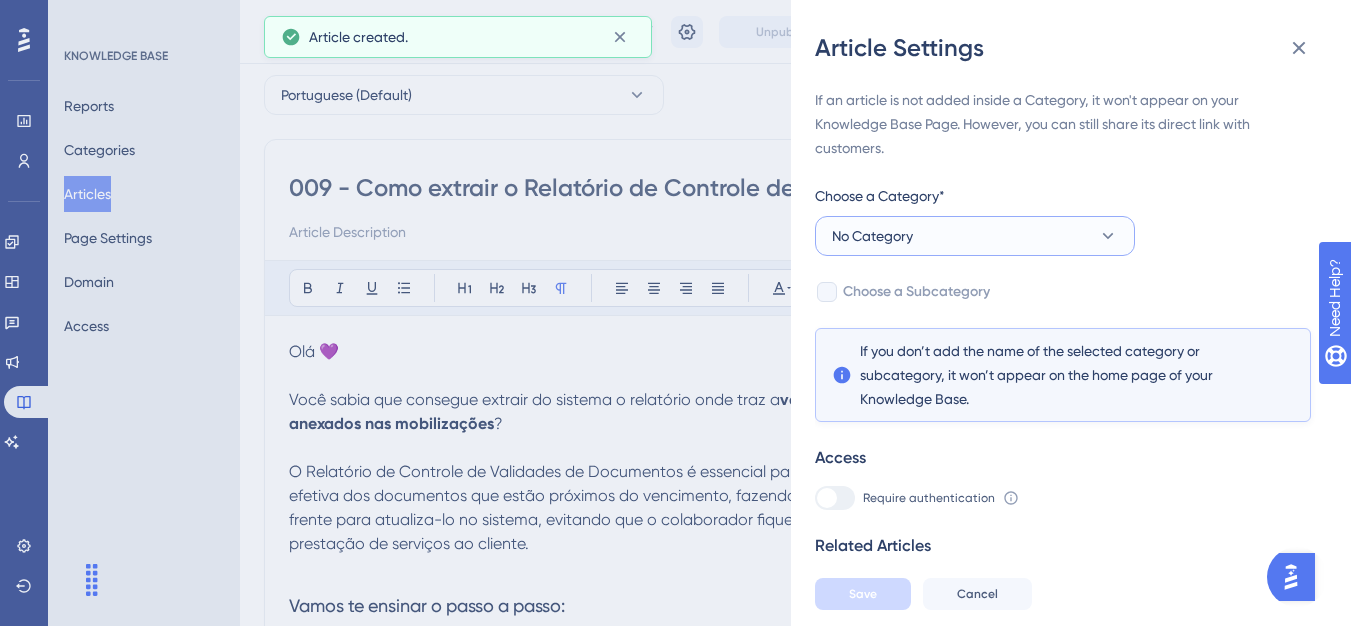 click on "No Category" at bounding box center [975, 236] 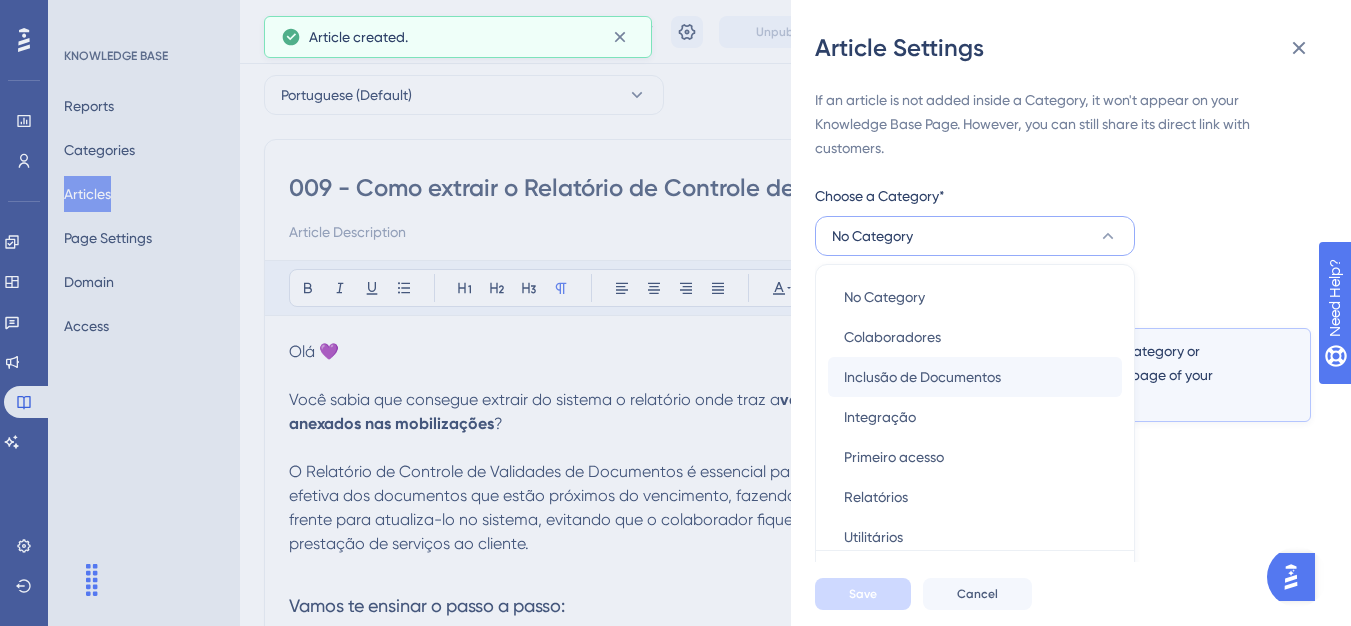 scroll, scrollTop: 49, scrollLeft: 0, axis: vertical 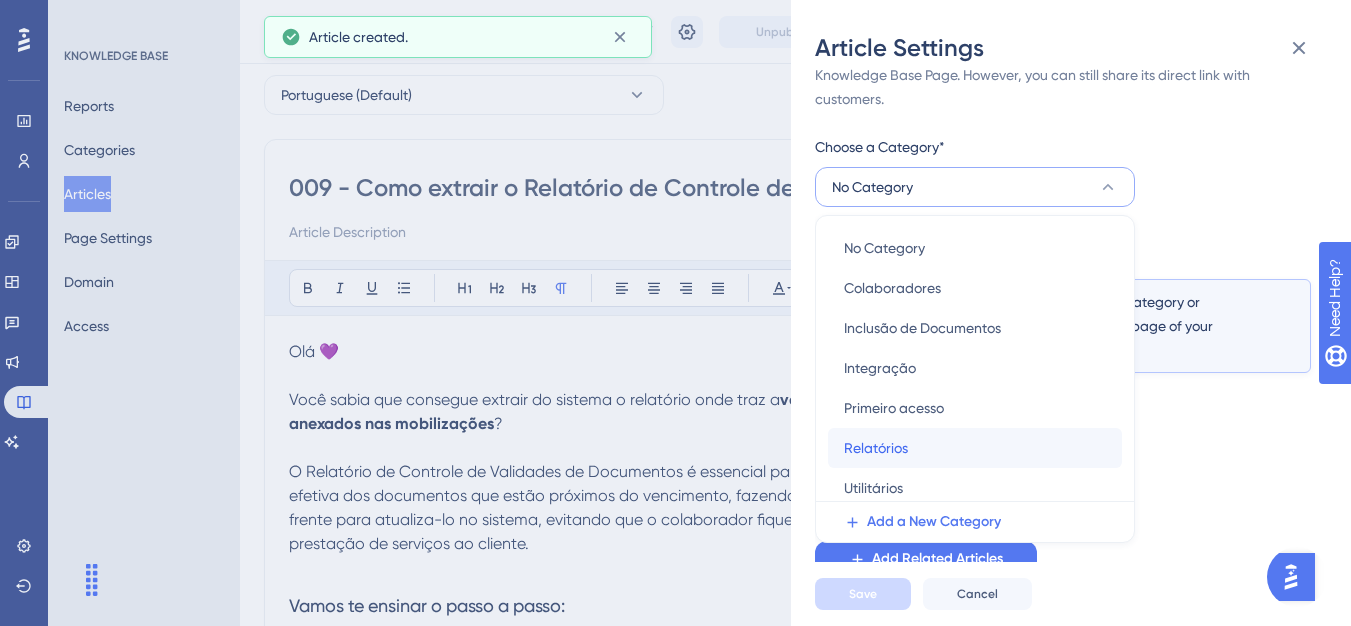 click on "Relatórios" at bounding box center [876, 448] 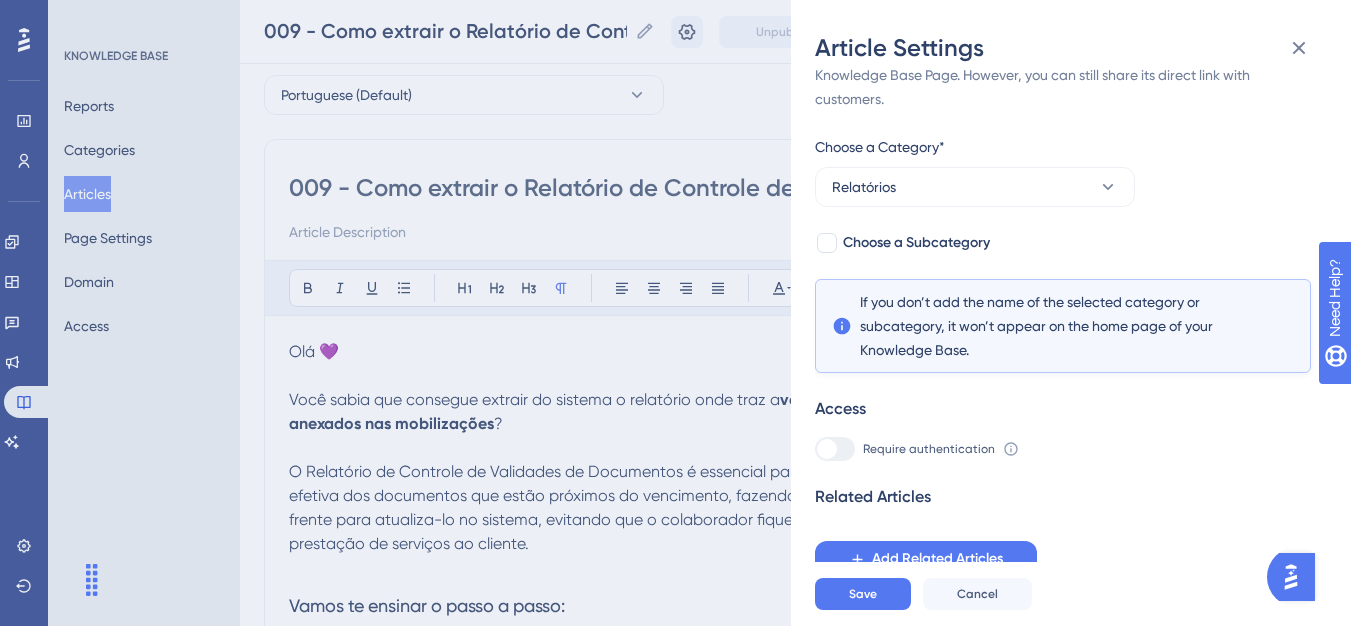 click on "If an article is not added inside a Category, it won't appear on your Knowledge Base Page. However, you can still share its direct link with customers. Choose a Category* Relatórios Choose a Subcategory If you don’t add the name of the selected category or subcategory, it won’t appear on the home page of your Knowledge Base. Access Require authentication To change this setting you should manage your access preferences  under the Access tab. Learn more Related Articles Add Related Articles" at bounding box center (1063, 308) 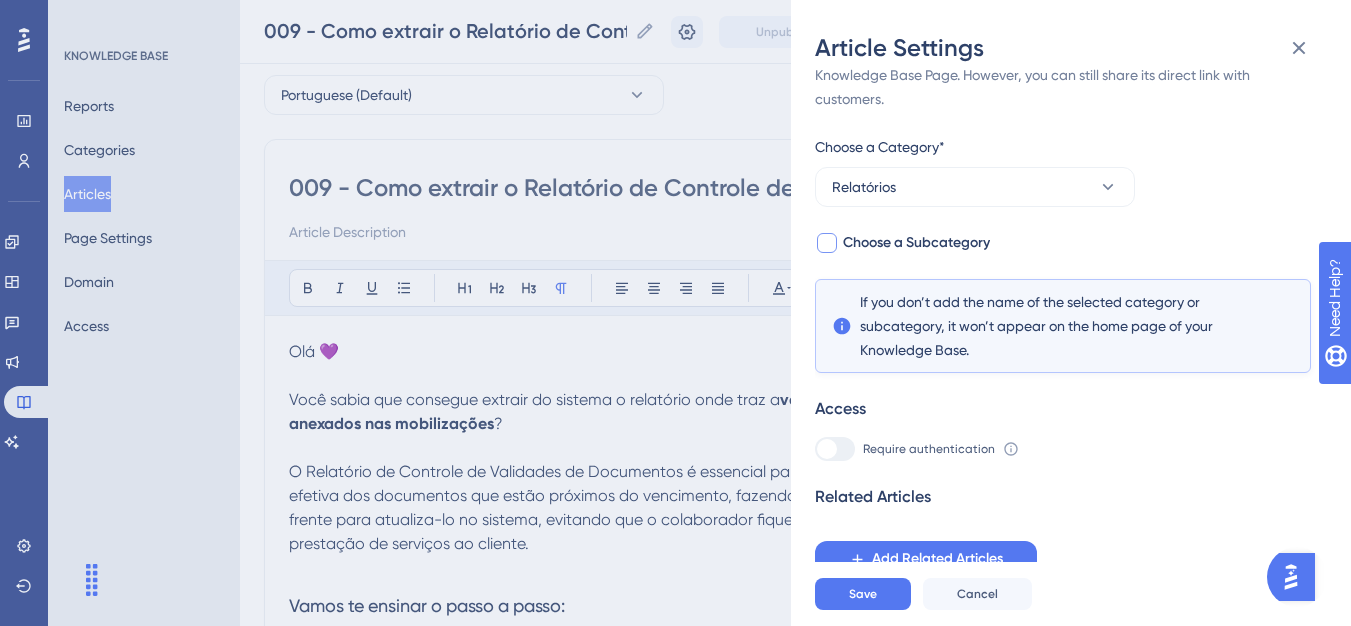 click at bounding box center [827, 243] 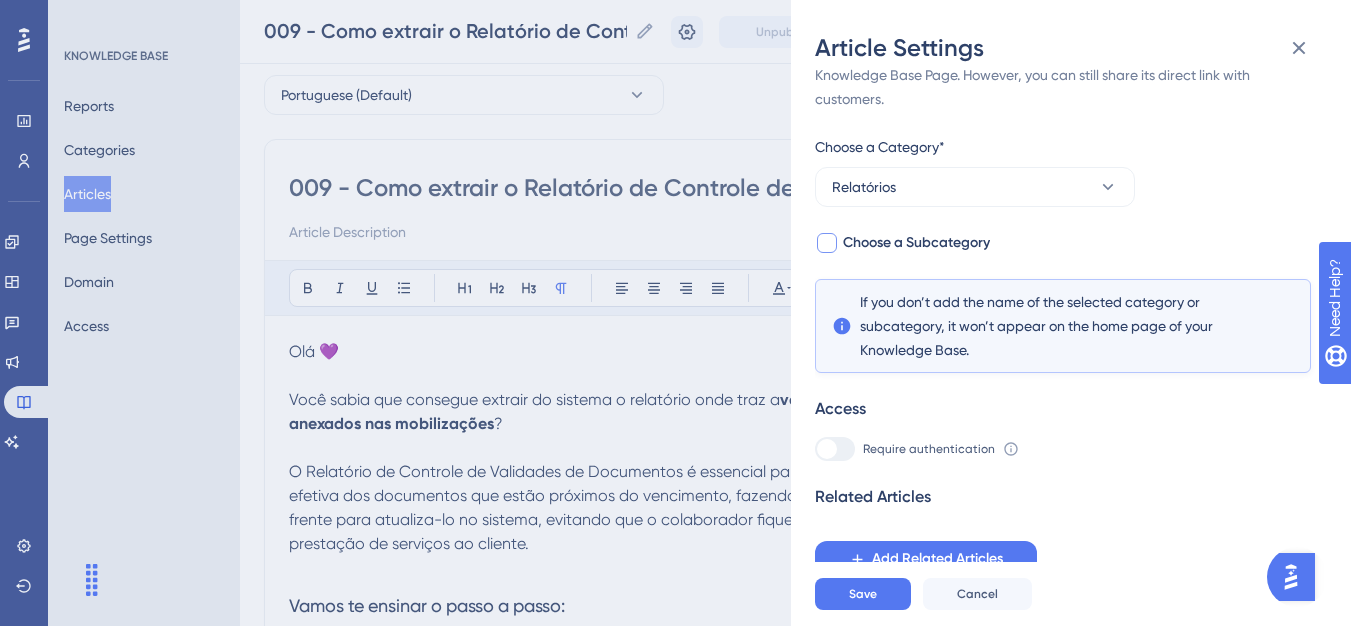 checkbox on "true" 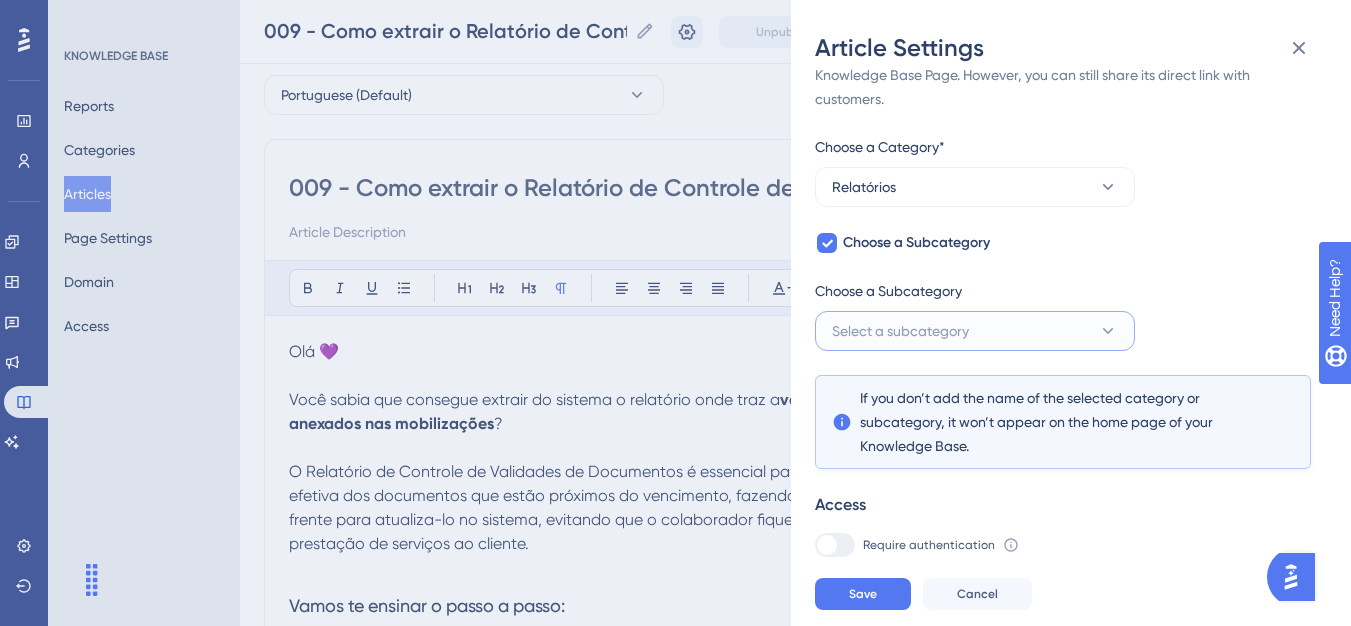 click on "Select a subcategory" at bounding box center [900, 331] 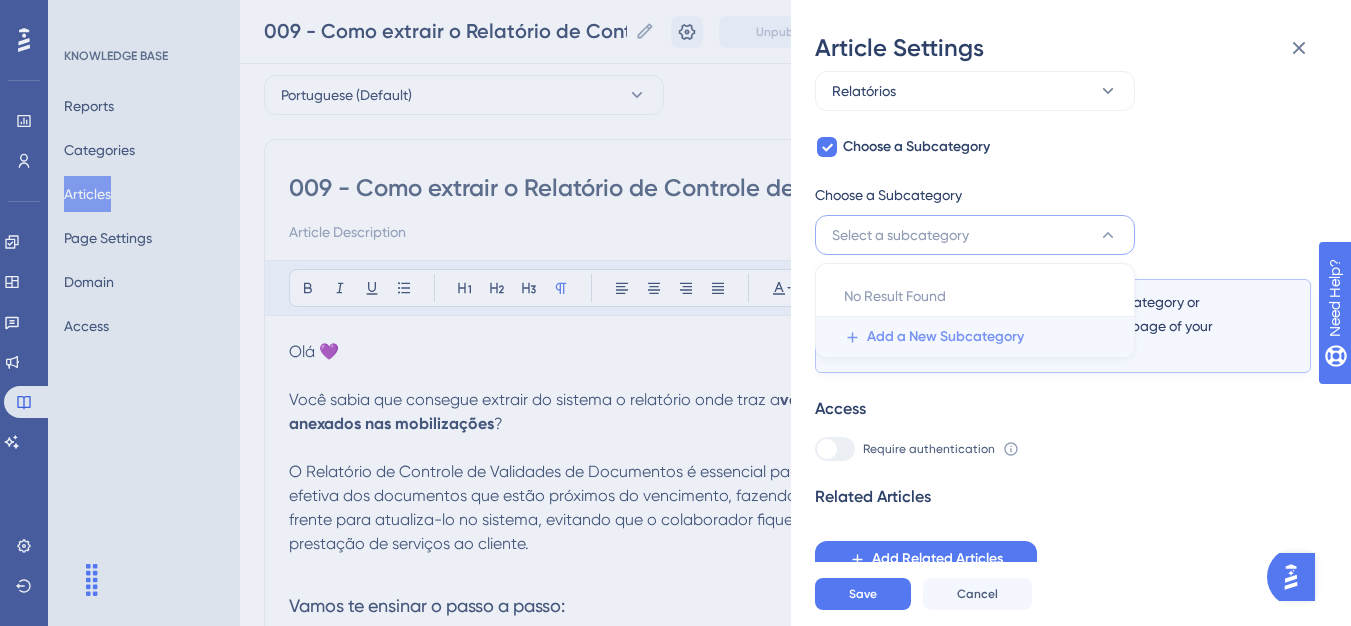 click on "Add a New Subcategory" at bounding box center [945, 337] 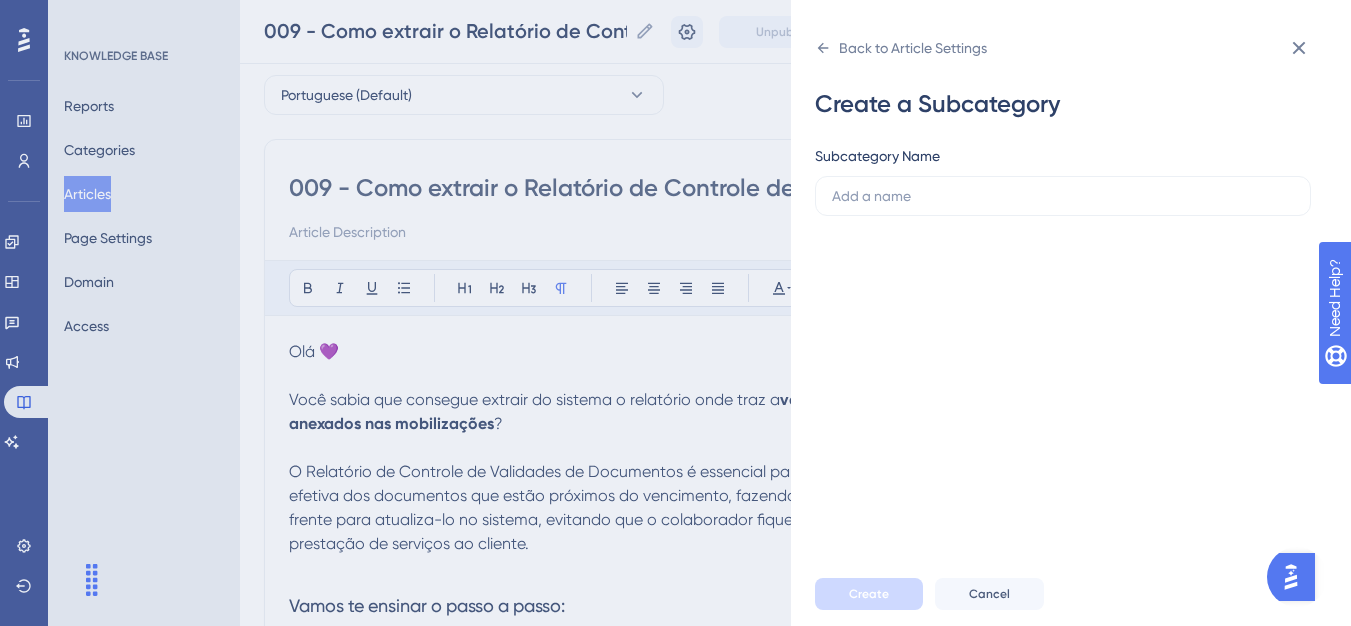 scroll, scrollTop: 0, scrollLeft: 0, axis: both 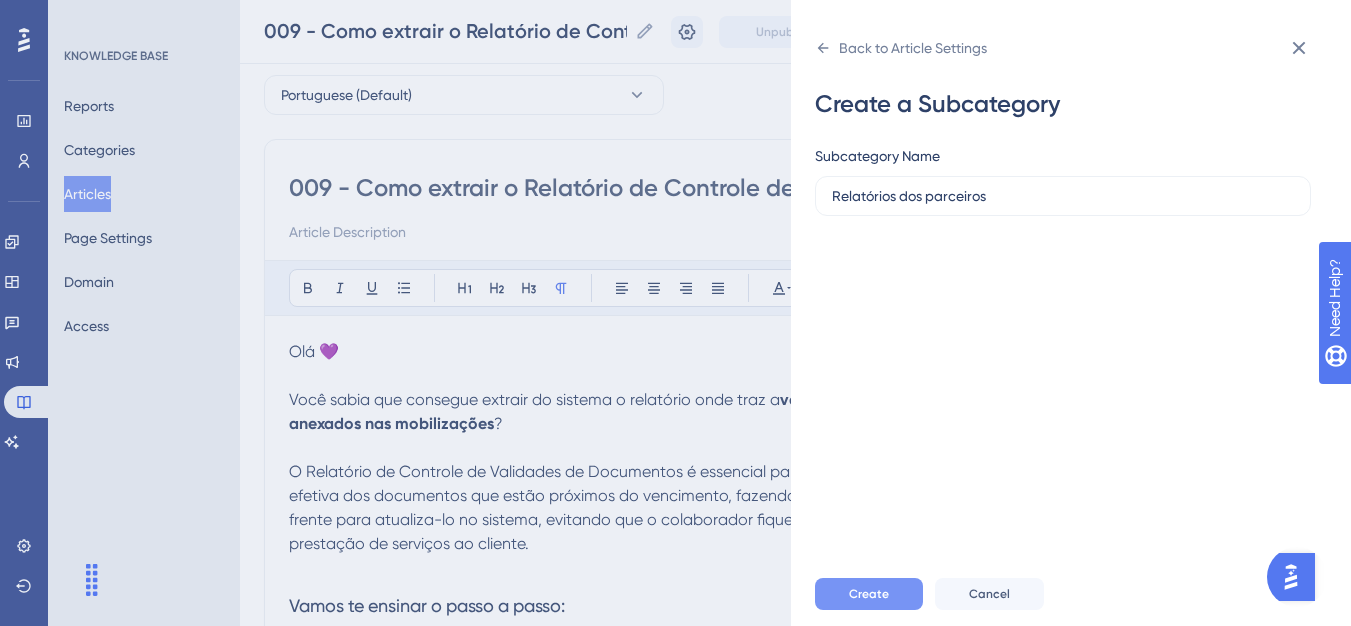 type on "Relatórios dos parceiros" 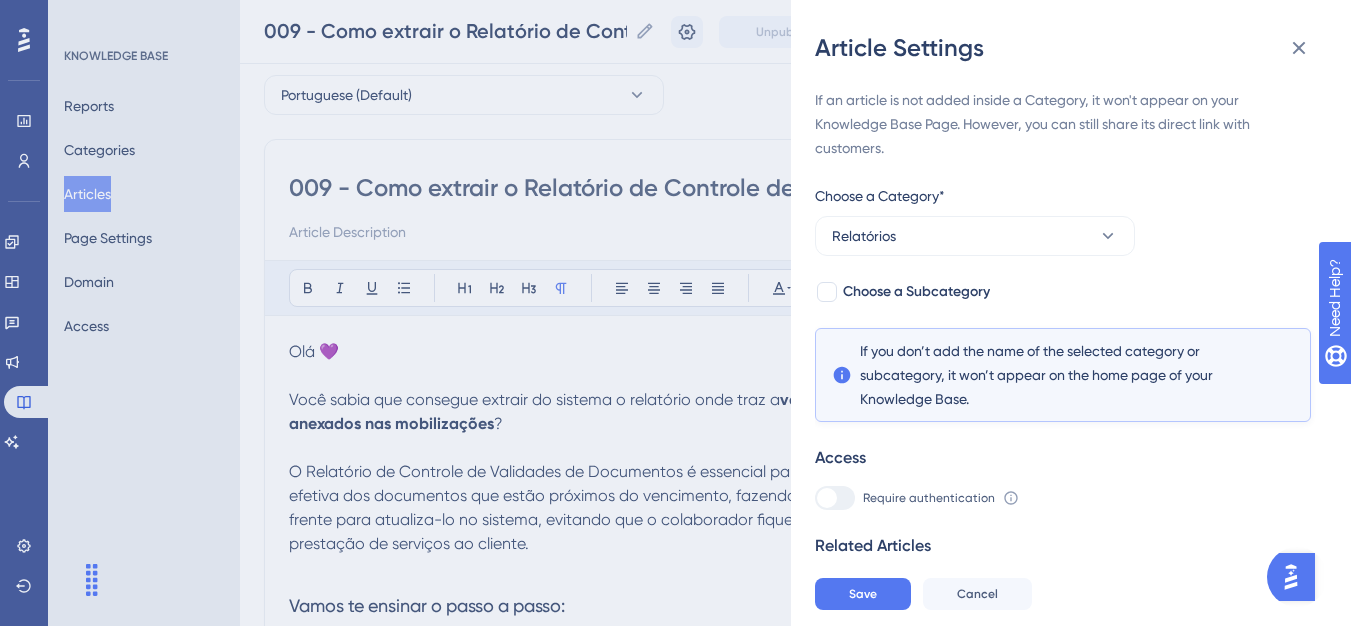 scroll, scrollTop: 49, scrollLeft: 0, axis: vertical 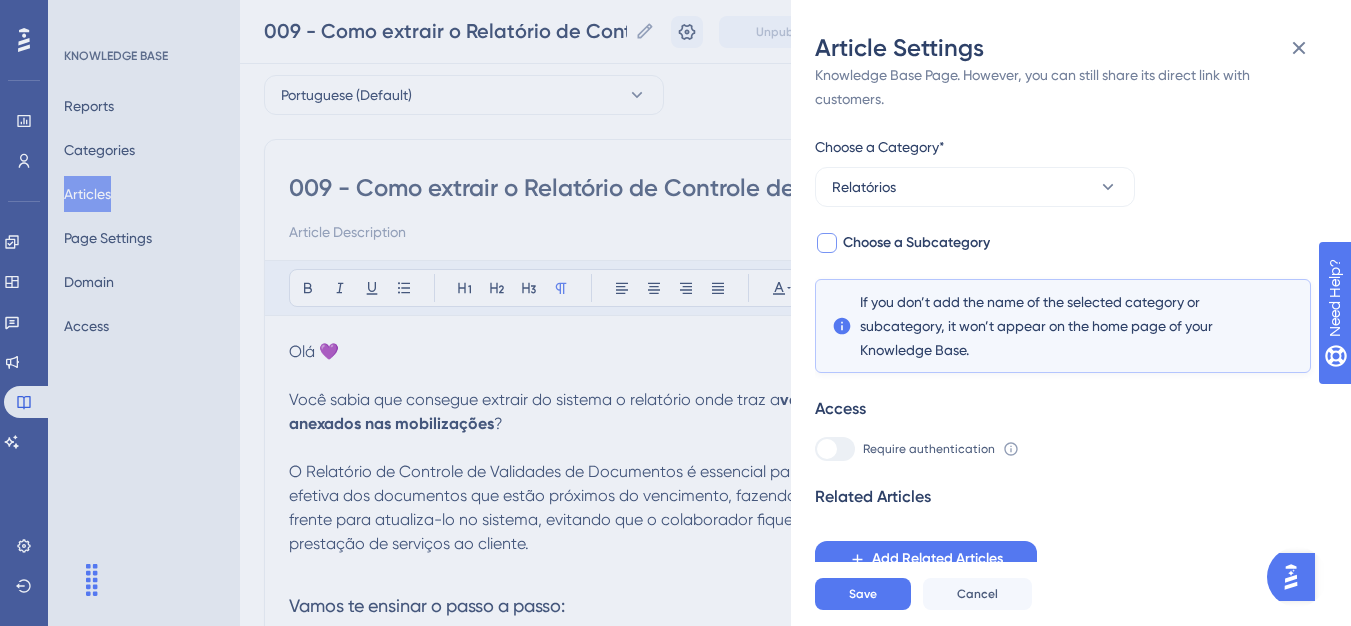 click on "Choose a Subcategory" at bounding box center (916, 243) 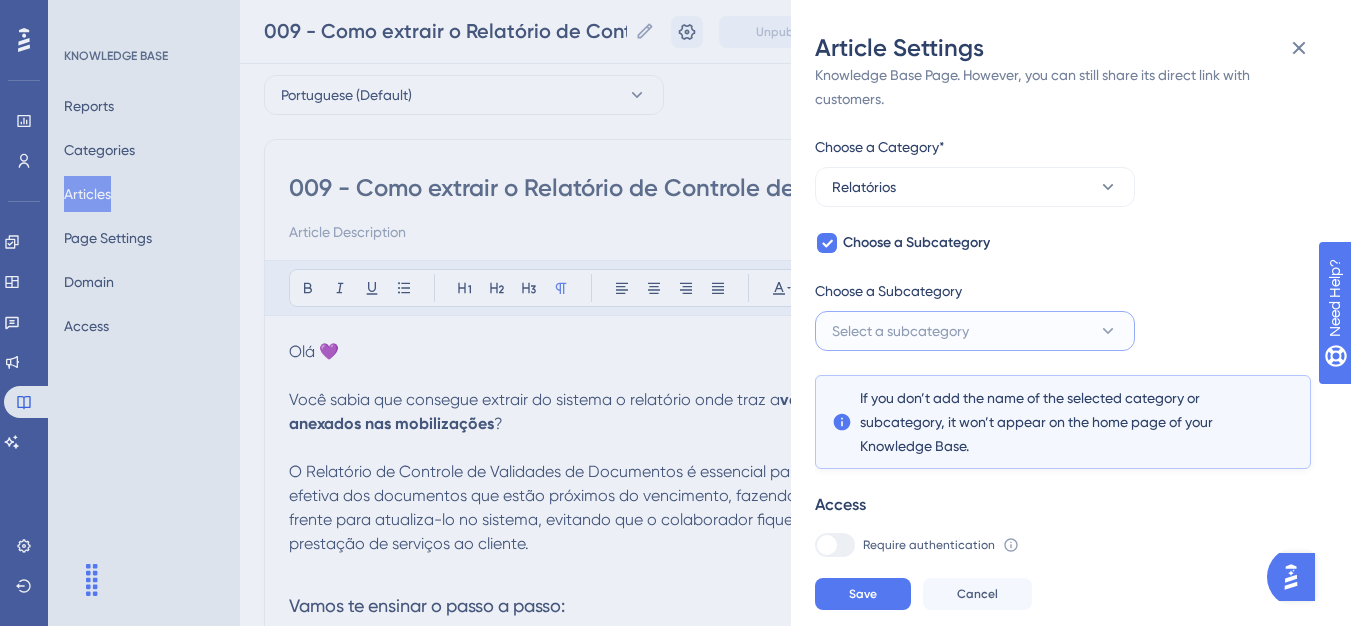 click on "Select a subcategory" at bounding box center [900, 331] 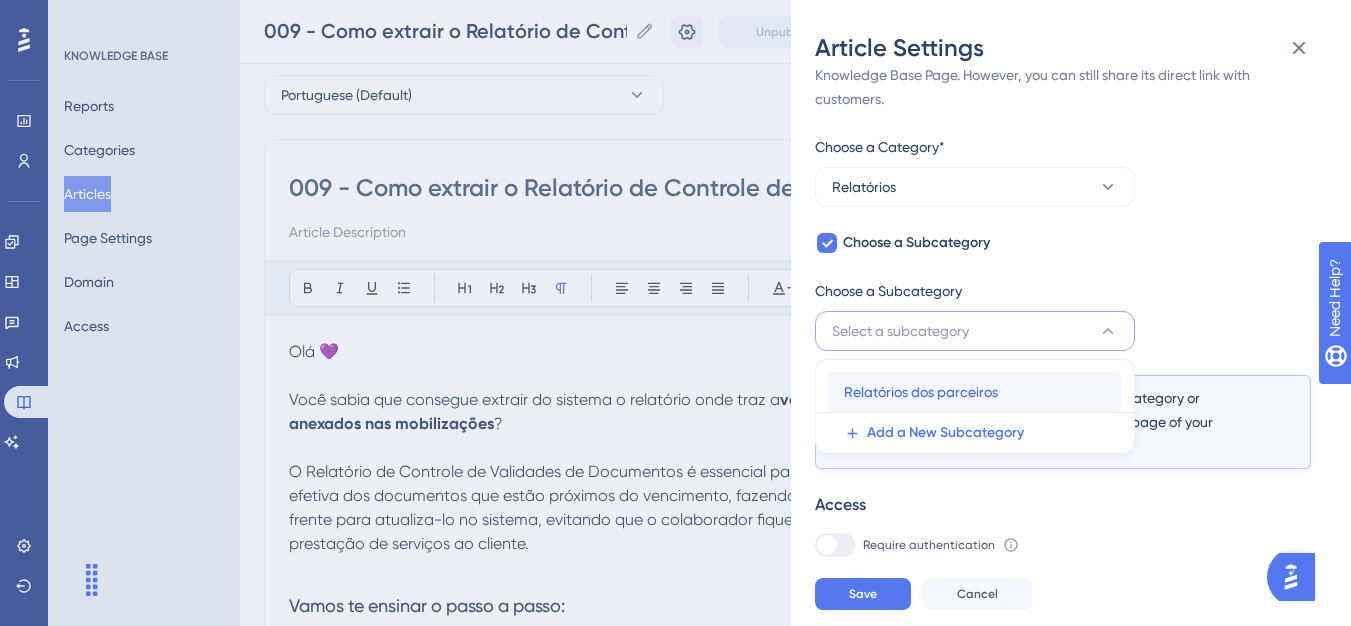 click on "Relatórios dos parceiros" at bounding box center [921, 392] 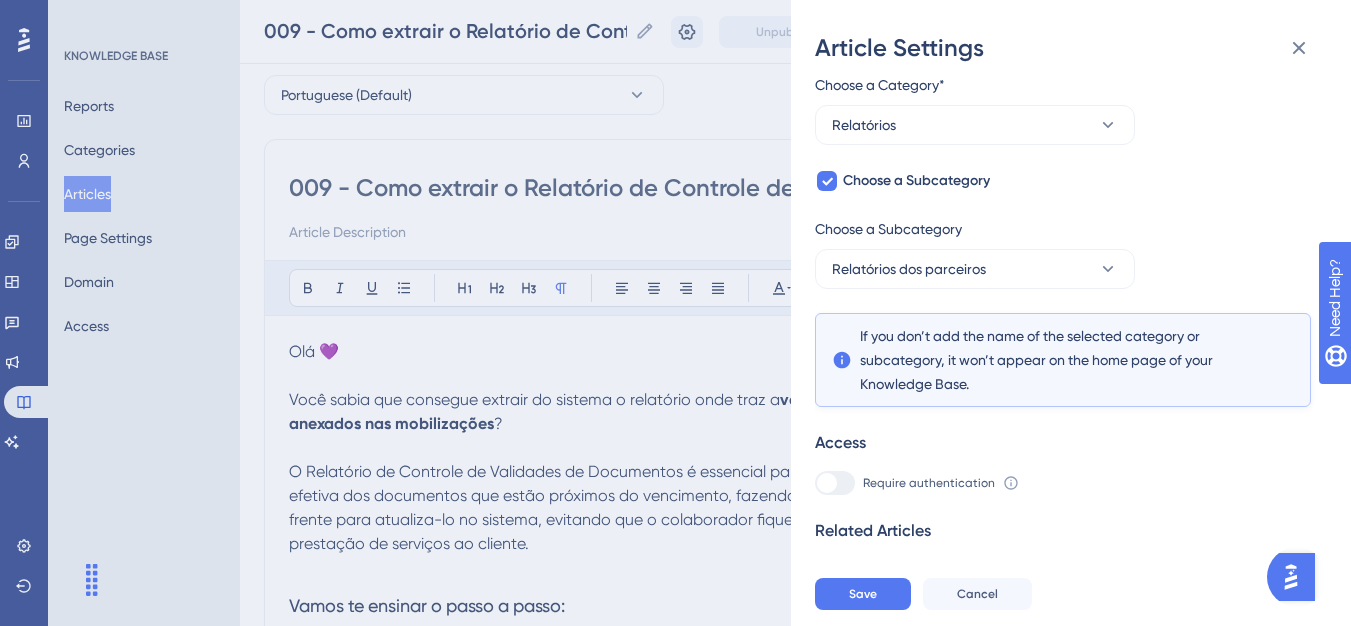 scroll, scrollTop: 145, scrollLeft: 0, axis: vertical 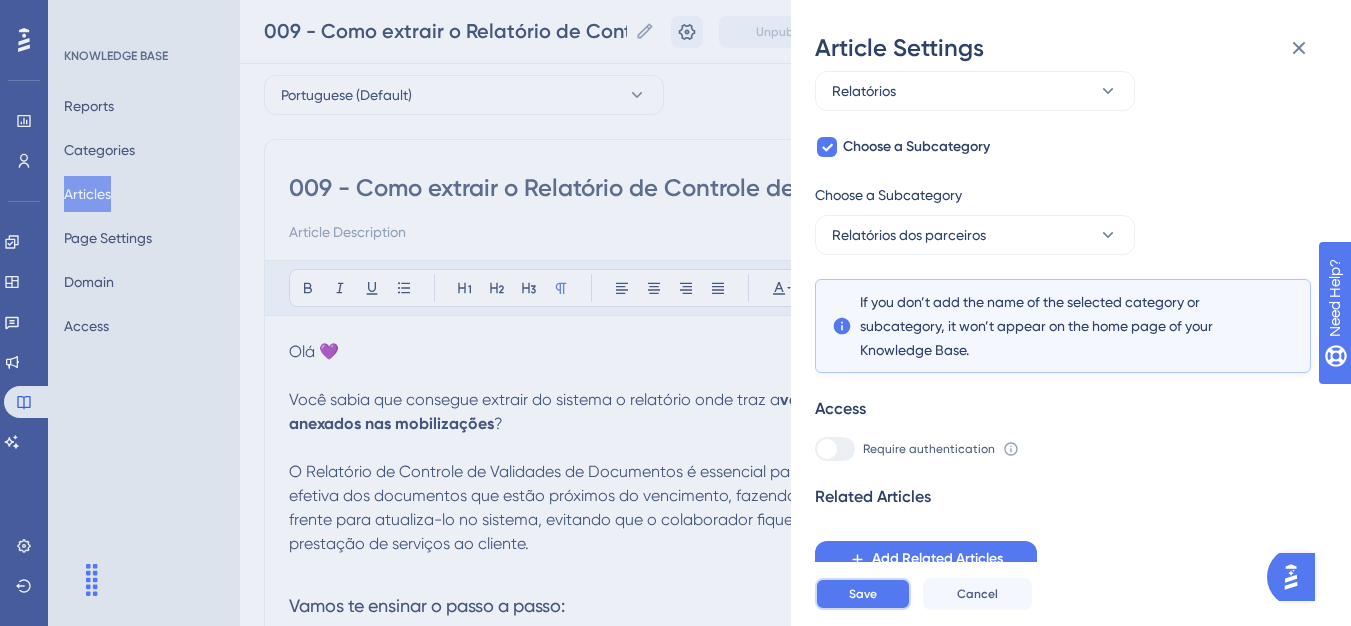 click on "Save" at bounding box center [863, 594] 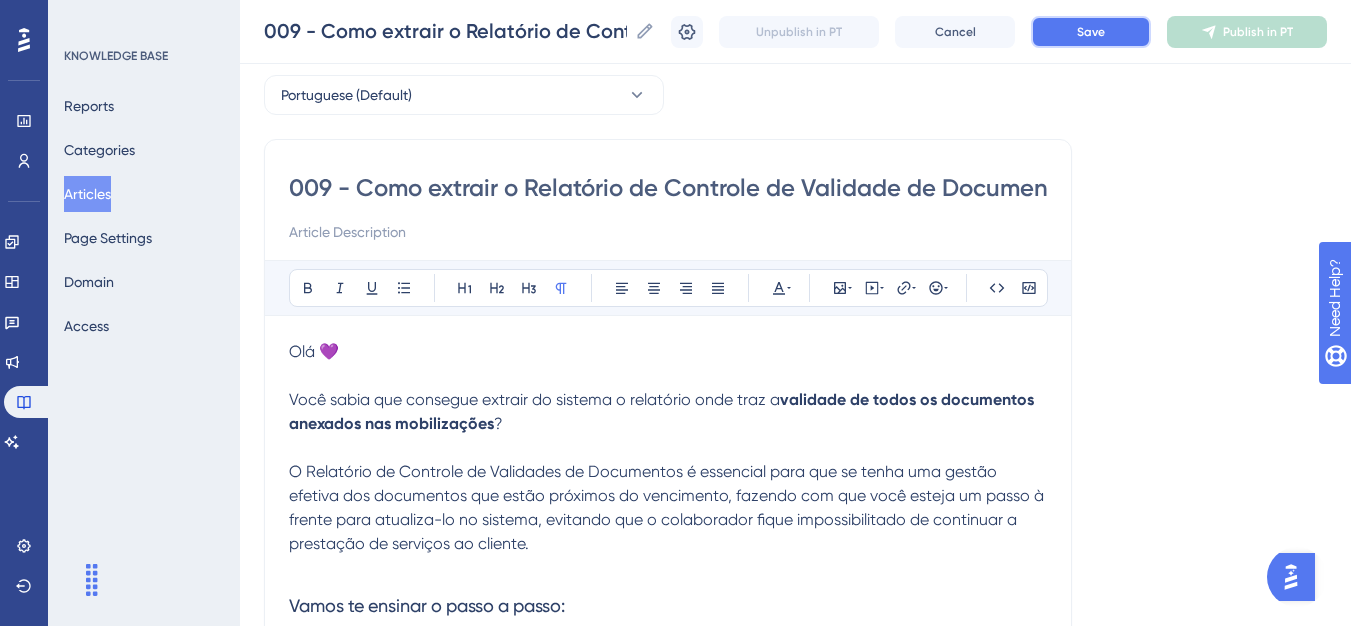 click on "Save" at bounding box center (1091, 32) 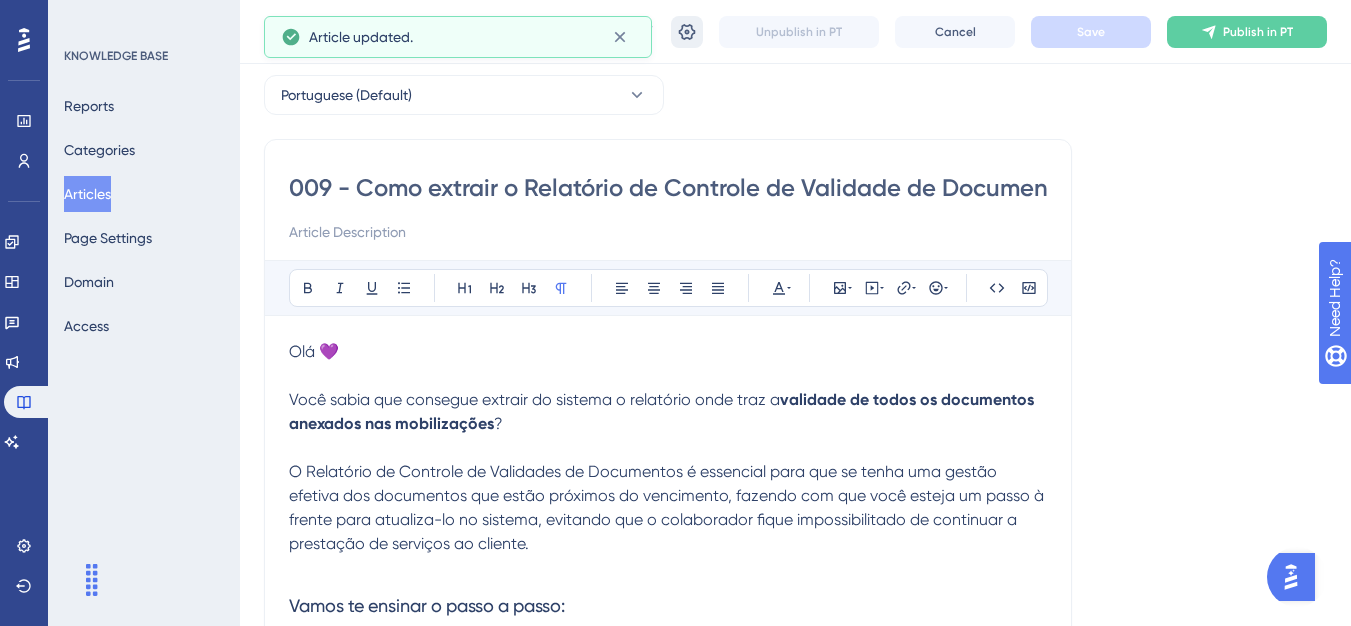 click 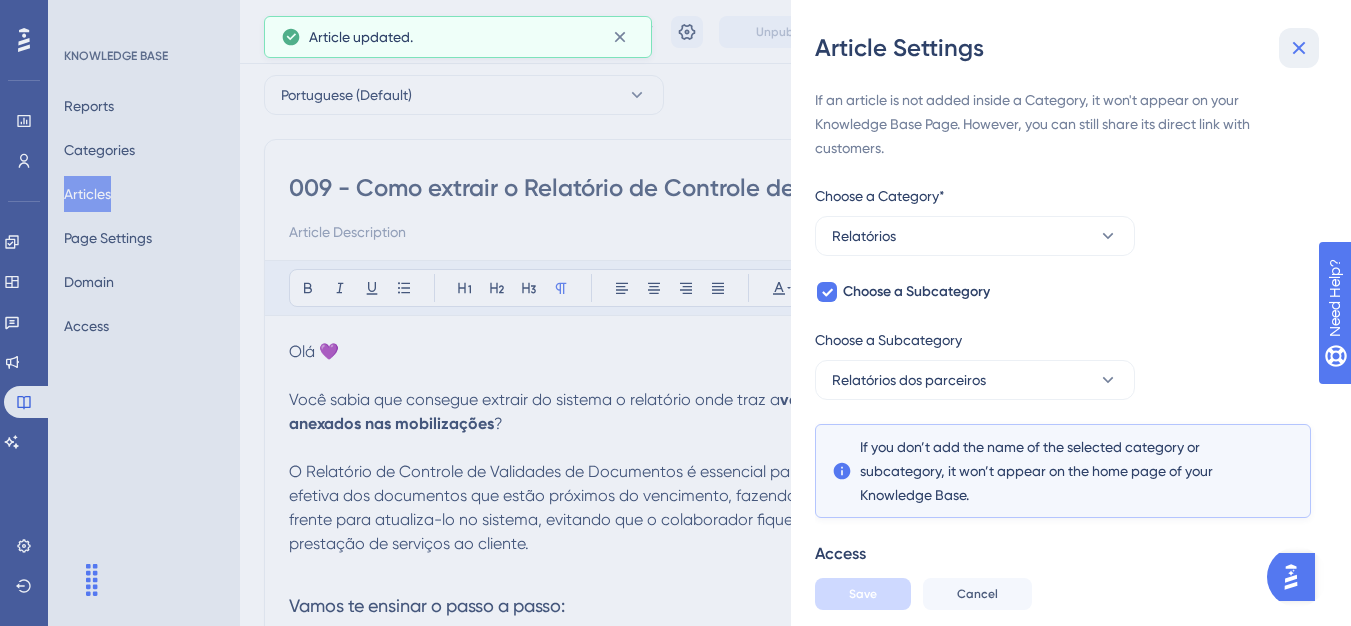 click at bounding box center (1299, 48) 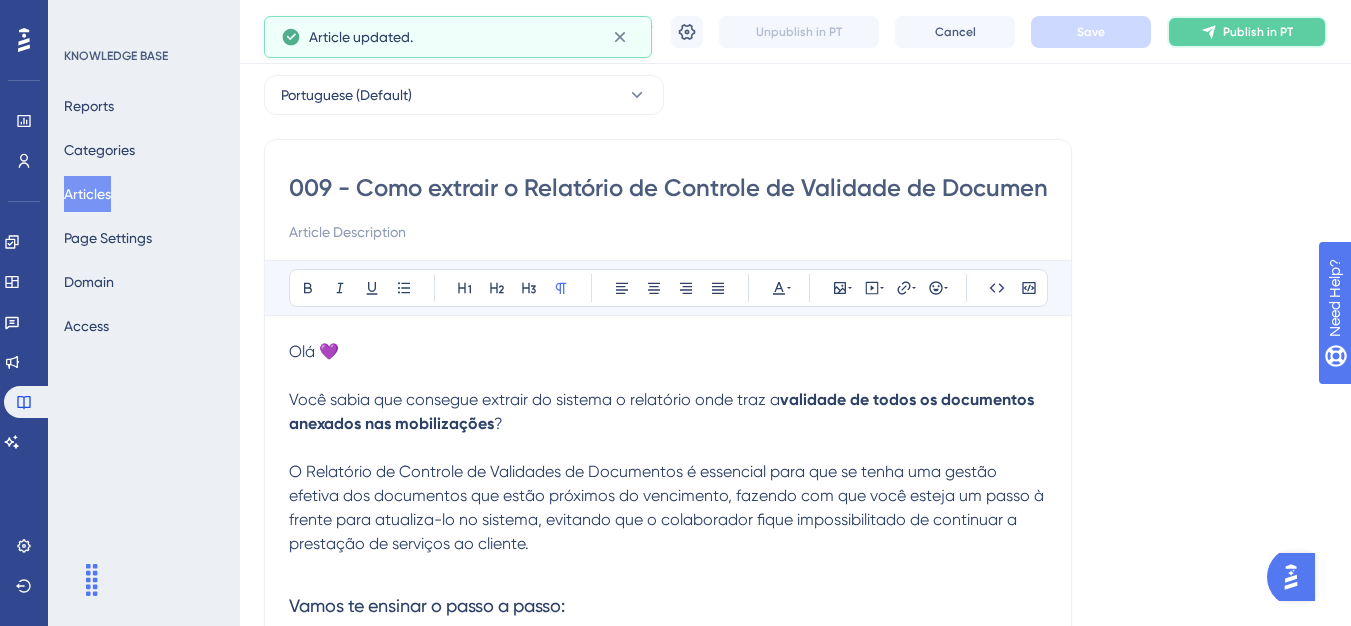 click on "Publish in PT" at bounding box center [1247, 32] 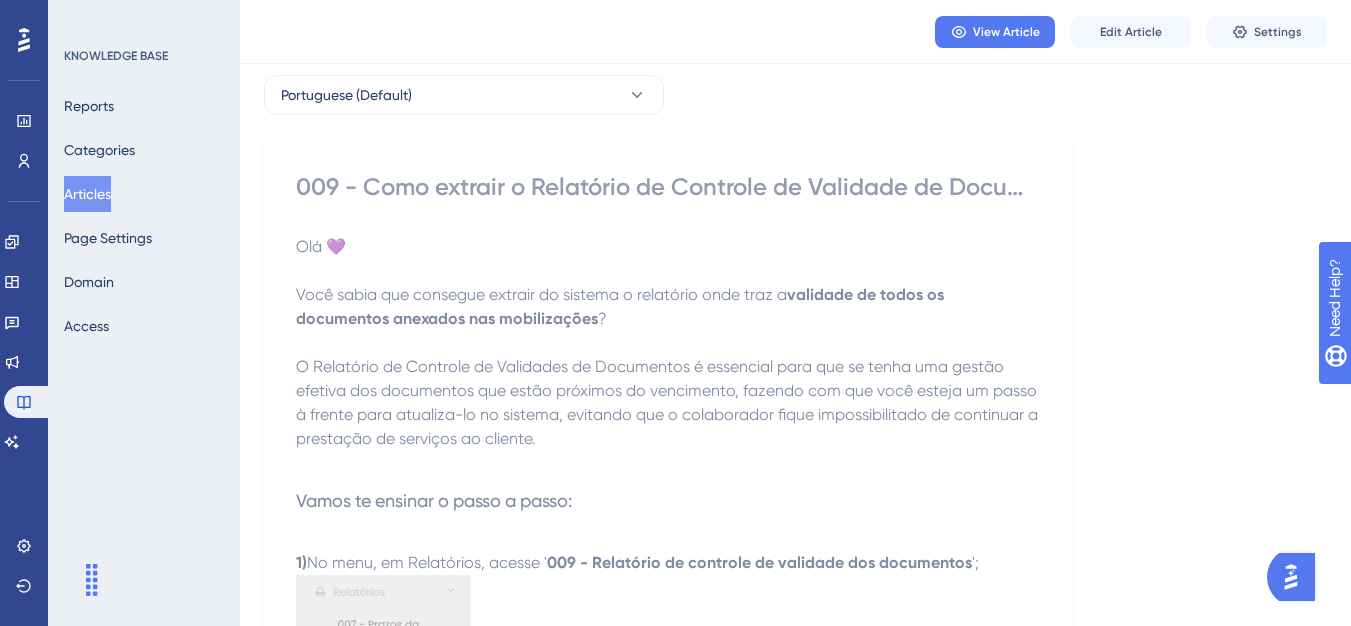 scroll, scrollTop: 0, scrollLeft: 0, axis: both 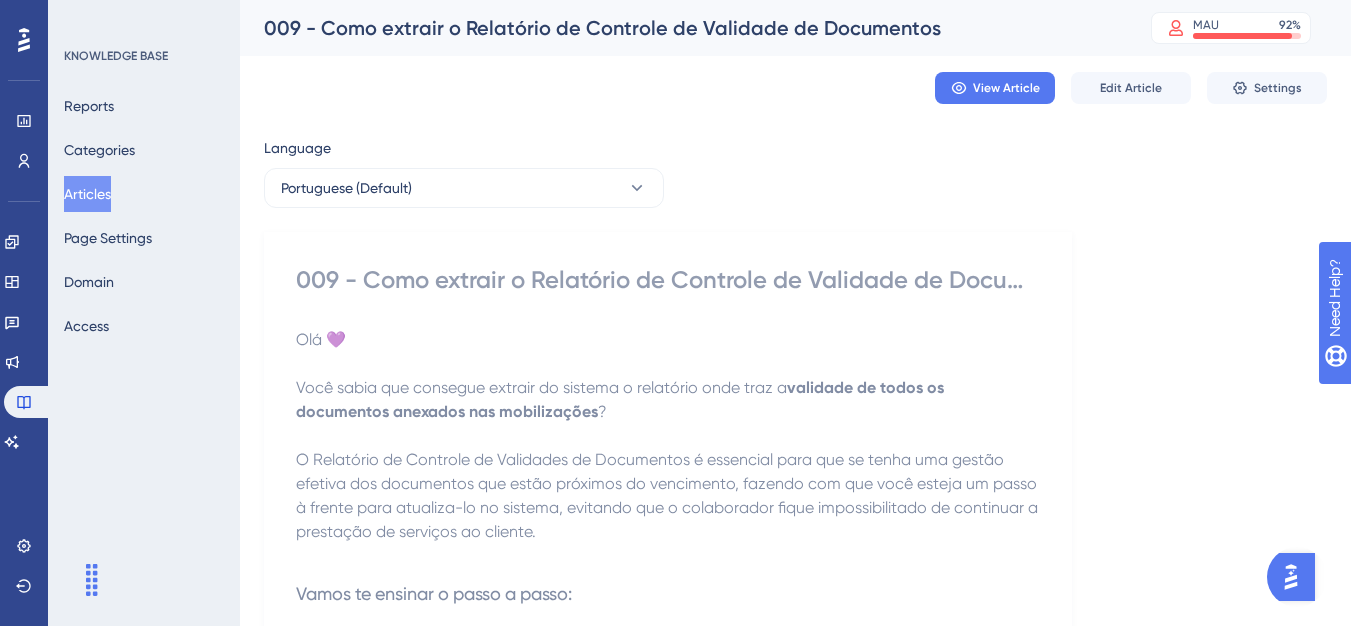click on "Articles" at bounding box center (87, 194) 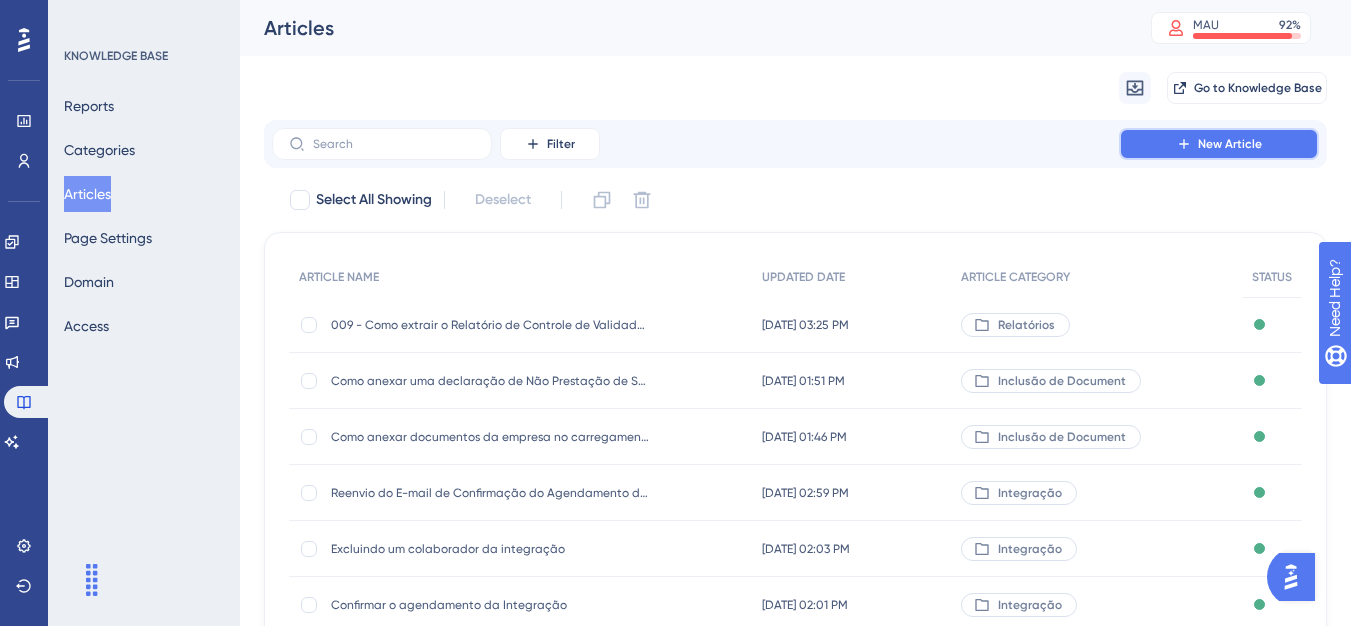 click on "New Article" at bounding box center (1219, 144) 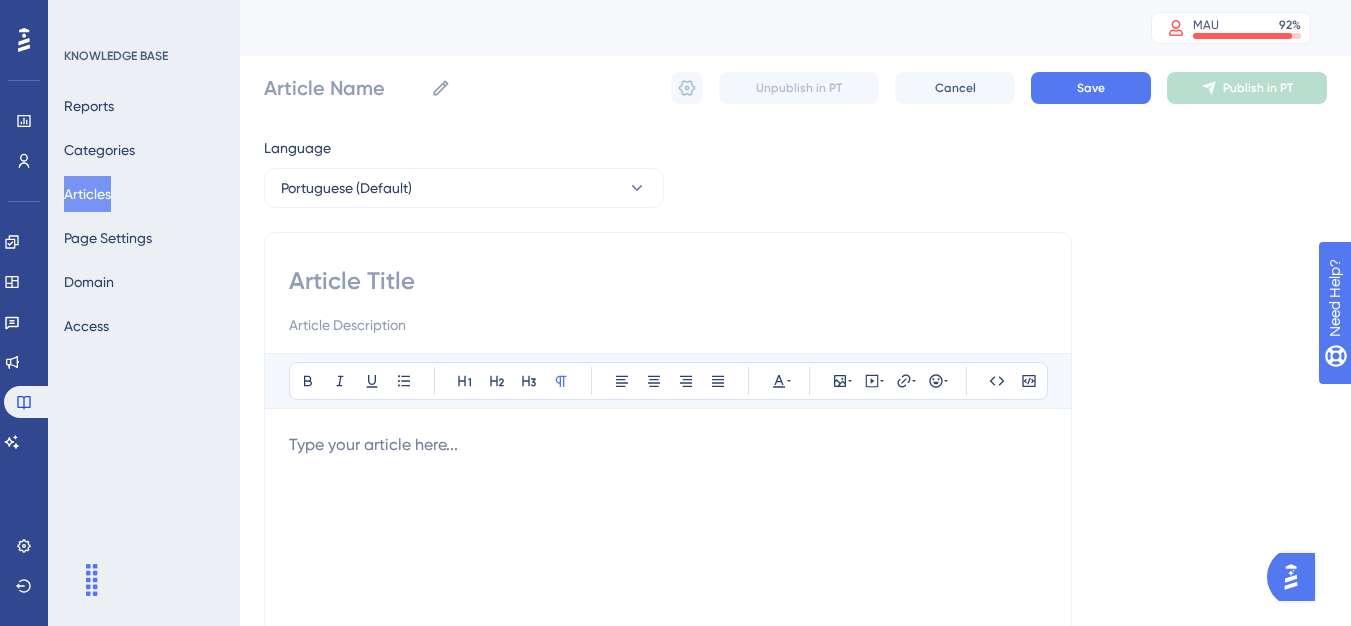 click on "Bold Italic Underline Bullet Point Heading 1 Heading 2 Heading 3 Normal Align Left Align Center Align Right Align Justify Text Color Insert Image Embed Video Hyperlink Emojis Code Code Block Type your article here..." at bounding box center [668, 565] 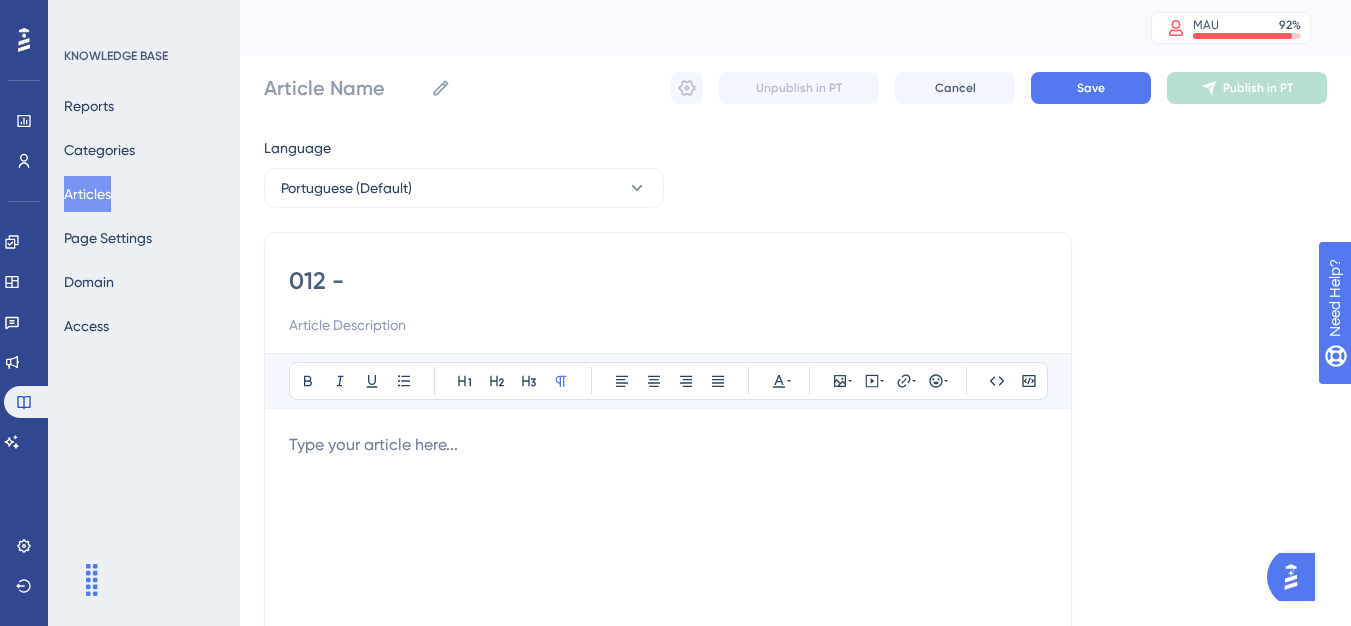 type on "012 -" 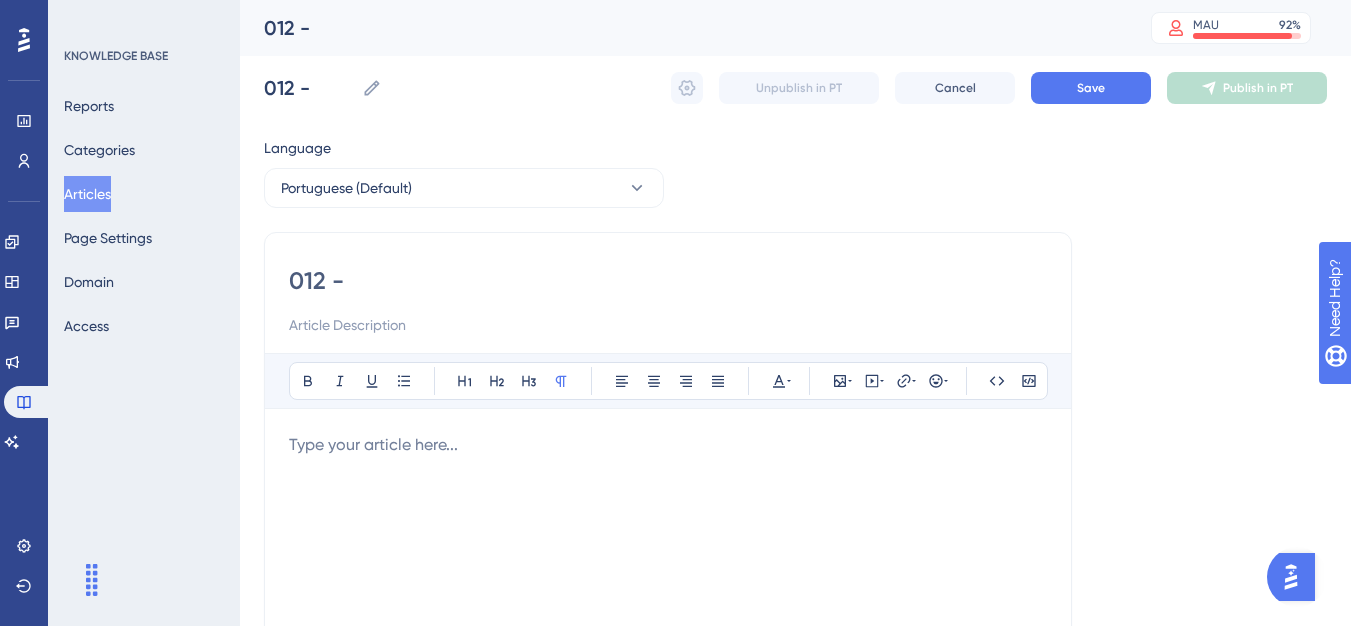 click on "012 -" at bounding box center [668, 281] 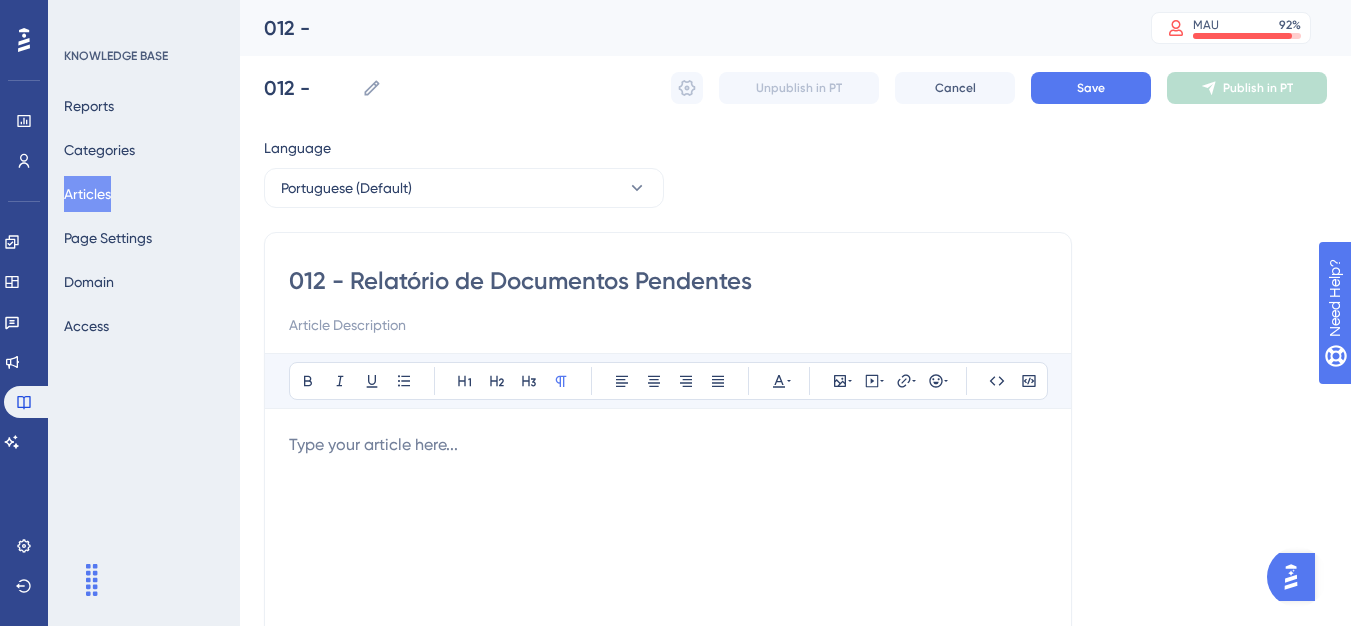 type on "012 - Relatório de Documentos Pendentes" 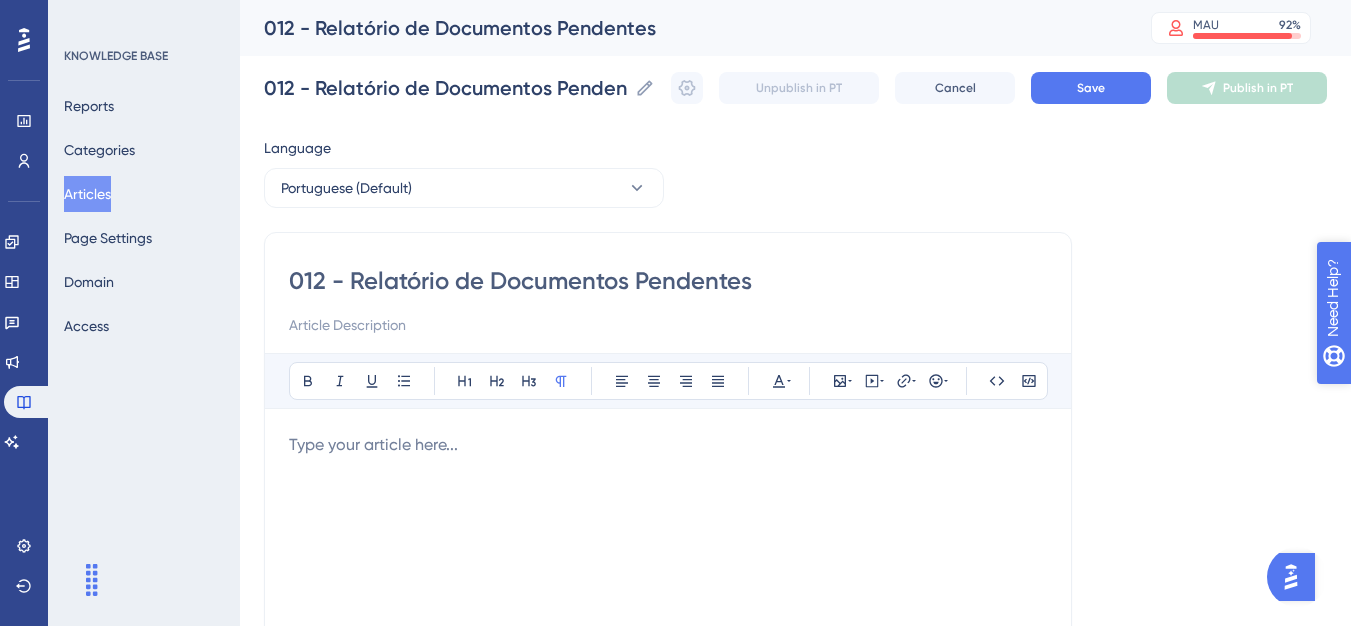 type on "012 - Relatório de Documentos Pendentes" 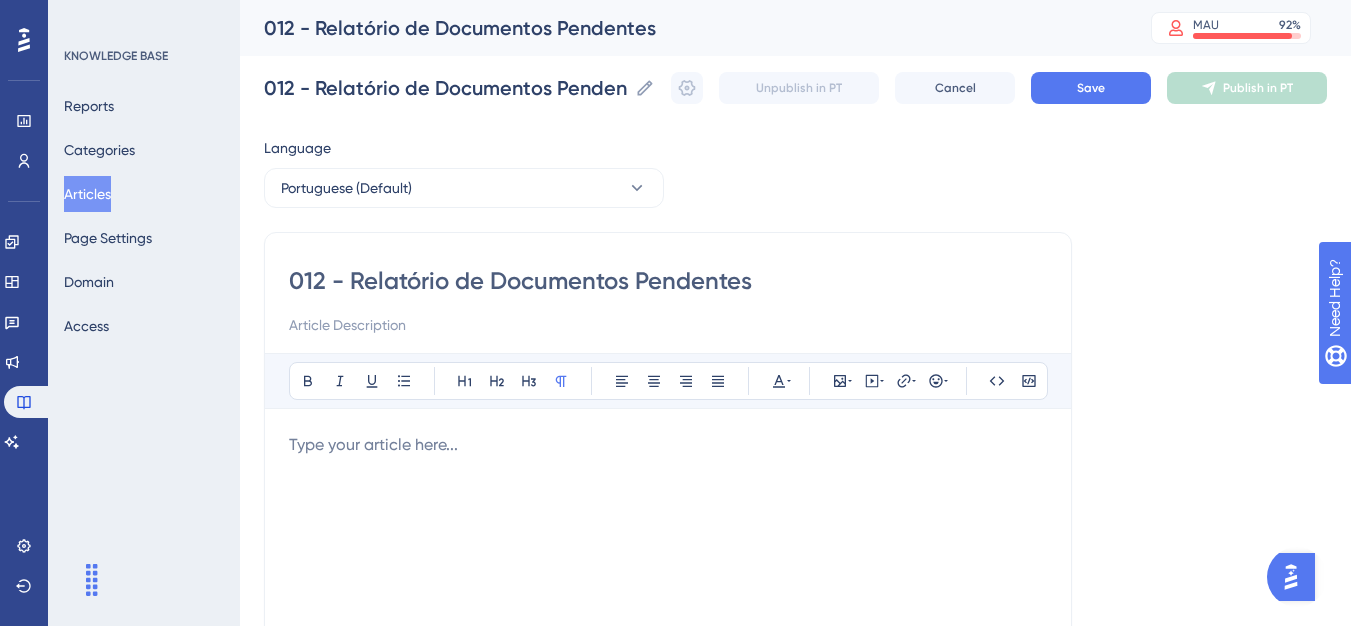 click at bounding box center [668, 445] 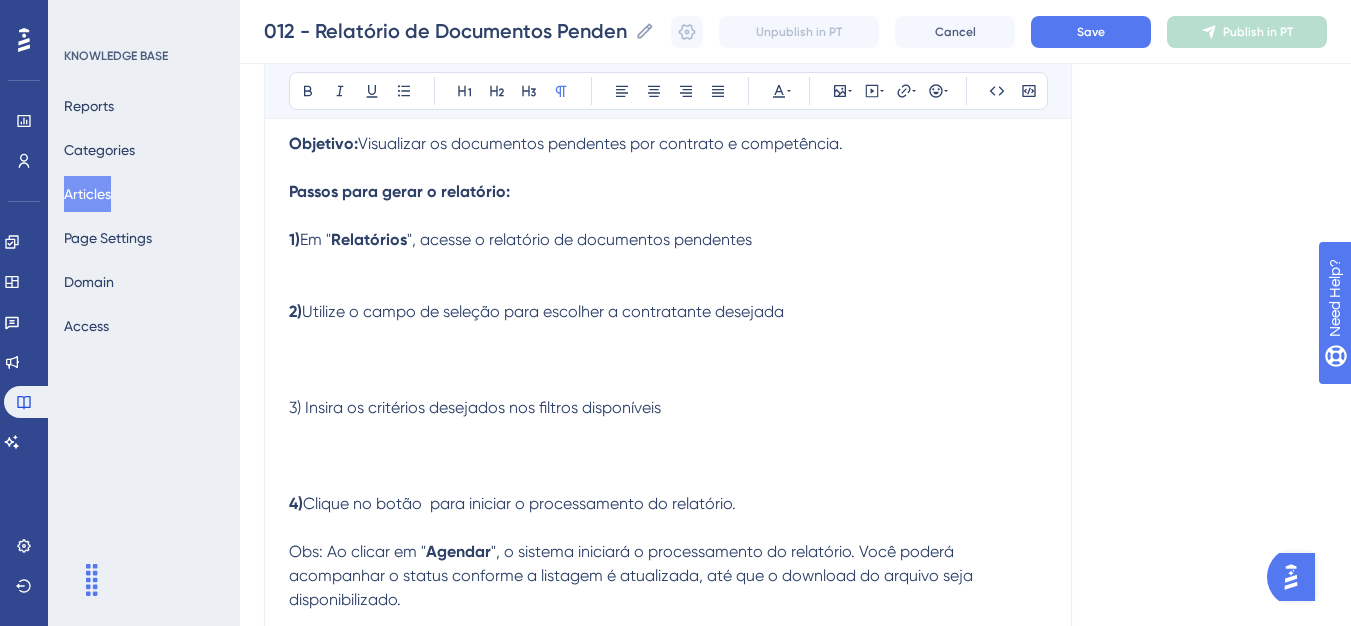 scroll, scrollTop: 265, scrollLeft: 0, axis: vertical 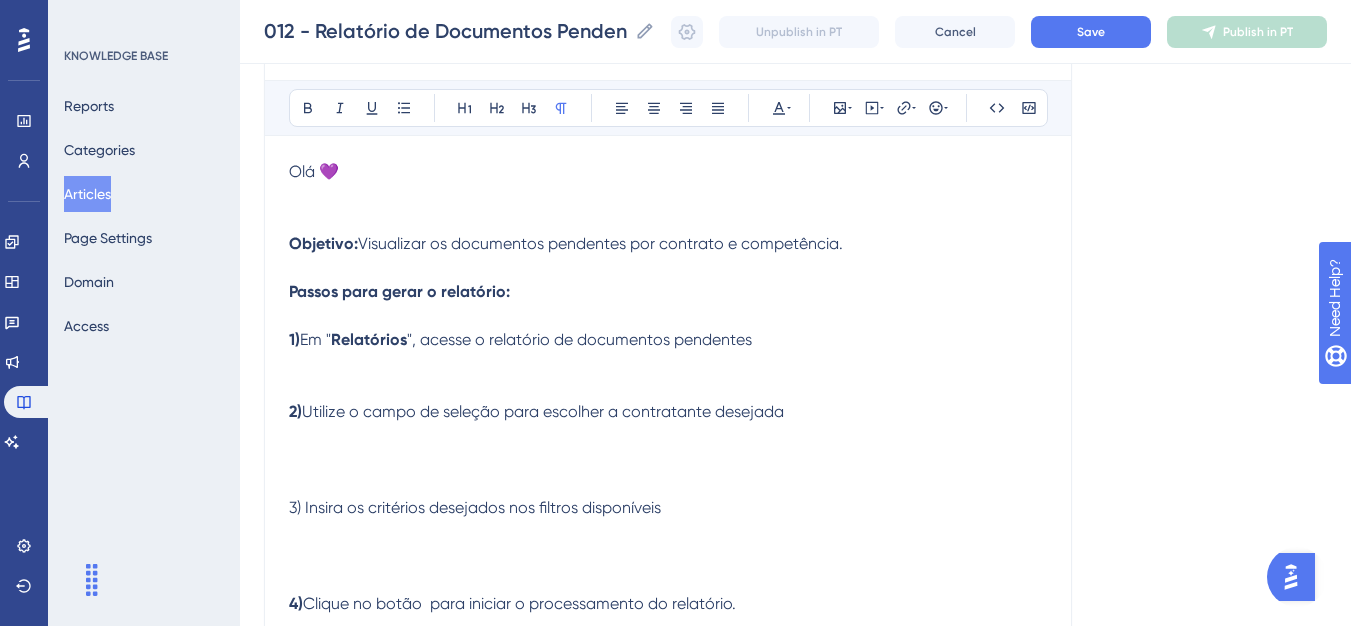 click on "Objetivo:  Visualizar os documentos pendentes por contrato e competência. Passos para gerar o relatório: 1)  Em " Relatórios ", acesse o relatório de documentos pendentes 2)  Utilize o campo de seleção para escolher a contratante desejada 3)   Insira os critérios desejados nos filtros disponíveis 4)  Clique no botão  para iniciar o processamento do relatório. Obs:   Ao clicar em " Agendar ", o sistema iniciará o processamento do relatório. Você poderá acompanhar o status conforme a listagem é atualizada, até que o download do arquivo seja disponibilizado." at bounding box center (668, 484) 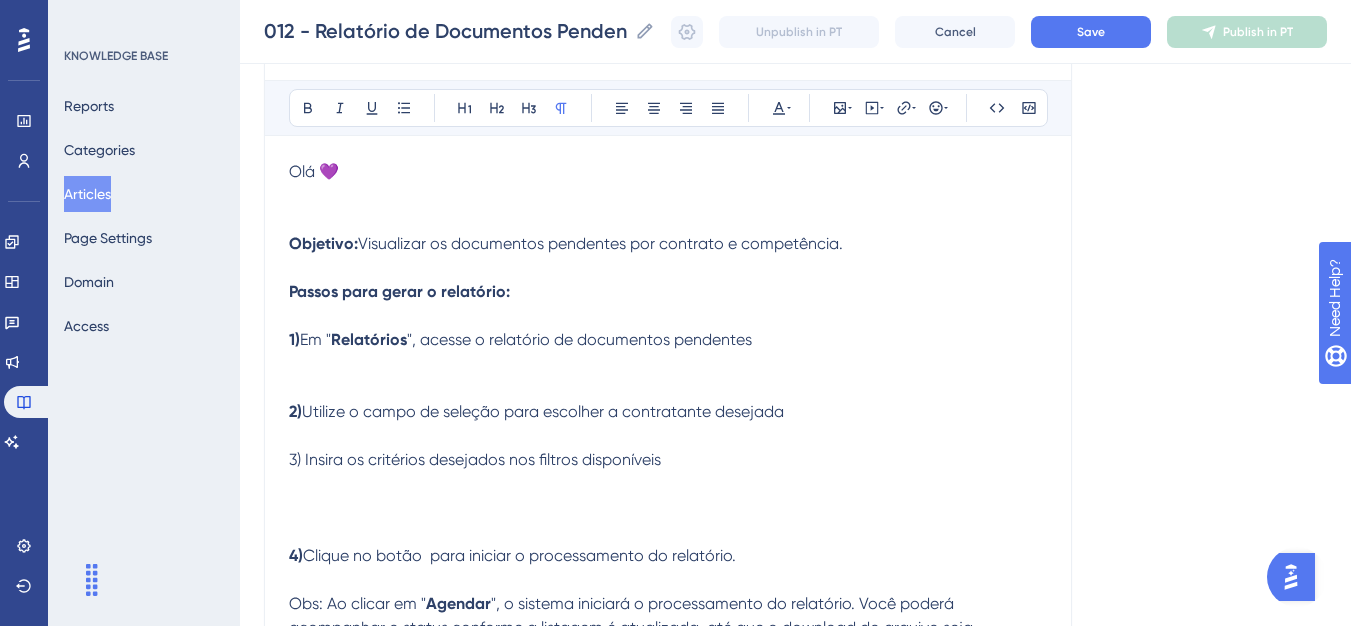 click on "Objetivo:  Visualizar os documentos pendentes por contrato e competência. Passos para gerar o relatório: 1)  Em " Relatórios ", acesse o relatório de documentos pendentes 2)  Utilize o campo de seleção para escolher a contratante desejada 3)   Insira os critérios desejados nos filtros disponíveis 4)  Clique no botão  para iniciar o processamento do relatório. Obs:   Ao clicar em " Agendar ", o sistema iniciará o processamento do relatório. Você poderá acompanhar o status conforme a listagem é atualizada, até que o download do arquivo seja disponibilizado." at bounding box center (668, 460) 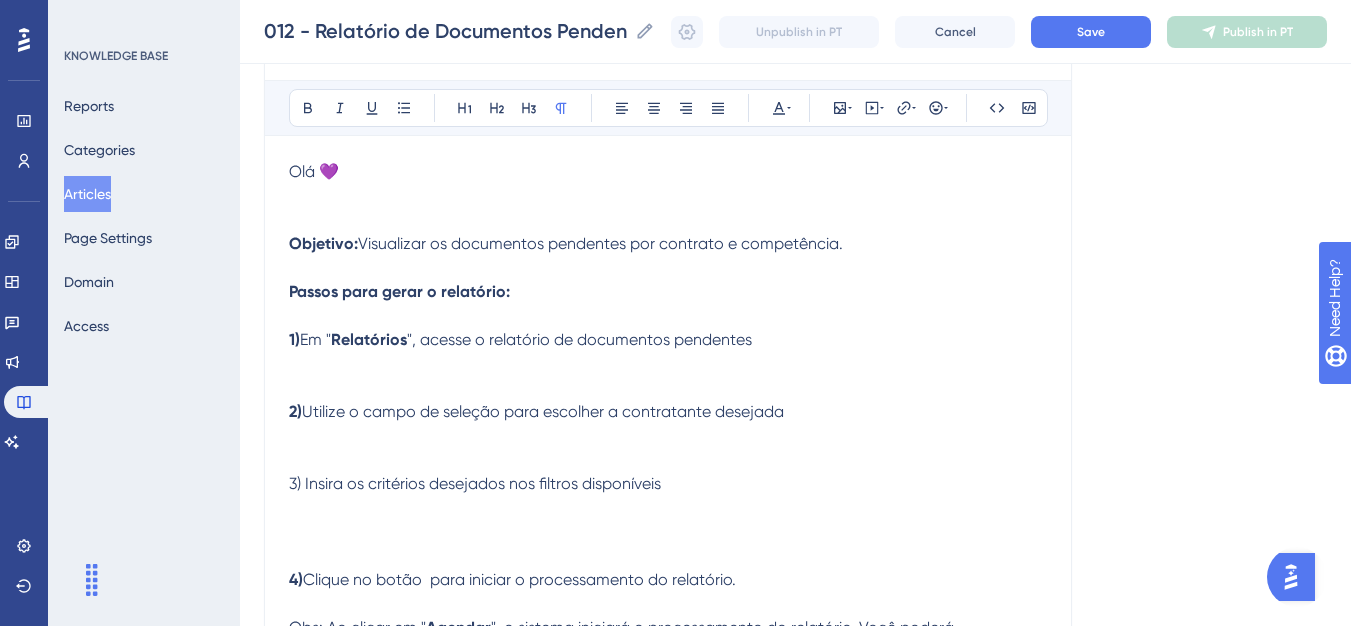 drag, startPoint x: 277, startPoint y: 168, endPoint x: 514, endPoint y: 362, distance: 306.27603 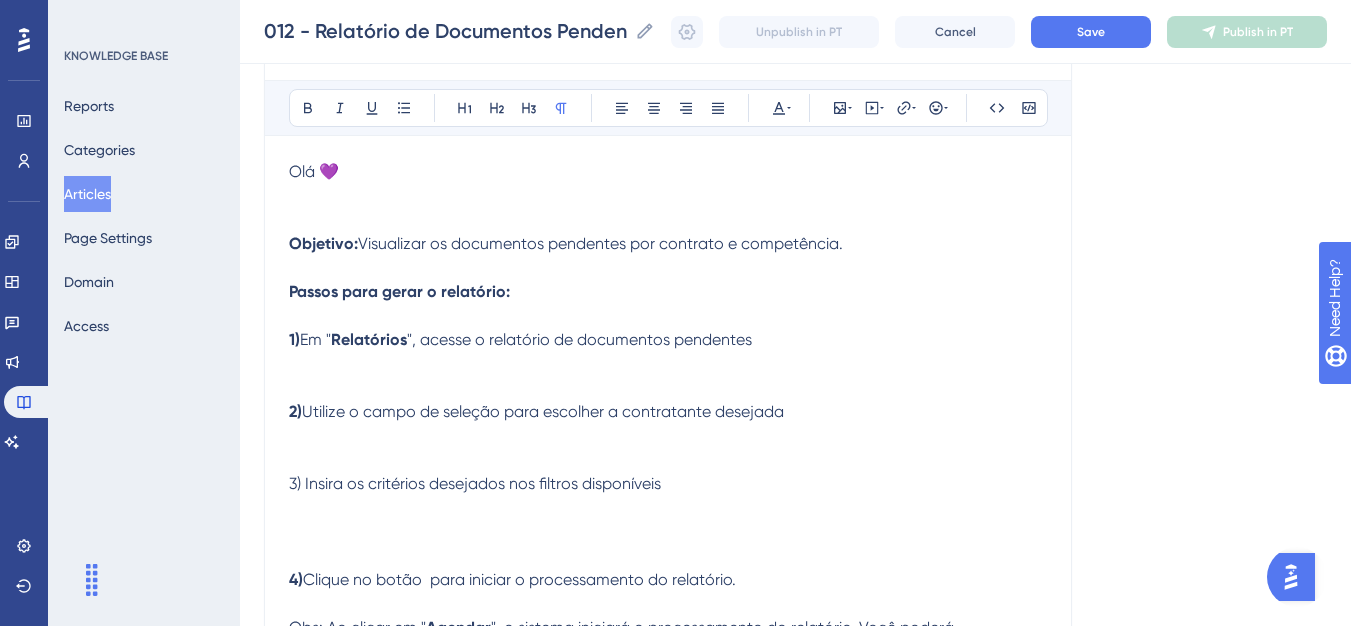 click on "Bold Italic Underline Bullet Point Heading 1 Heading 2 Heading 3 Normal Align Left Align Center Align Right Align Justify Text Color Insert Image Embed Video Hyperlink Emojis Code Code Block" at bounding box center [668, 108] 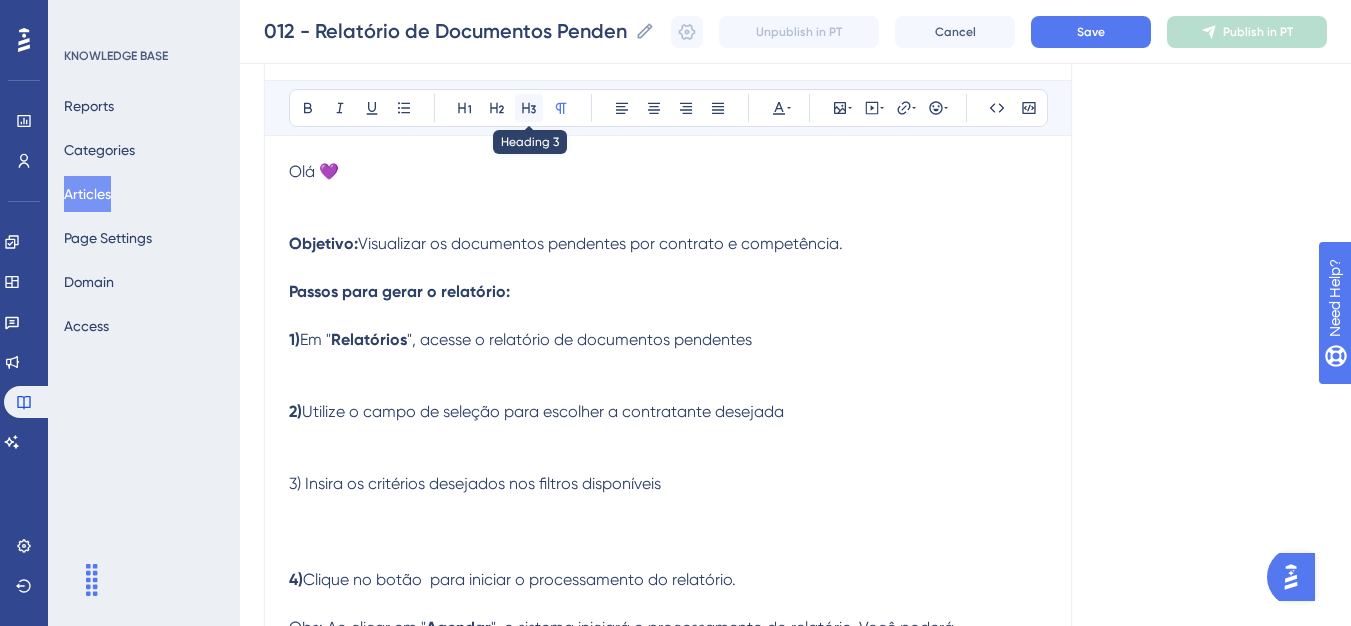 click 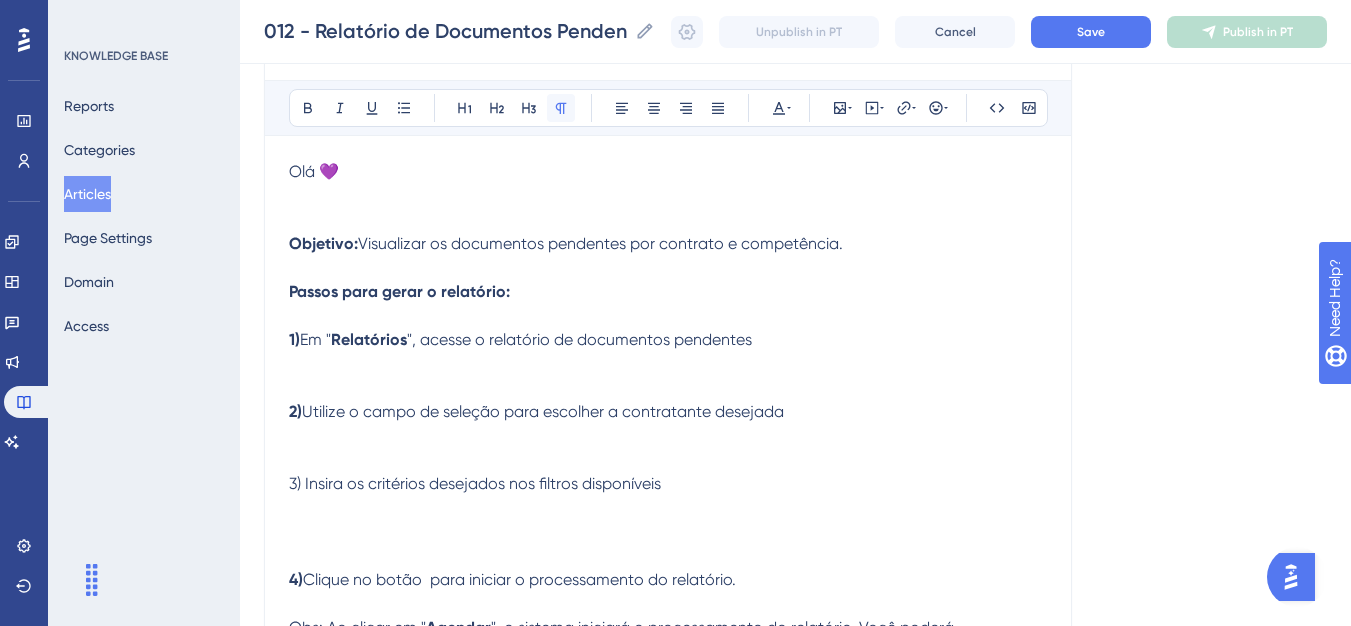 click 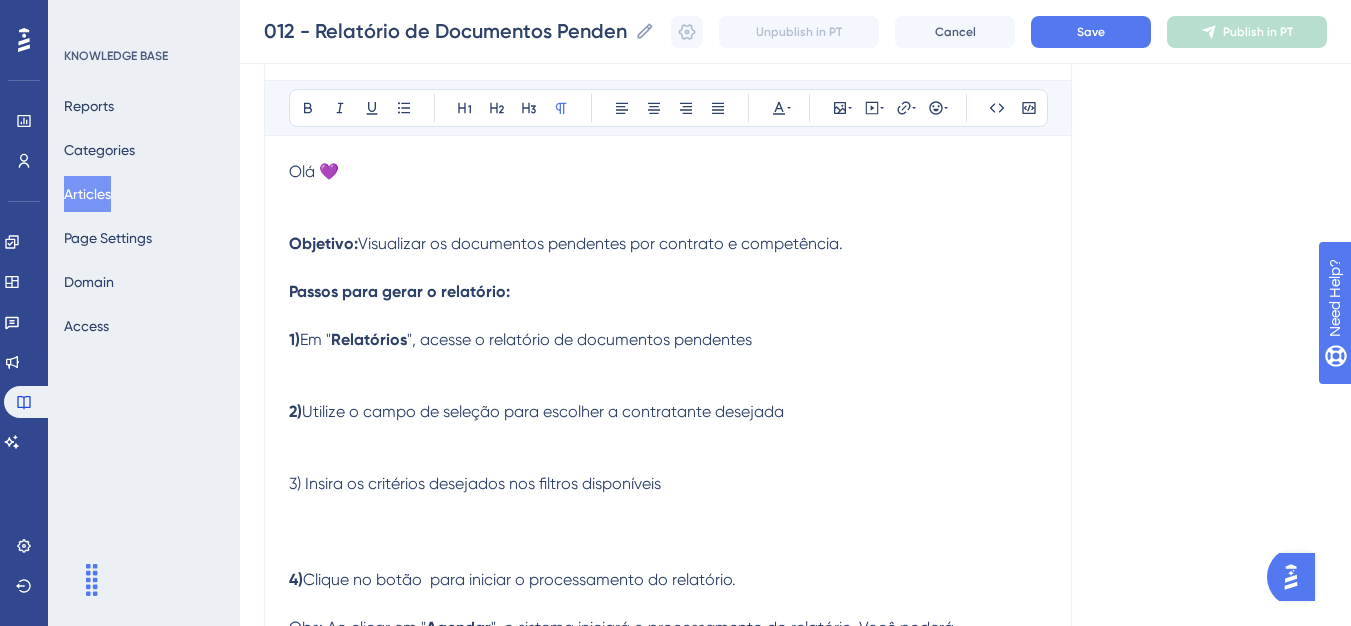 click on "Objetivo:  Visualizar os documentos pendentes por contrato e competência. Passos para gerar o relatório: 1)  Em " Relatórios ", acesse o relatório de documentos pendentes 2)  Utilize o campo de seleção para escolher a contratante desejada" at bounding box center [668, 340] 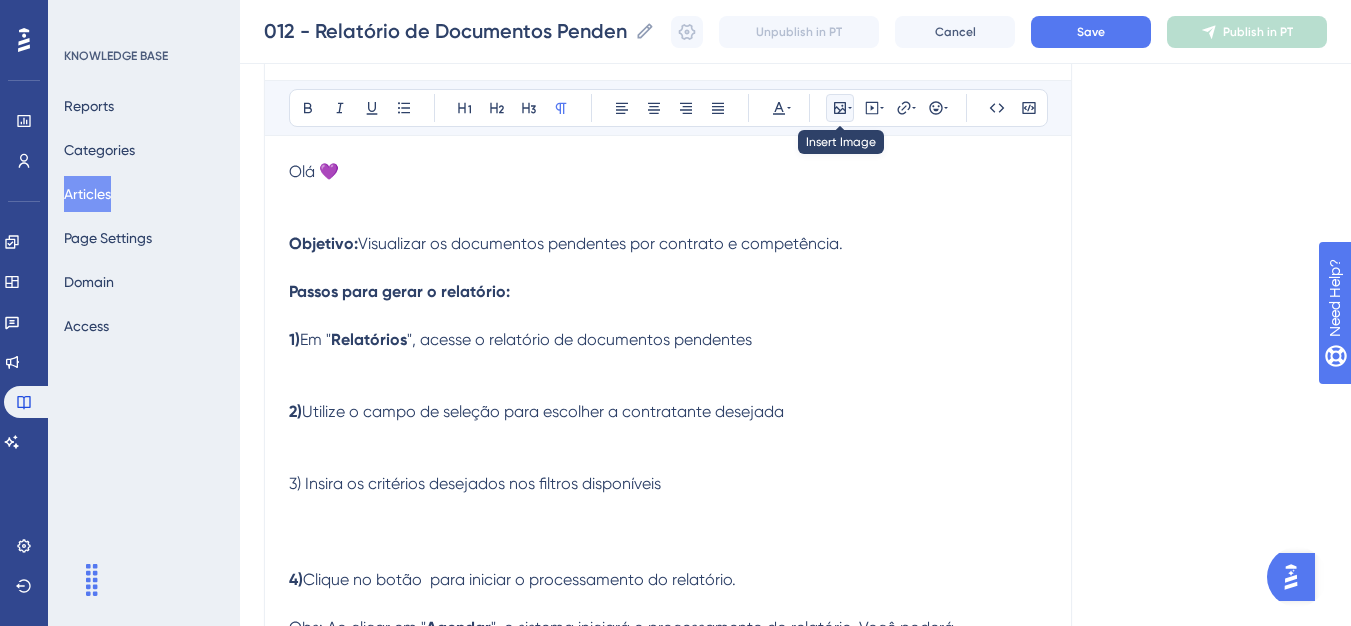 click at bounding box center [840, 108] 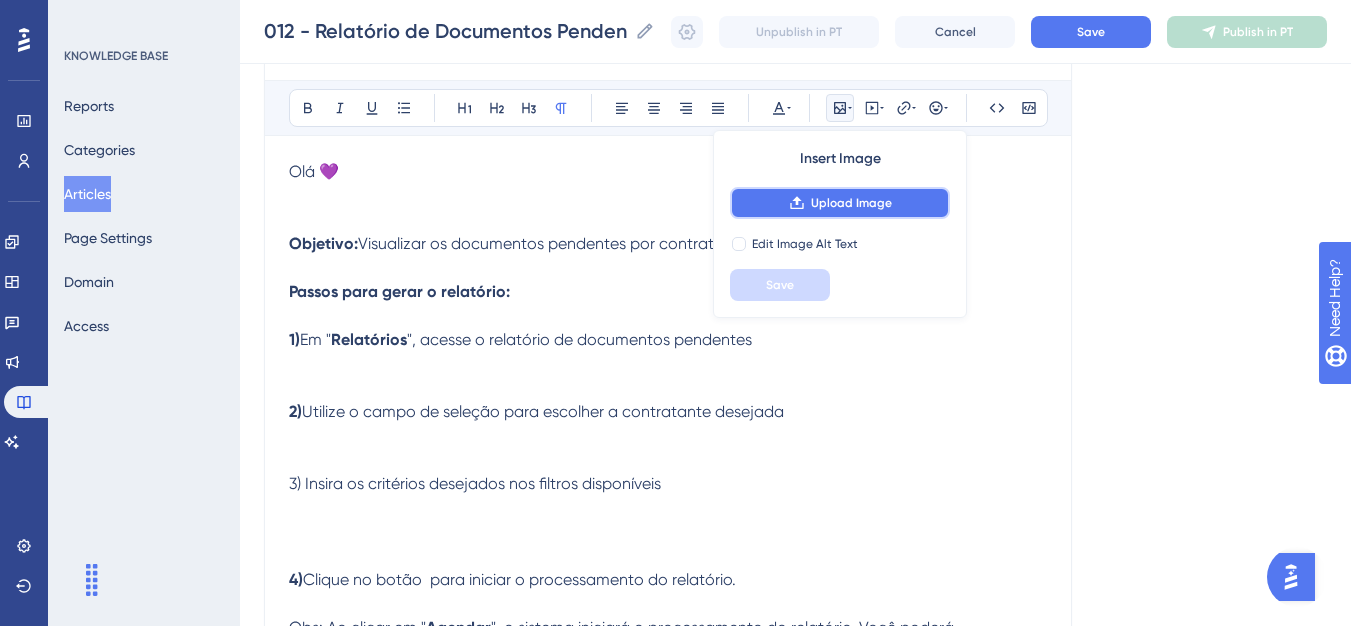click on "Upload Image" at bounding box center [851, 203] 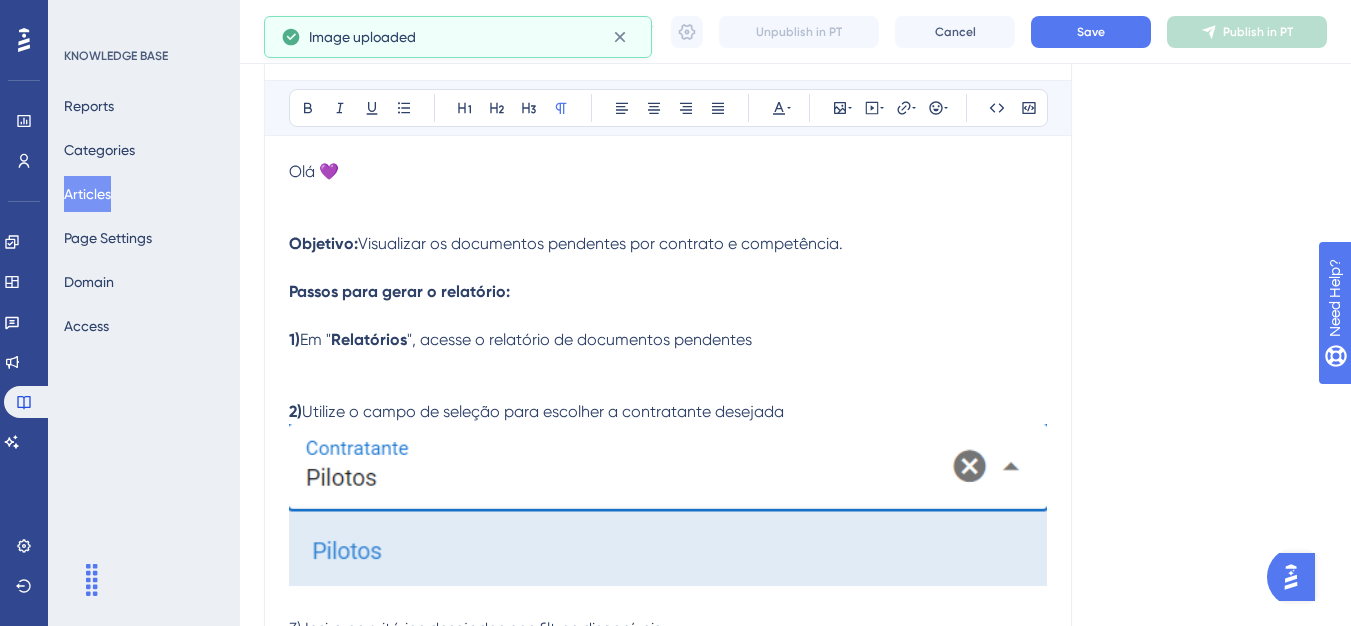 drag, startPoint x: 894, startPoint y: 476, endPoint x: 917, endPoint y: 464, distance: 25.942244 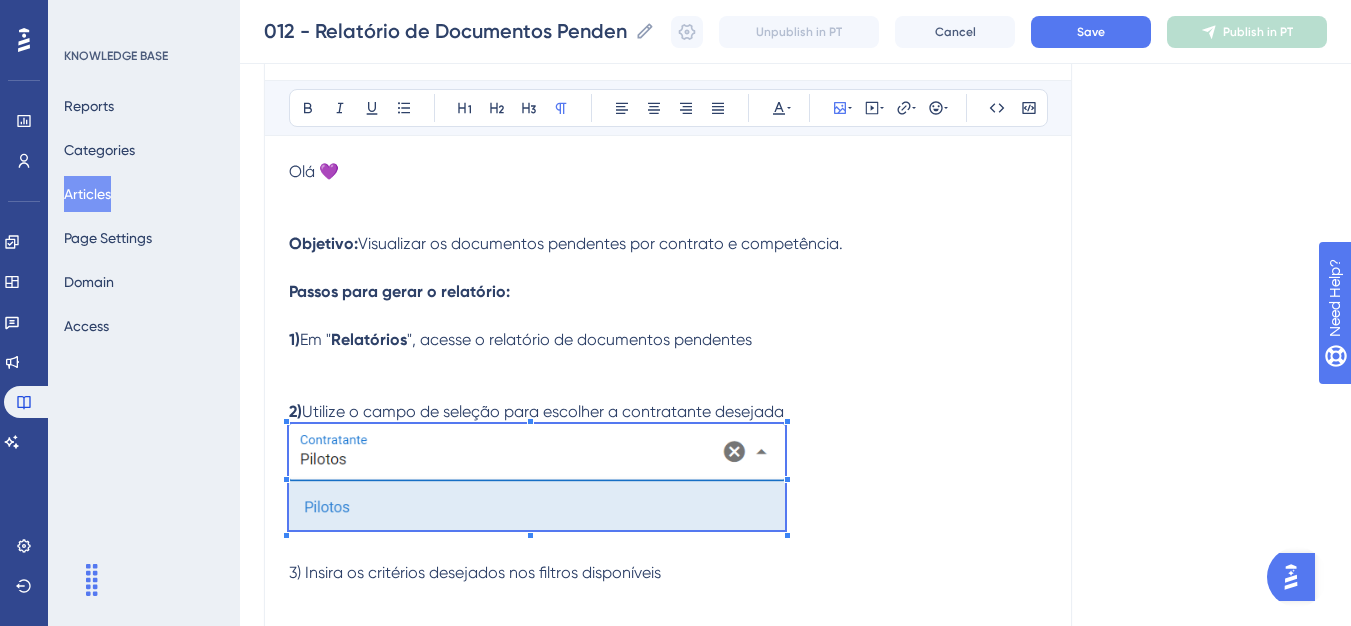 click on "Objetivo:  Visualizar os documentos pendentes por contrato e competência. Passos para gerar o relatório: 1)  Em " Relatórios ", acesse o relatório de documentos pendentes 2)  Utilize o campo de seleção para escolher a contratante desejada" at bounding box center (668, 384) 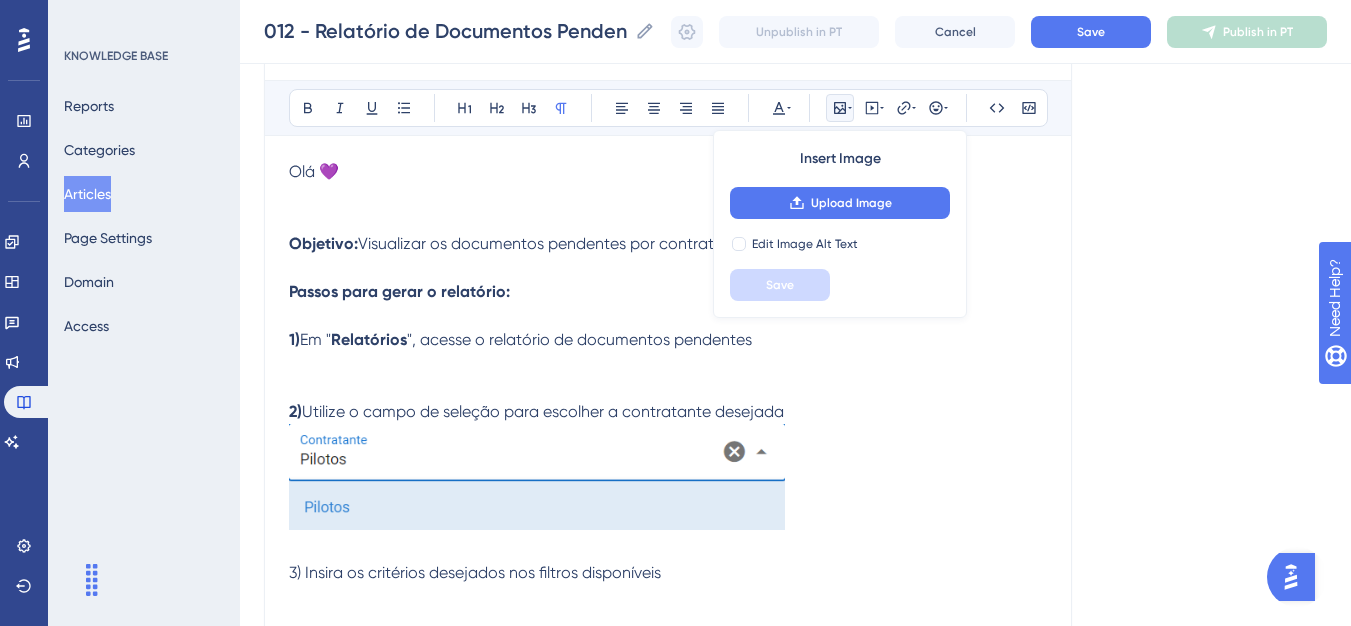 click on "Objetivo:  Visualizar os documentos pendentes por contrato e competência. Passos para gerar o relatório: 1)  Em " Relatórios ", acesse o relatório de documentos pendentes 2)  Utilize o campo de seleção para escolher a contratante desejada" at bounding box center (668, 384) 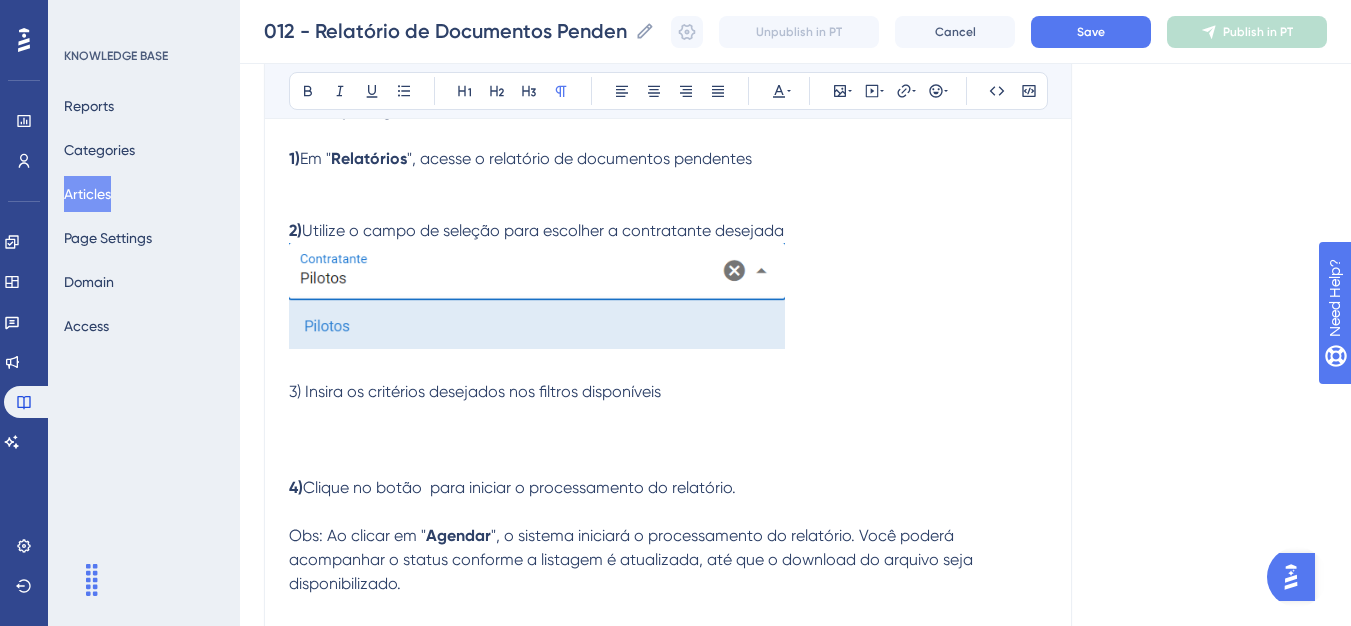 scroll, scrollTop: 465, scrollLeft: 0, axis: vertical 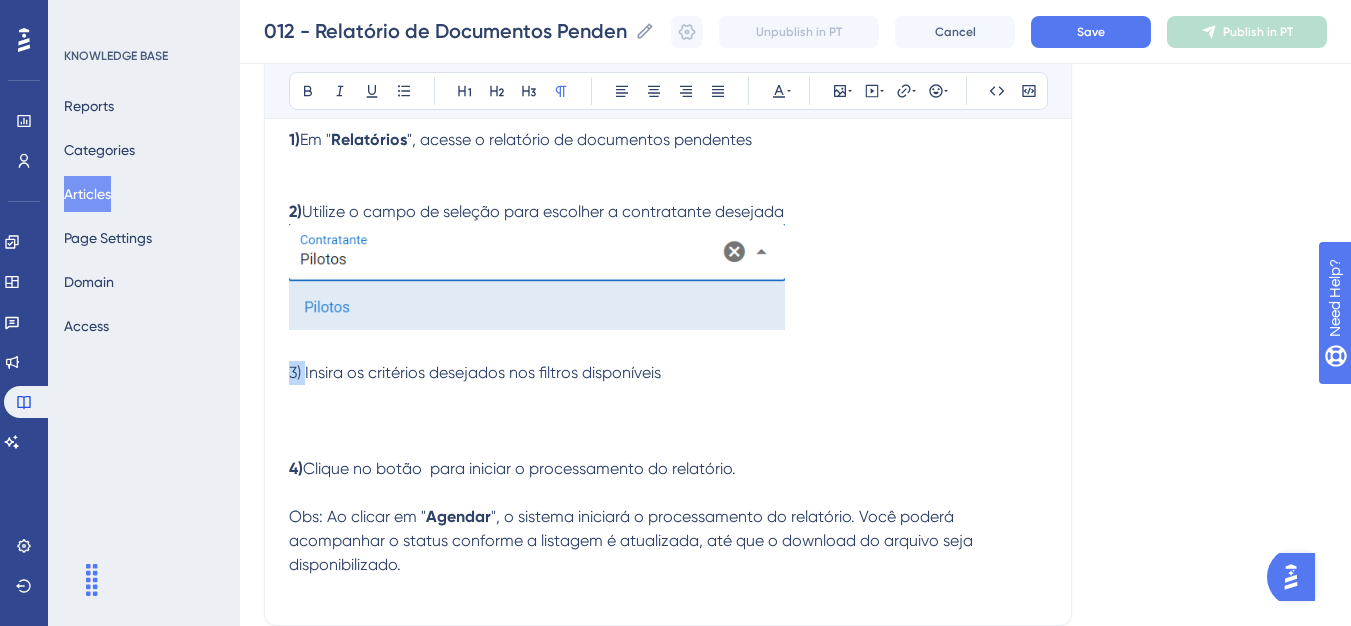 drag, startPoint x: 304, startPoint y: 375, endPoint x: 285, endPoint y: 378, distance: 19.235384 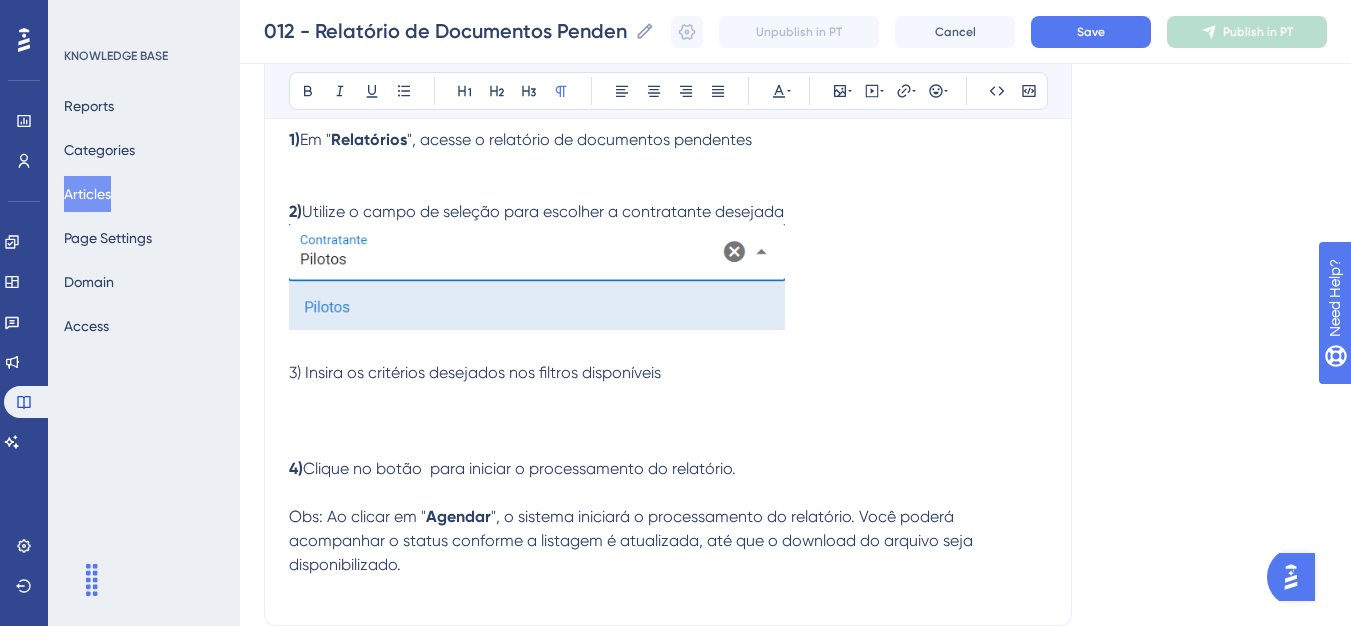 click on "012 - Relatório de Documentos Pendentes Bold Italic Underline Bullet Point Heading 1 Heading 2 Heading 3 Normal Align Left Align Center Align Right Align Justify Text Color Insert Image Embed Video Hyperlink Emojis Code Code Block Olá 💜 Objetivo:  Visualizar os documentos pendentes por contrato e competência. Passos para gerar o relatório: 1)  Em " Relatórios ", acesse o relatório de documentos pendentes 2)  Utilize o campo de seleção para escolher a contratante desejada 3)   Insira os critérios desejados nos filtros disponíveis 4)  Clique no botão  para iniciar o processamento do relatório. Obs:   Ao clicar em " Agendar ", o sistema iniciará o processamento do relatório. Você poderá acompanhar o status conforme a listagem é atualizada, até que o download do arquivo seja disponibilizado." at bounding box center (668, 192) 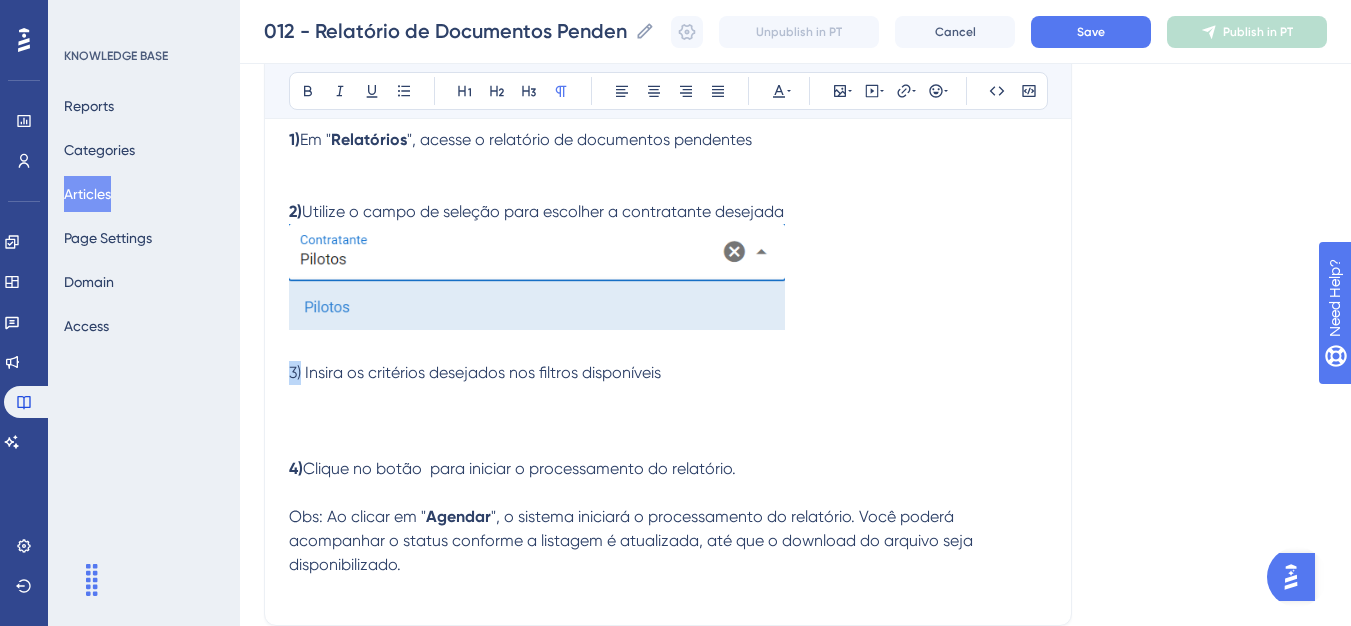 click on "3)" at bounding box center (295, 372) 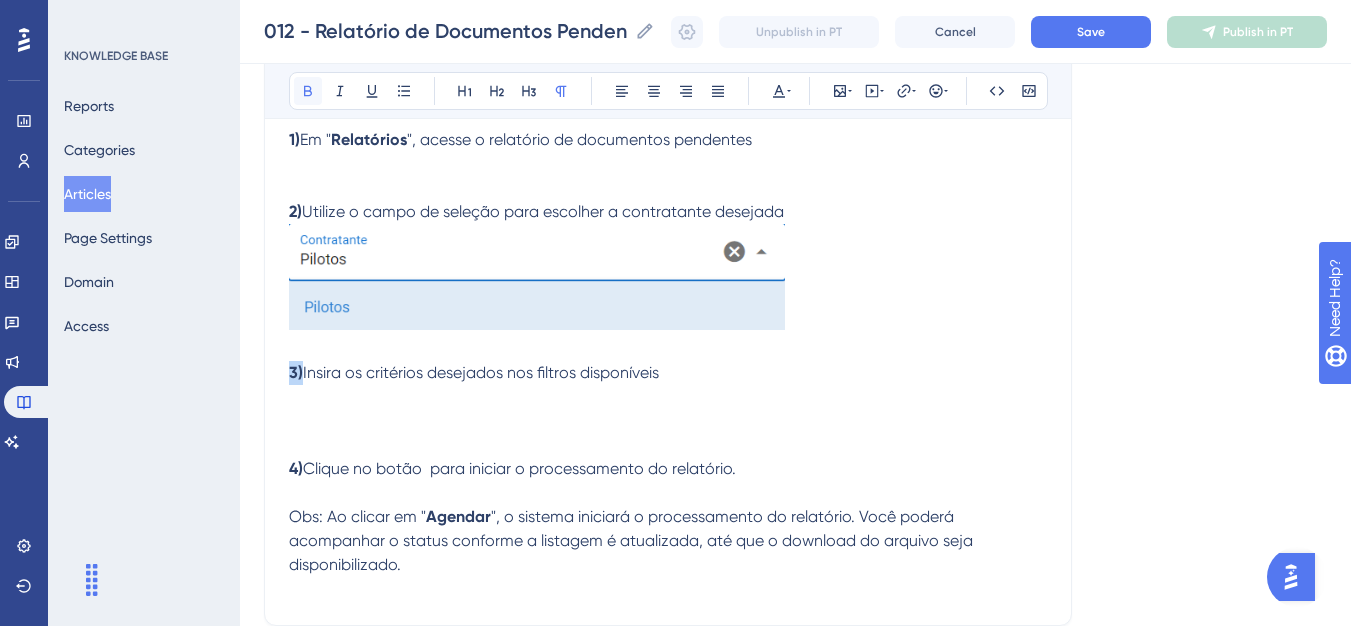 click 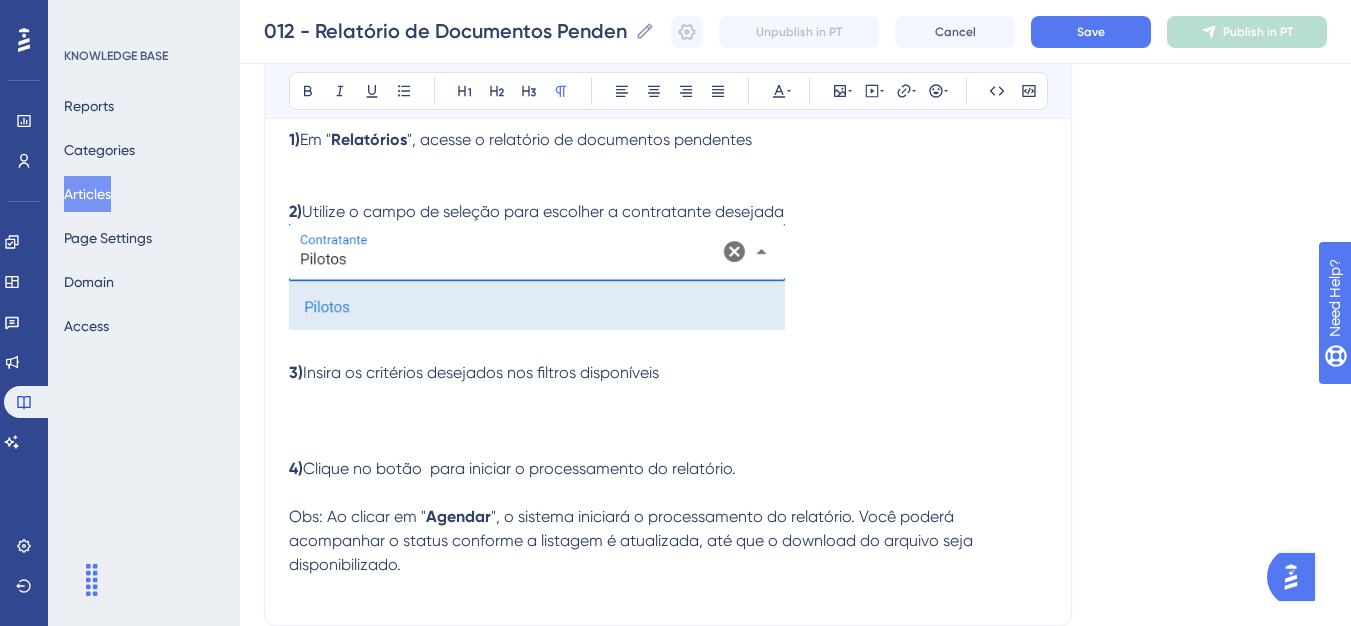 drag, startPoint x: 1326, startPoint y: 481, endPoint x: 733, endPoint y: 266, distance: 630.7725 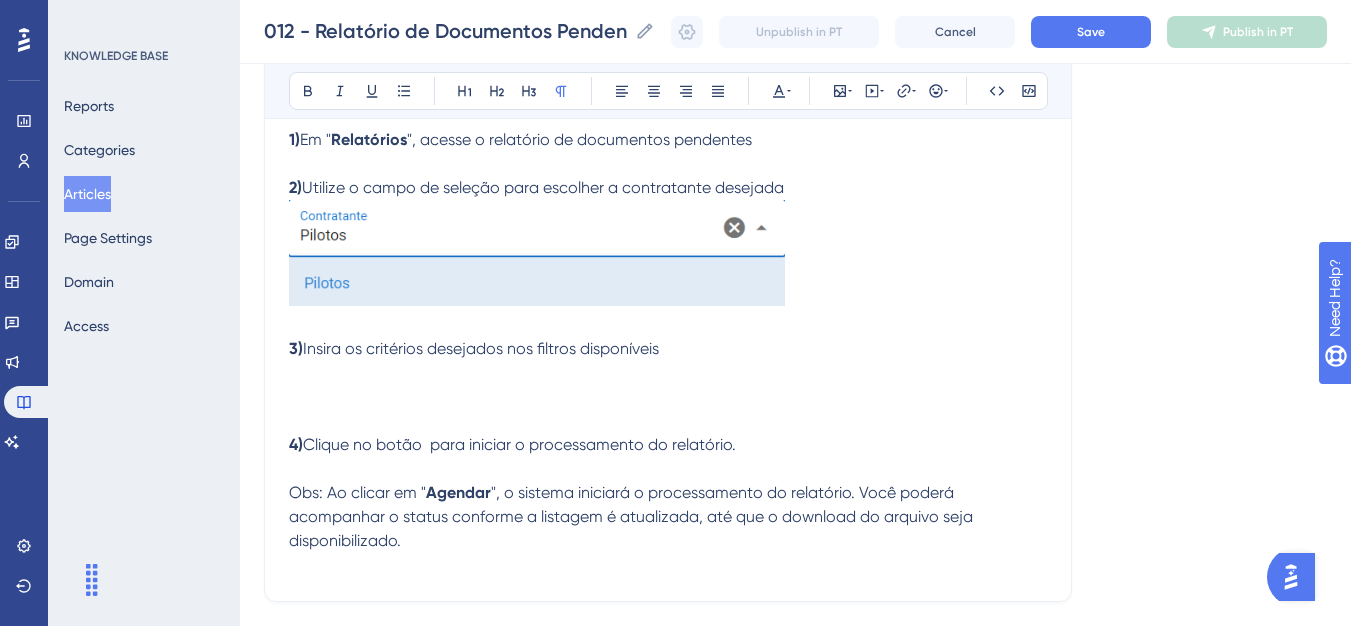 click on "3)  Insira os critérios desejados nos filtros disponíveis 4)  Clique no botão  para iniciar o processamento do relatório. Obs:   Ao clicar em " Agendar ", o sistema iniciará o processamento do relatório. Você poderá acompanhar o status conforme a listagem é atualizada, até que o download do arquivo seja disponibilizado." at bounding box center [668, 445] 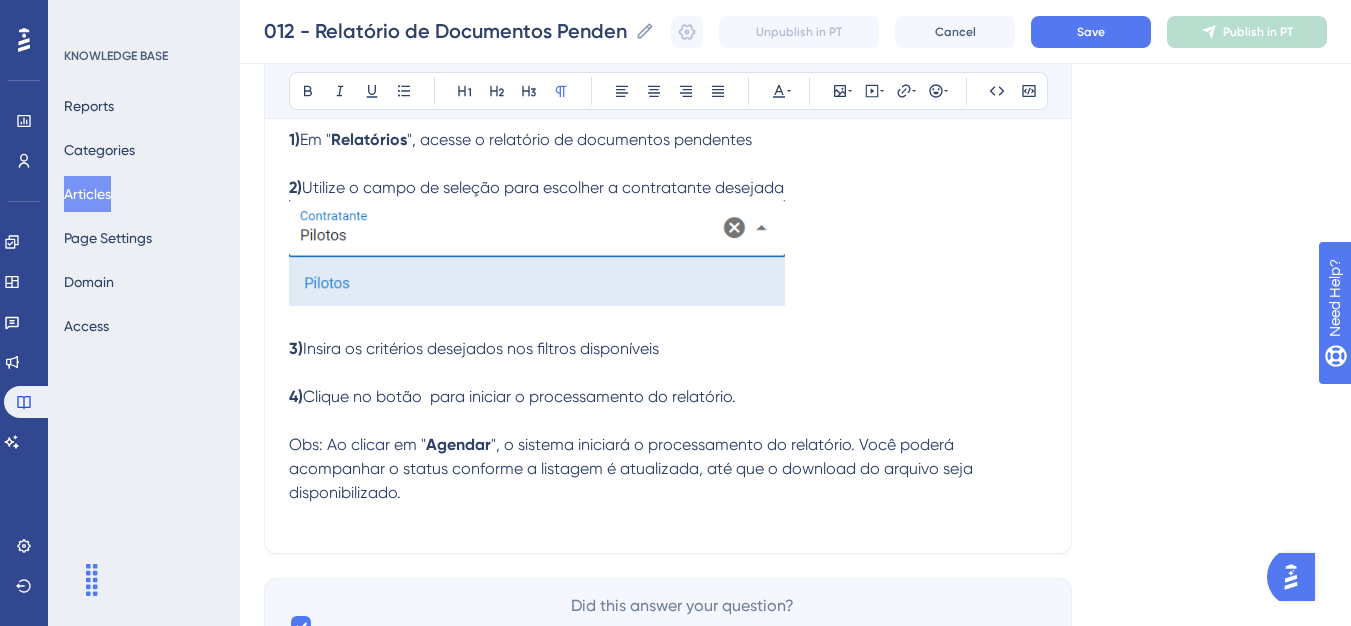 click on "4)  Clique no botão  para iniciar o processamento do relatório. Obs:   Ao clicar em " Agendar ", o sistema iniciará o processamento do relatório. Você poderá acompanhar o status conforme a listagem é atualizada, até que o download do arquivo seja disponibilizado." at bounding box center (668, 445) 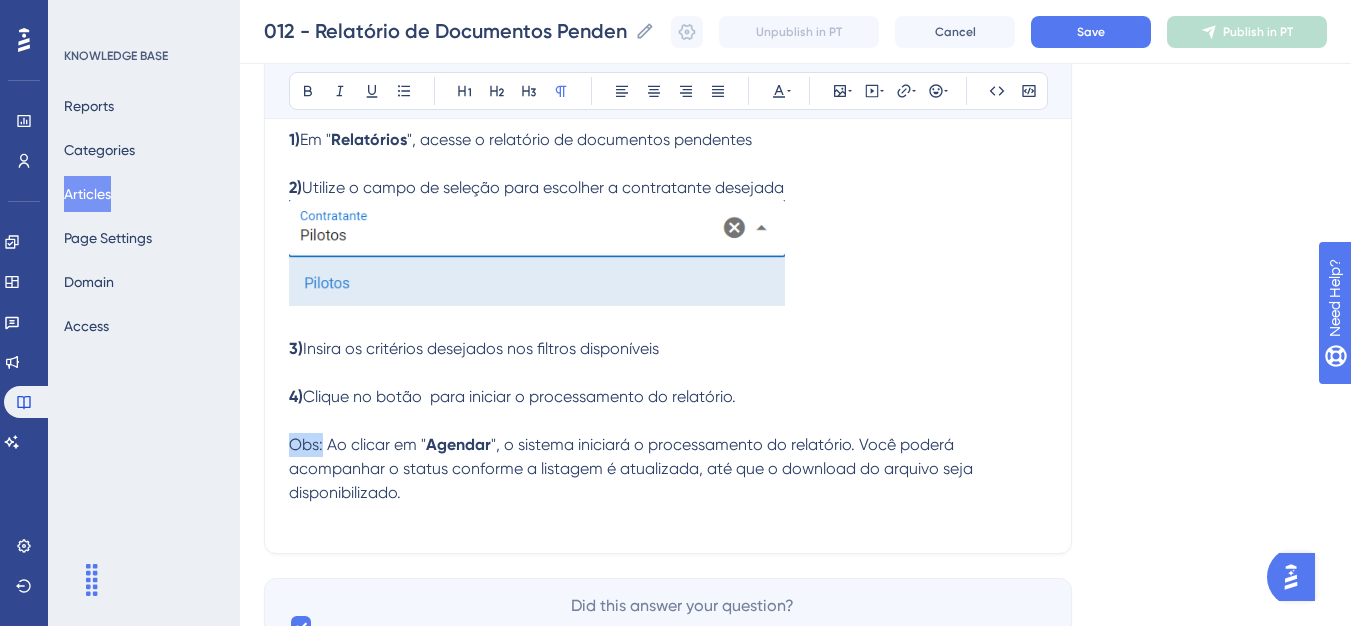 drag, startPoint x: 324, startPoint y: 454, endPoint x: 289, endPoint y: 454, distance: 35 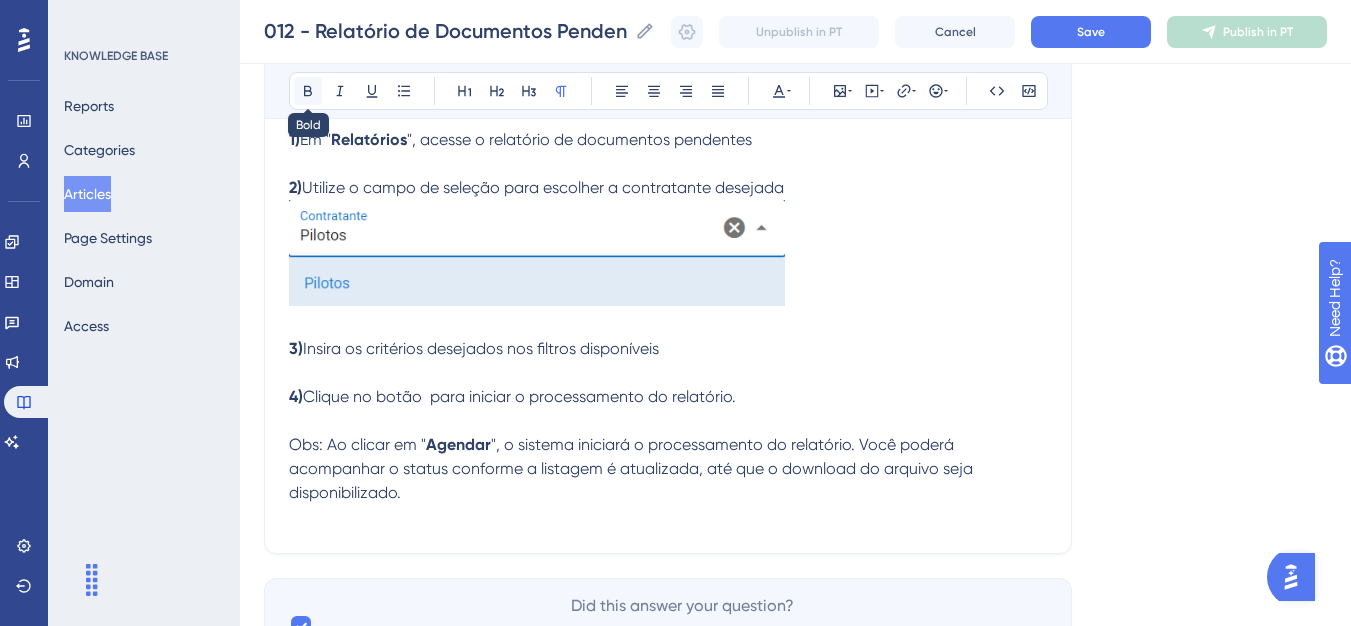 click 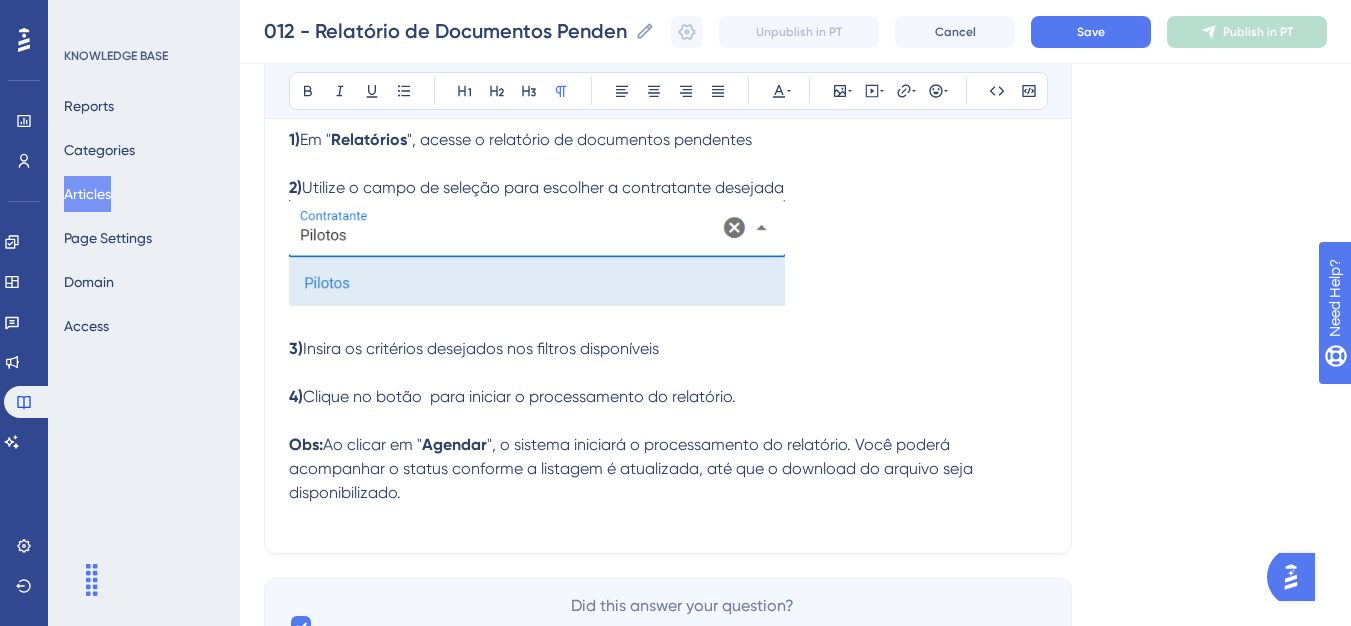 click on "4)  Clique no botão  para iniciar o processamento do relatório. Obs:  Ao clicar em " Agendar ", o sistema iniciará o processamento do relatório. Você poderá acompanhar o status conforme a listagem é atualizada, até que o download do arquivo seja disponibilizado." at bounding box center [668, 445] 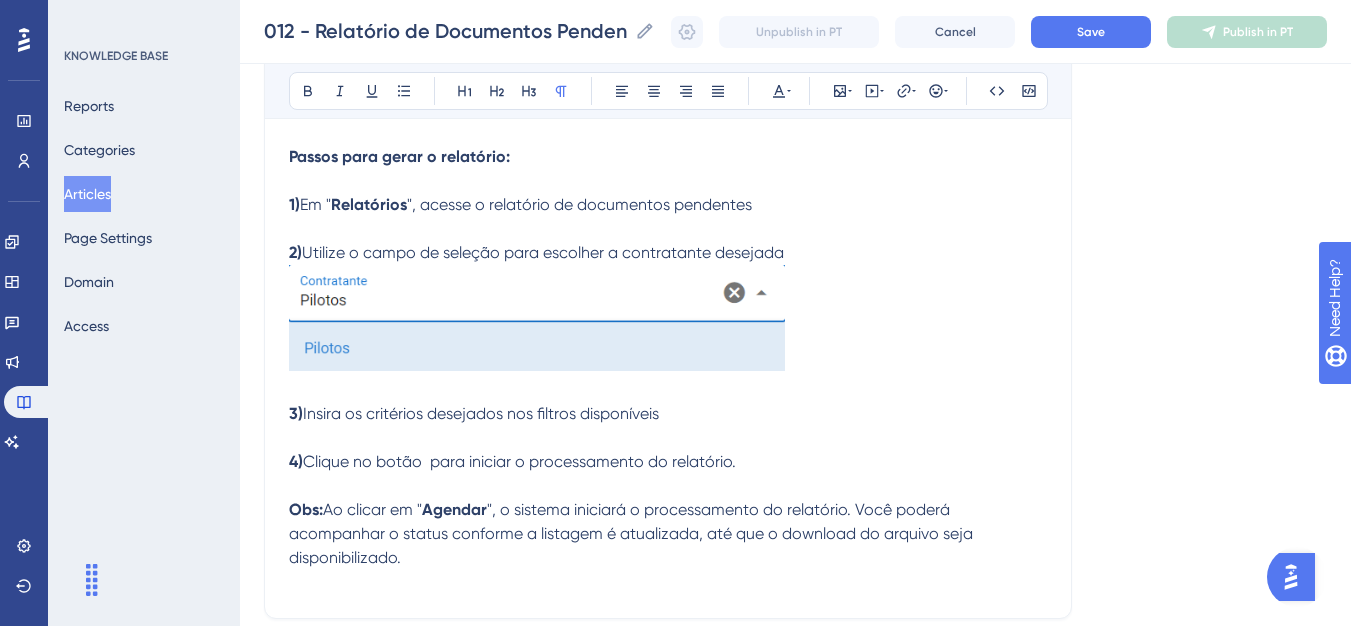 scroll, scrollTop: 365, scrollLeft: 0, axis: vertical 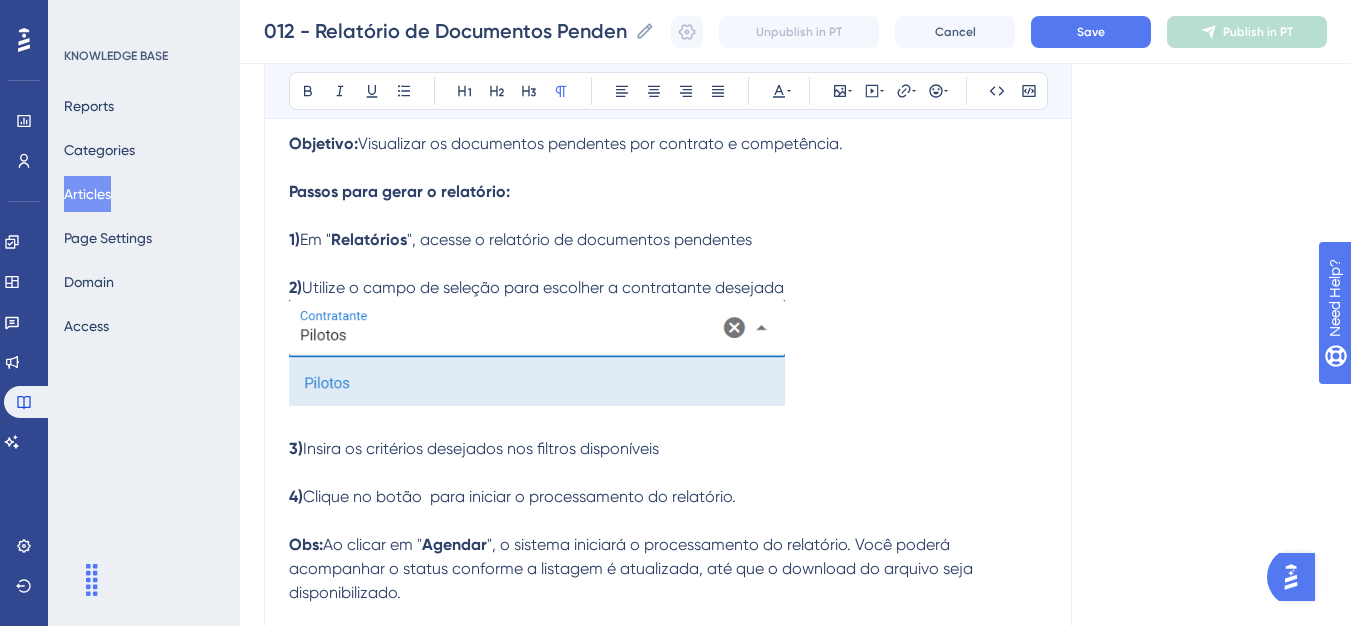 click on "2)  Utilize o campo de seleção para escolher a contratante desejada" at bounding box center [668, 332] 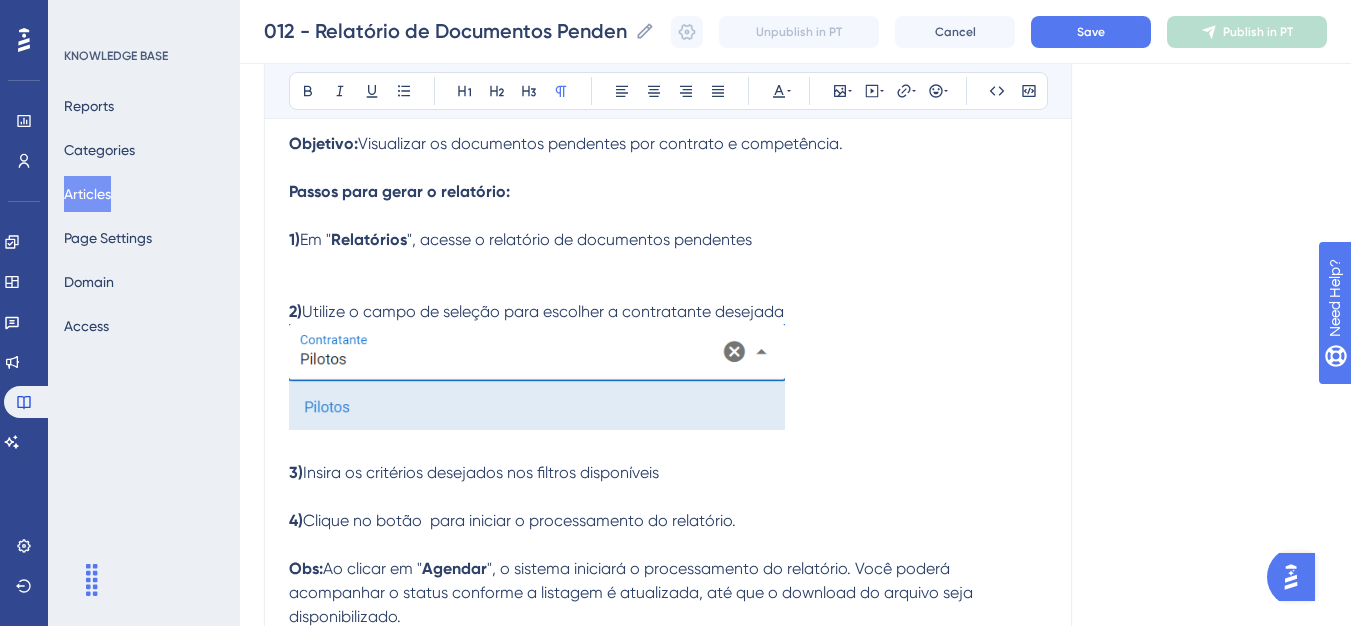 click on "Bold Italic Underline Bullet Point Heading 1 Heading 2 Heading 3 Normal Align Left Align Center Align Right Align Justify Text Color Insert Image Embed Video Hyperlink Emojis Code Code Block" at bounding box center (668, 91) 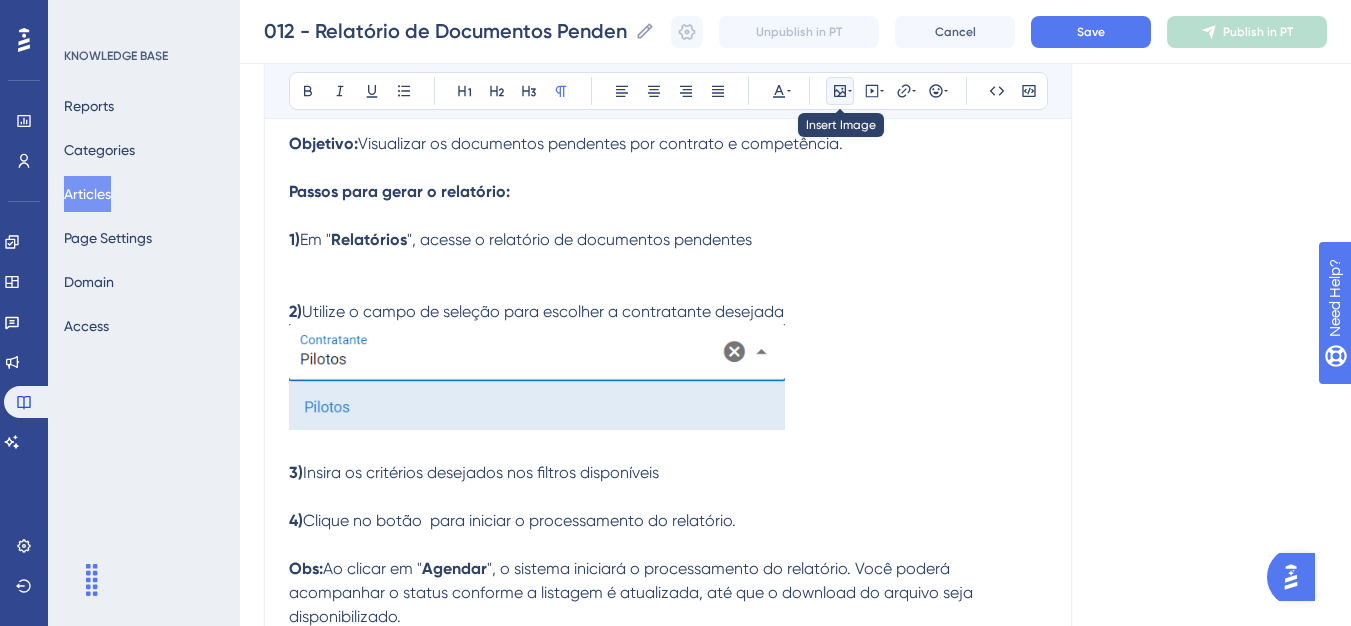 click 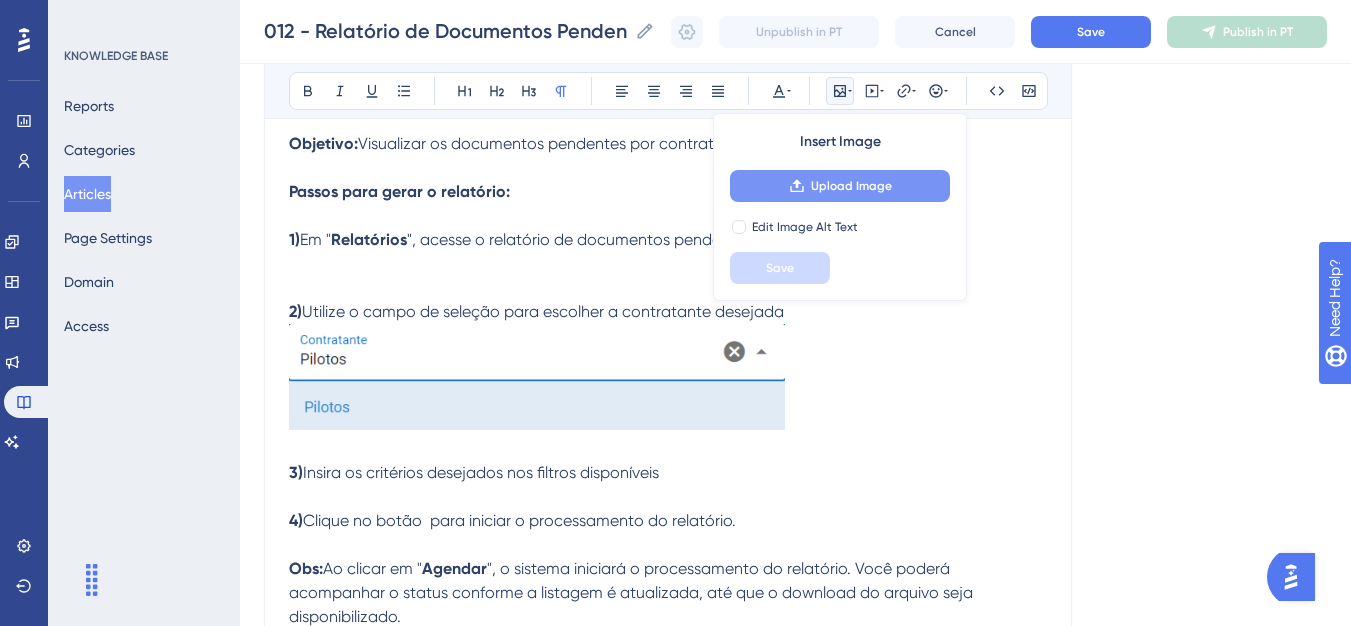 click on "Upload Image" at bounding box center (840, 186) 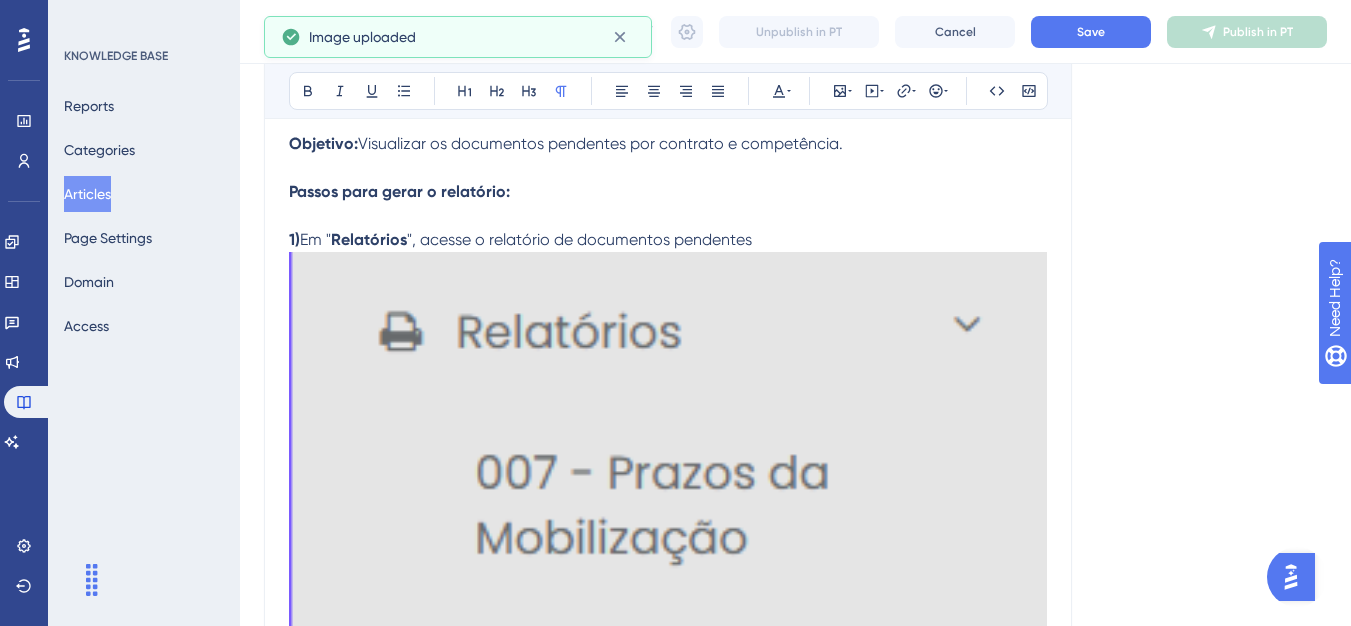 click at bounding box center [668, 670] 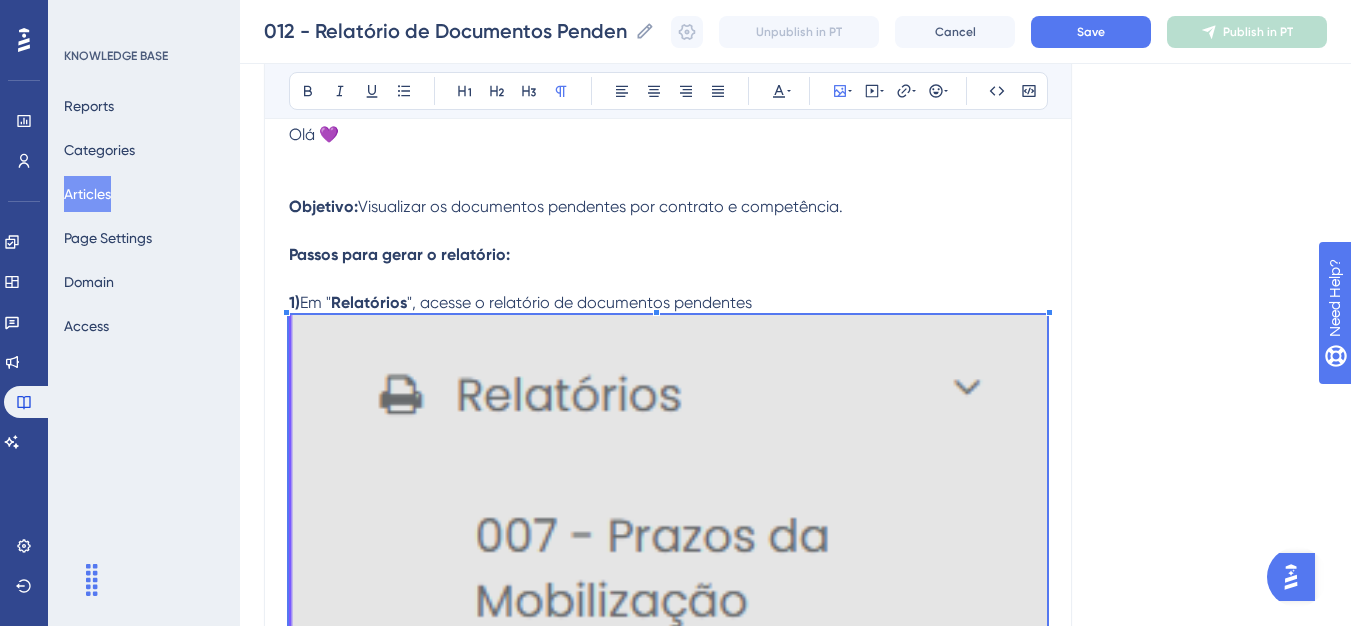 scroll, scrollTop: 300, scrollLeft: 0, axis: vertical 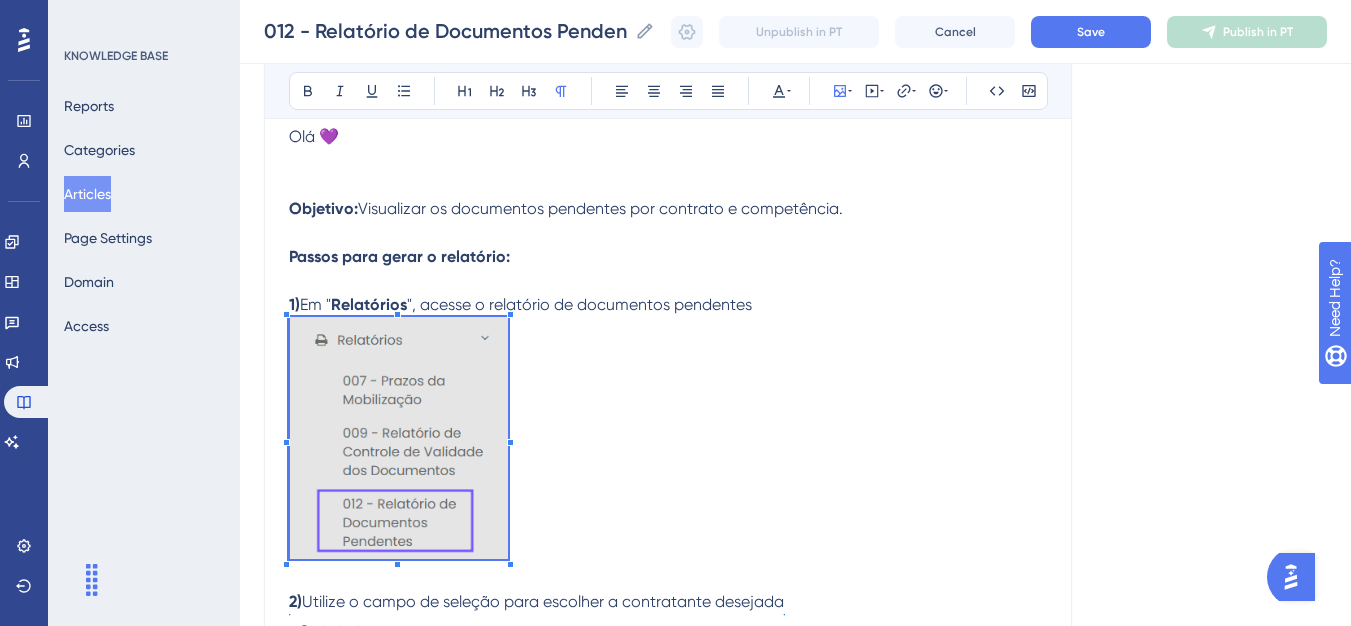 click on "Olá 💜 Objetivo:  Visualizar os documentos pendentes por contrato e competência. Passos para gerar o relatório: 1)  Em " Relatórios ", acesse o relatório de documentos pendentes 2)  Utilize o campo de seleção para escolher a contratante desejada 3)  Insira os critérios desejados nos filtros disponíveis 4)  Clique no botão  para iniciar o processamento do relatório. Obs:  Ao clicar em " Agendar ", o sistema iniciará o processamento do relatório. Você poderá acompanhar o status conforme a listagem é atualizada, até que o download do arquivo seja disponibilizado." at bounding box center [668, 534] 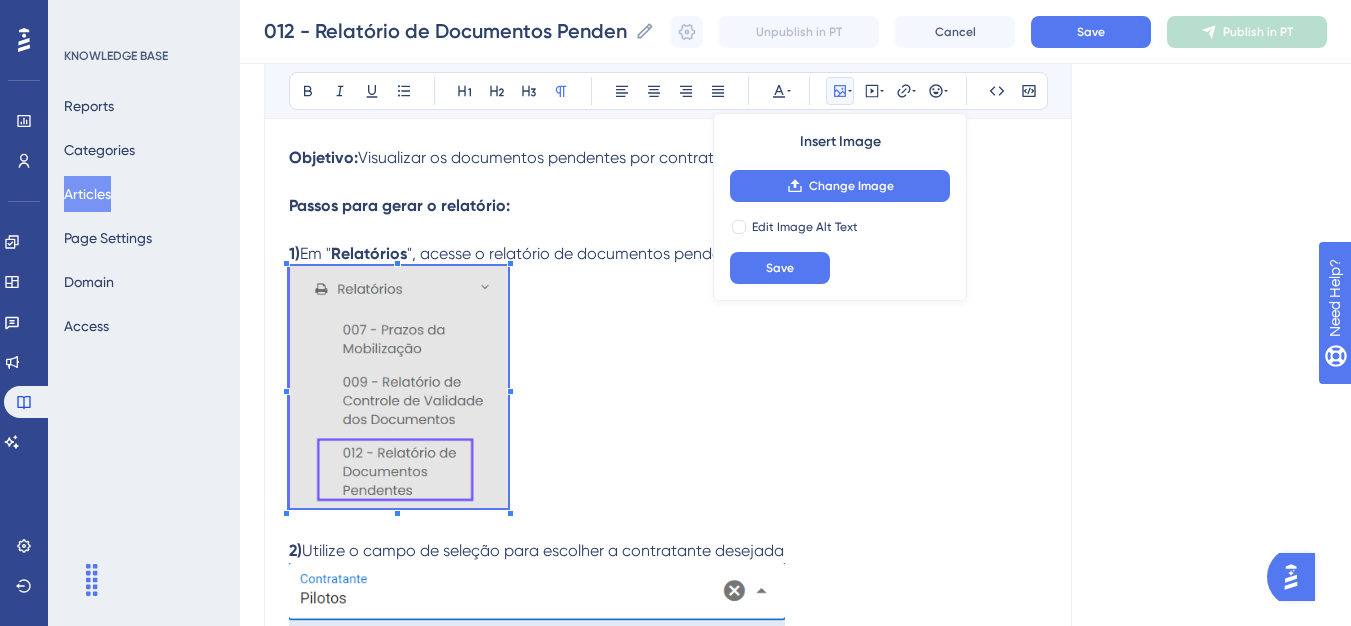 scroll, scrollTop: 400, scrollLeft: 0, axis: vertical 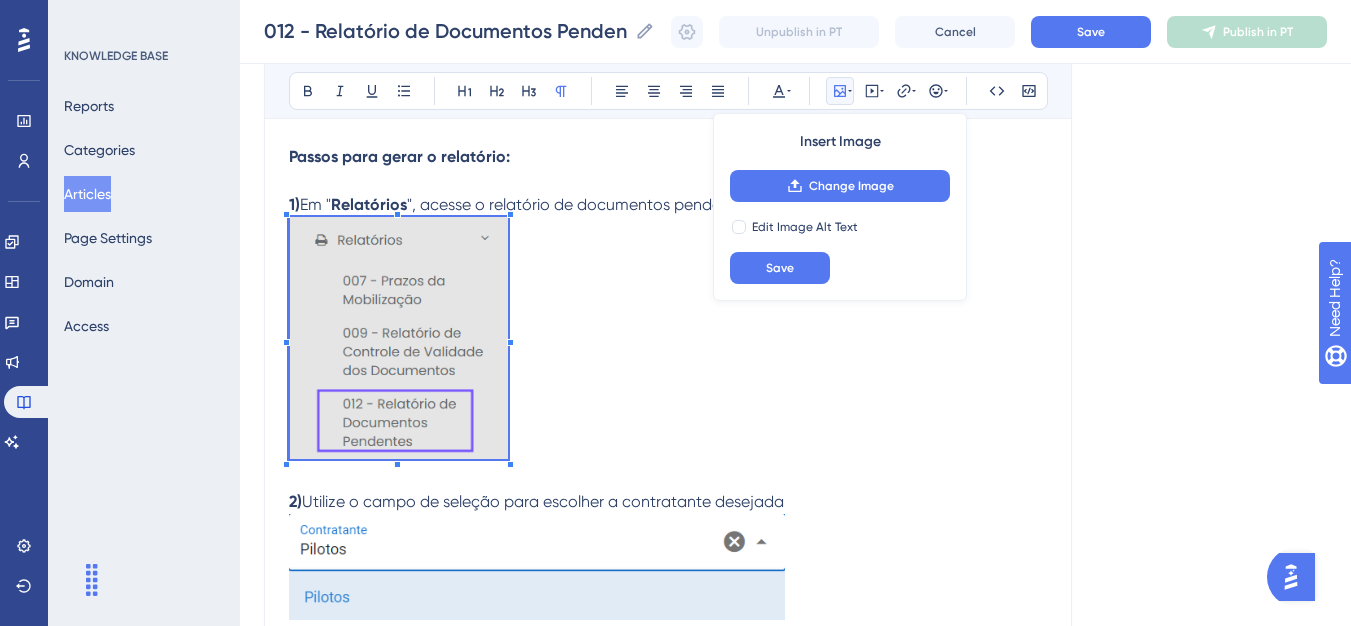 click at bounding box center [668, 341] 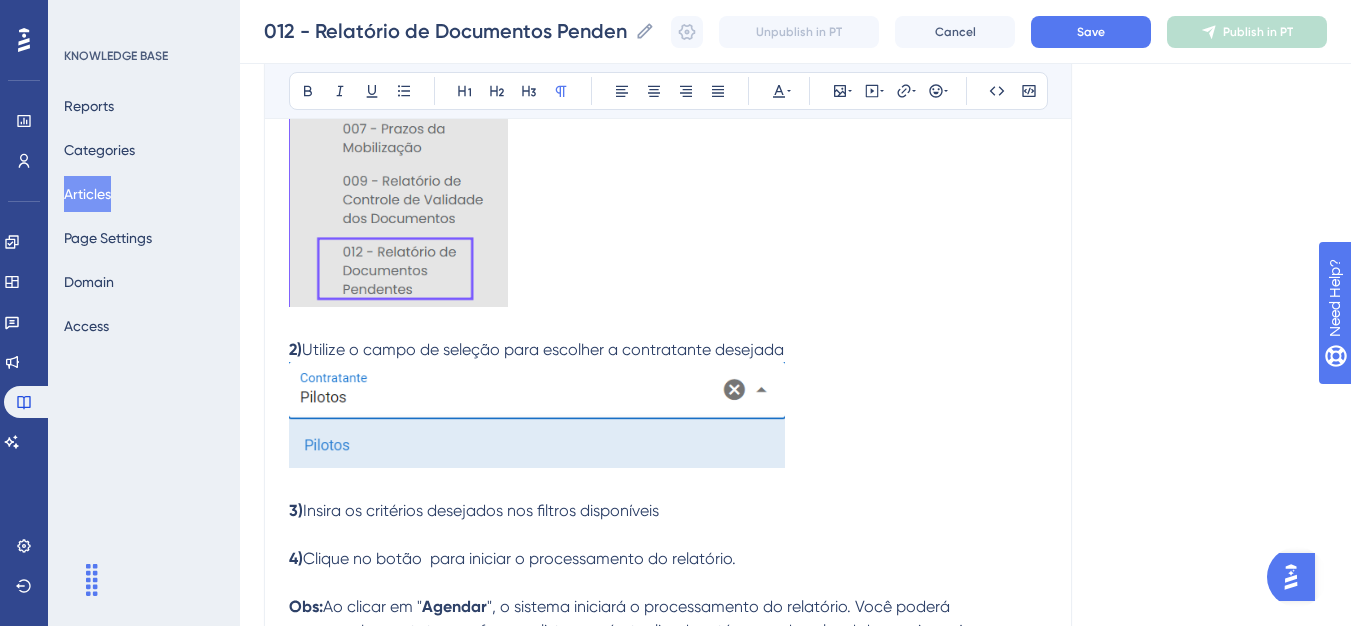 scroll, scrollTop: 600, scrollLeft: 0, axis: vertical 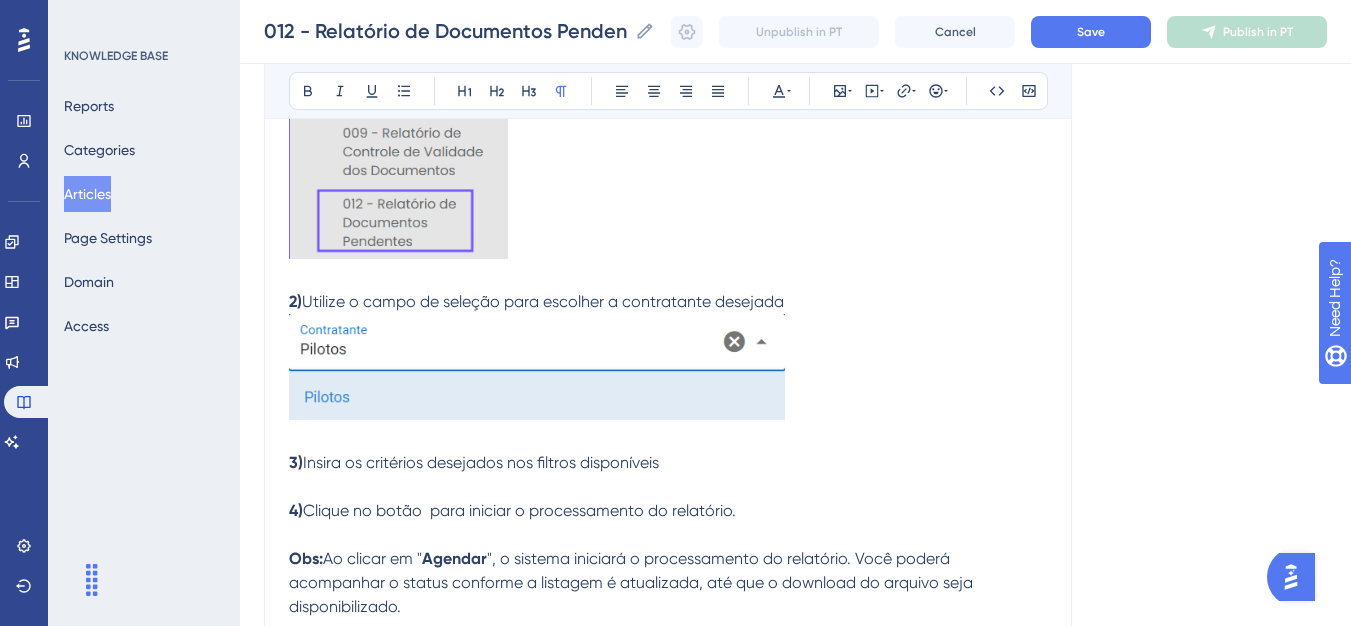click at bounding box center (537, 367) 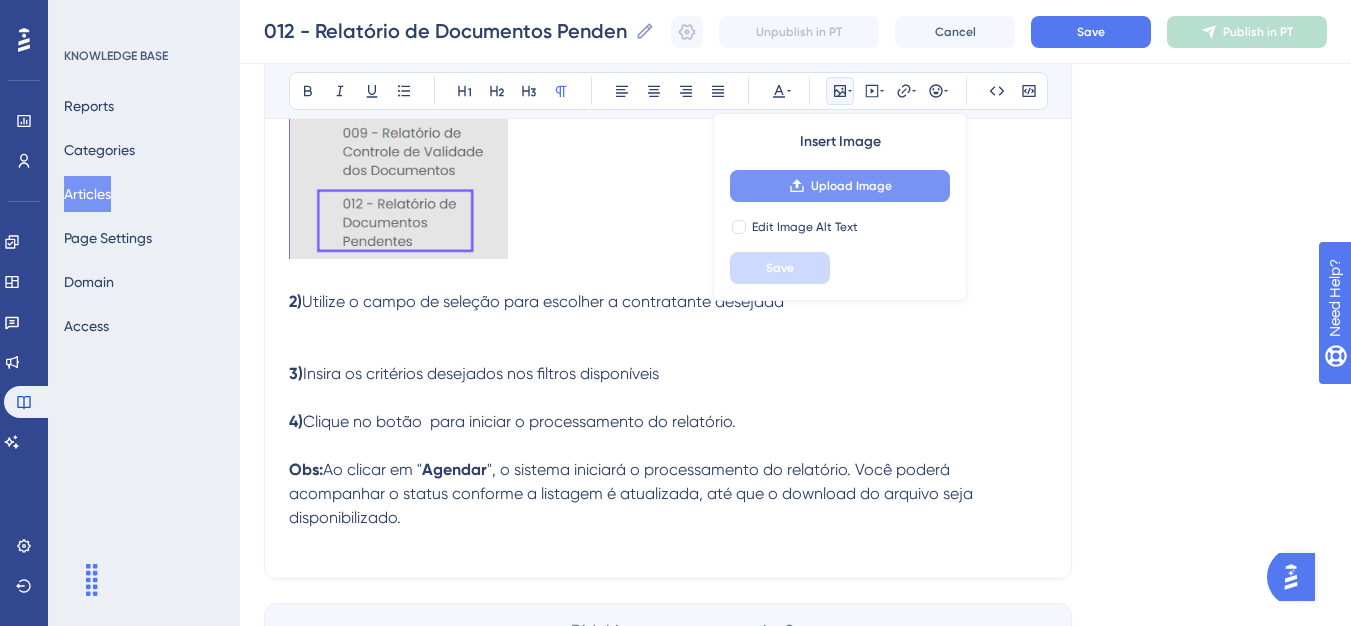 click on "Upload Image" at bounding box center [840, 186] 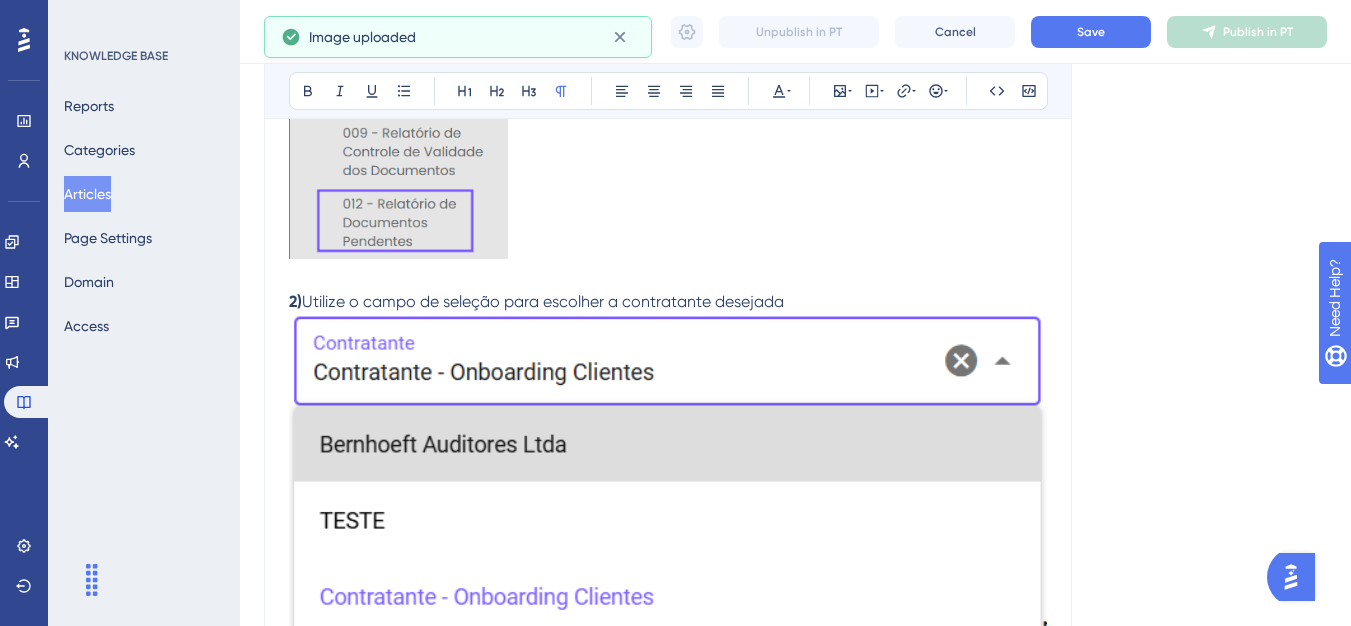 click at bounding box center (668, 477) 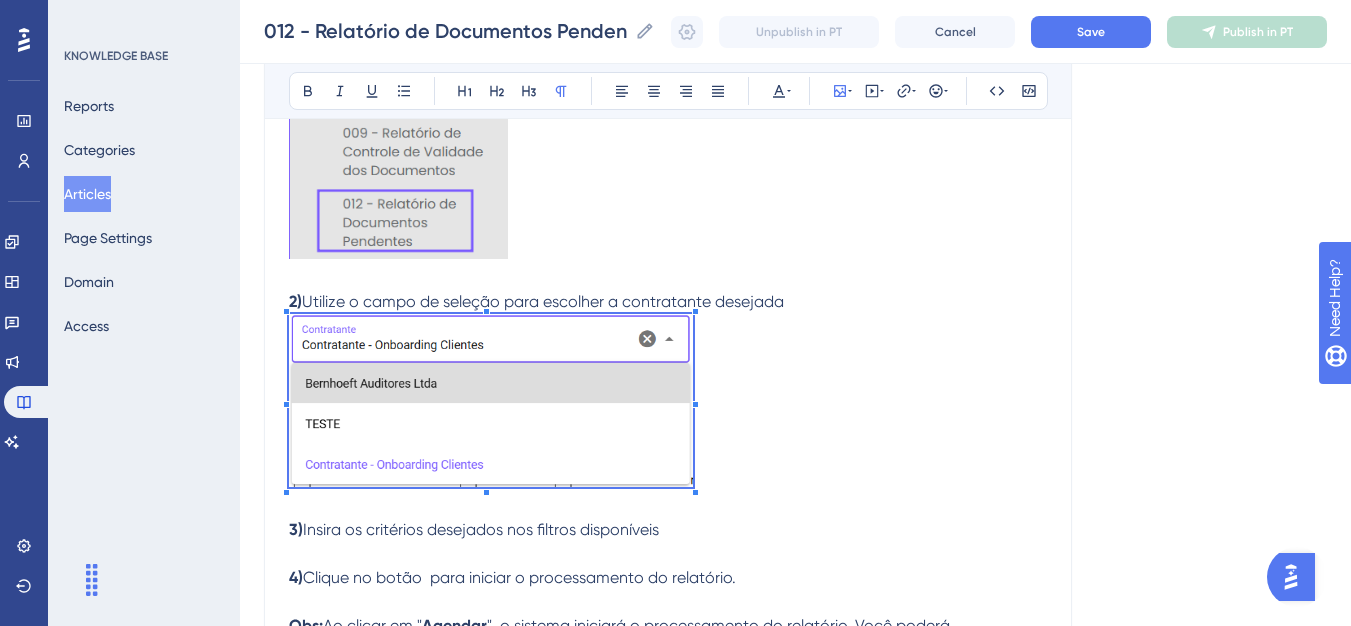 click at bounding box center [491, 494] 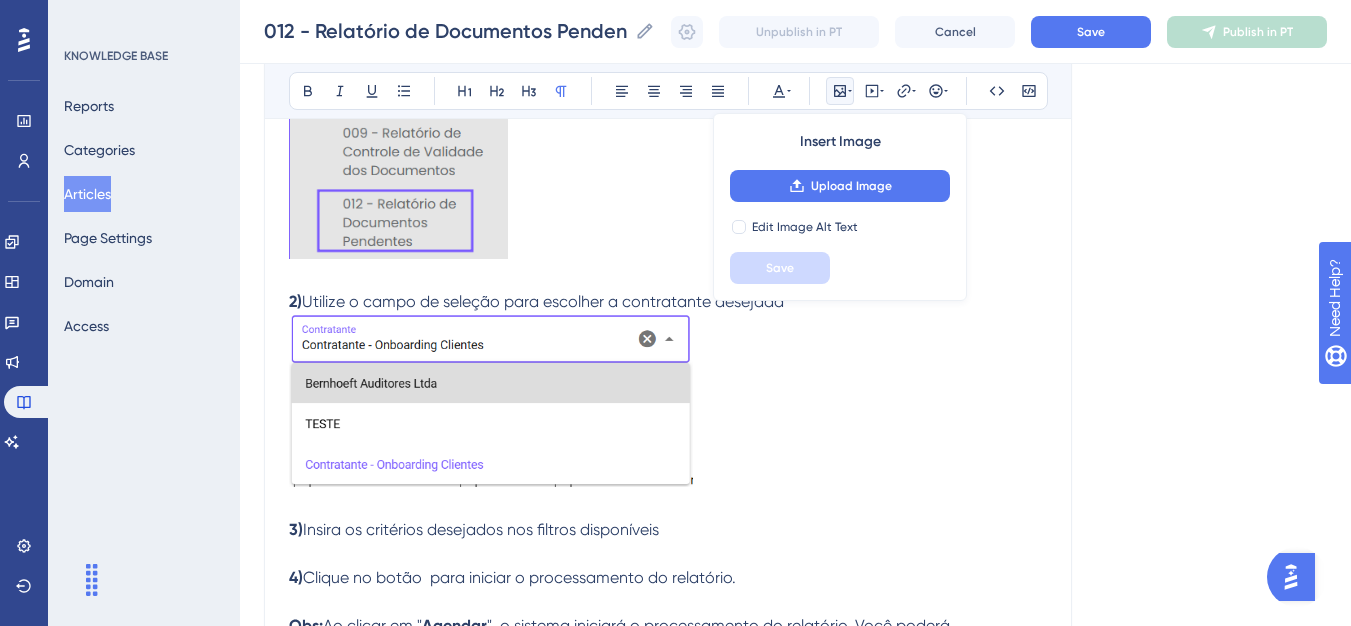 click on "2)  Utilize o campo de seleção para escolher a contratante desejada" at bounding box center [668, 380] 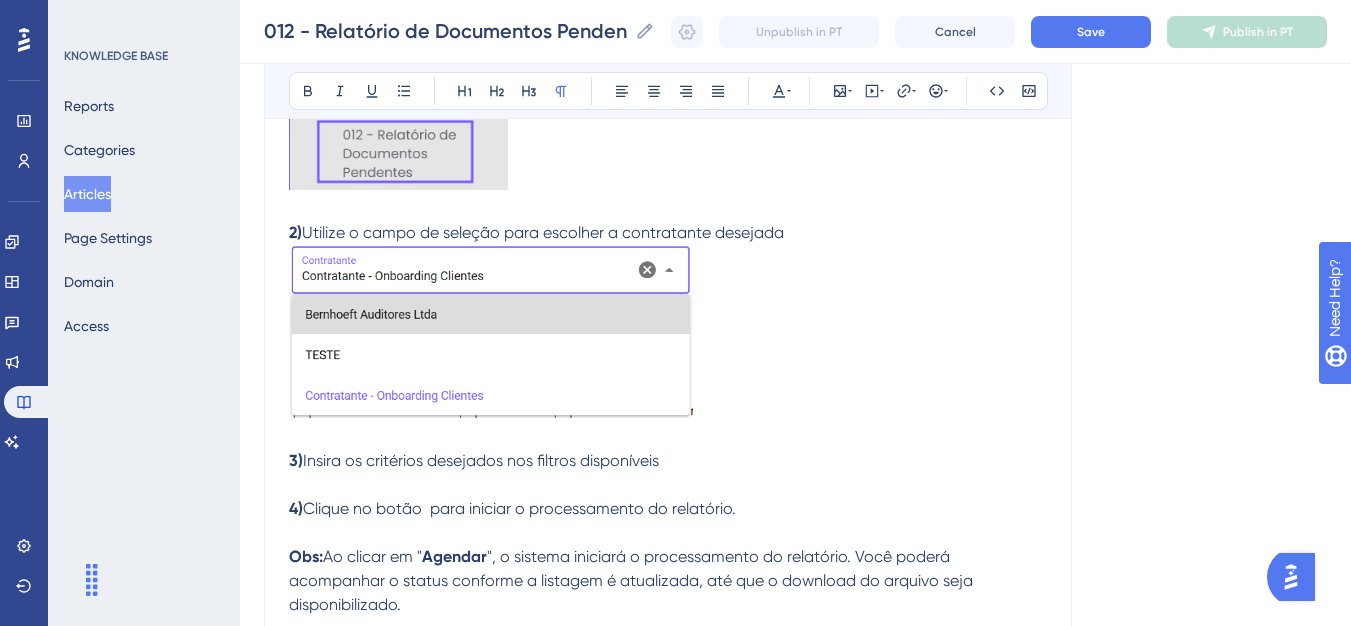 scroll, scrollTop: 700, scrollLeft: 0, axis: vertical 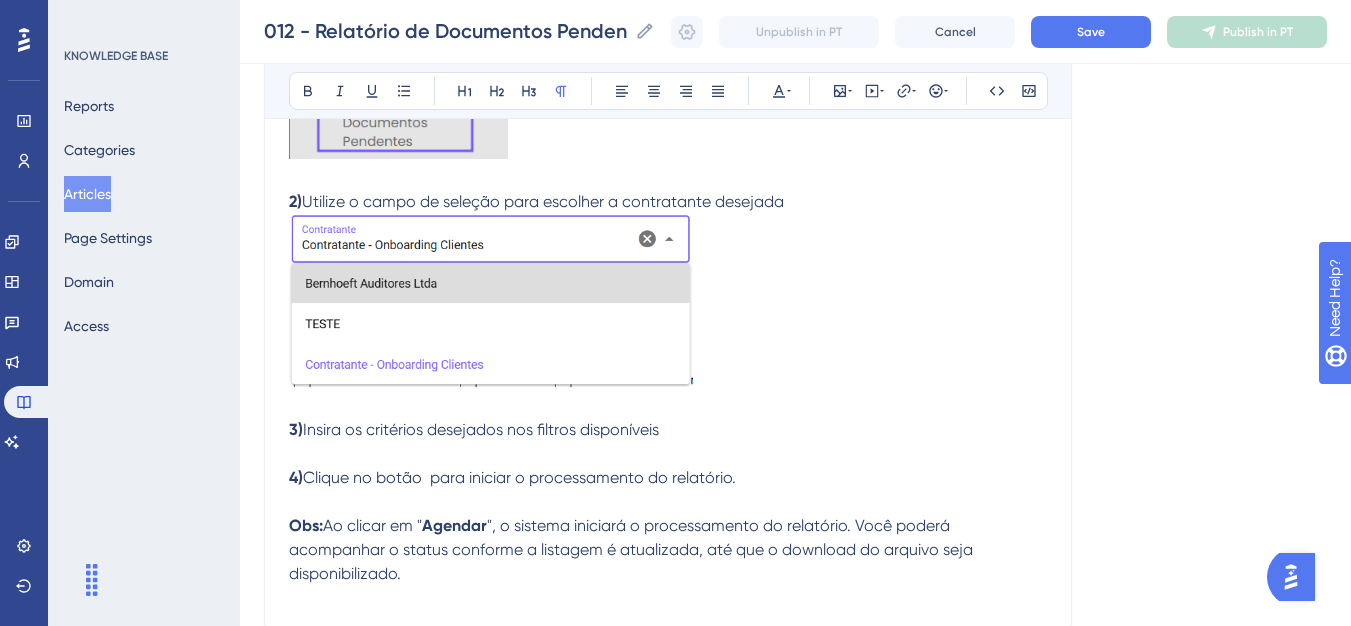 click on "4)  Clique no botão  para iniciar o processamento do relatório. Obs:  Ao clicar em " Agendar ", o sistema iniciará o processamento do relatório. Você poderá acompanhar o status conforme a listagem é atualizada, até que o download do arquivo seja disponibilizado." at bounding box center [668, 526] 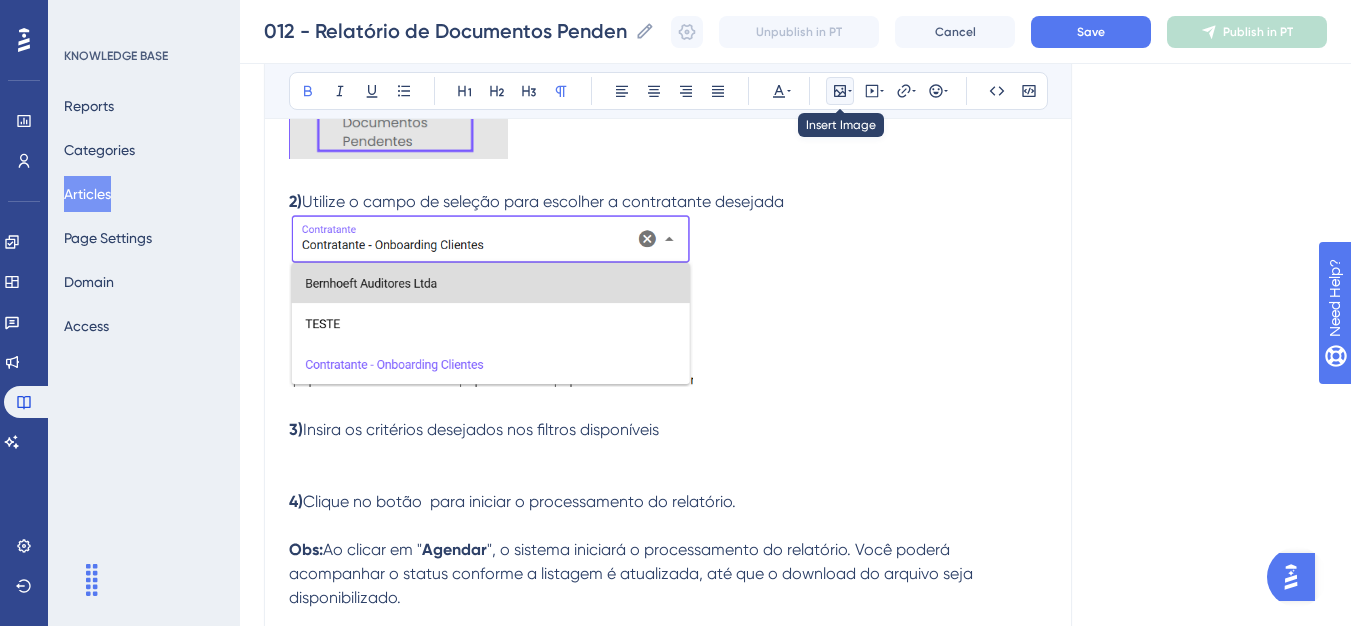 click at bounding box center [840, 91] 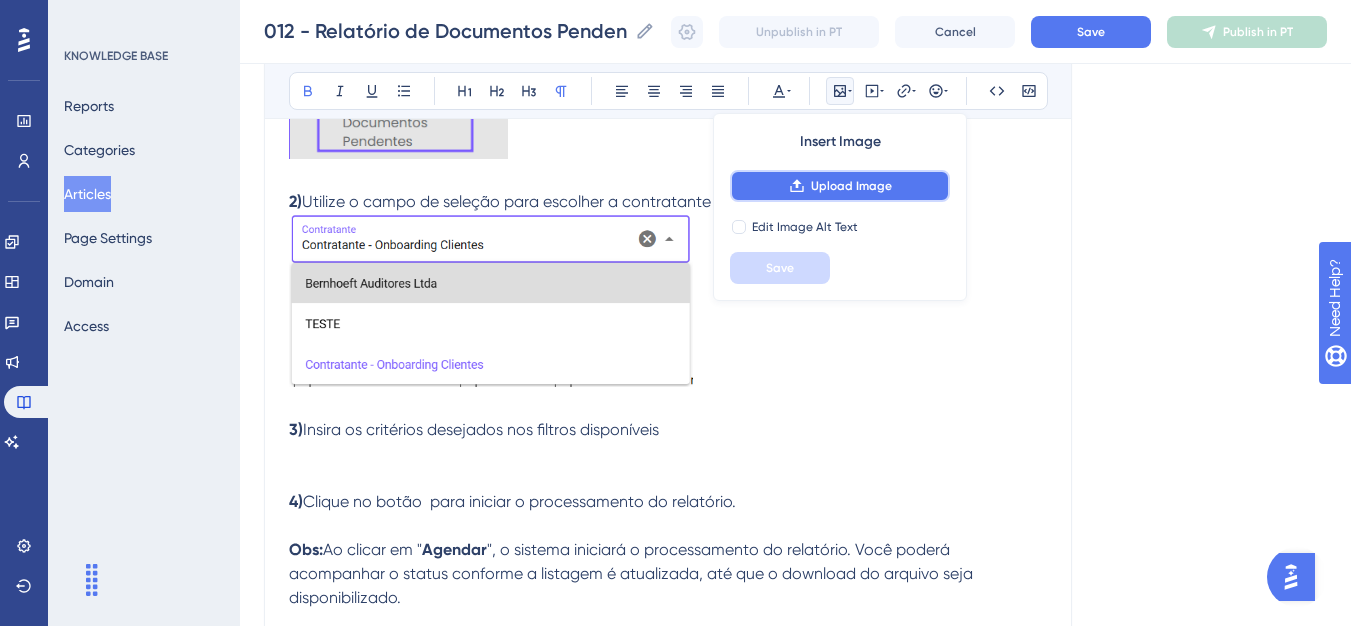 click on "Upload Image" at bounding box center (840, 186) 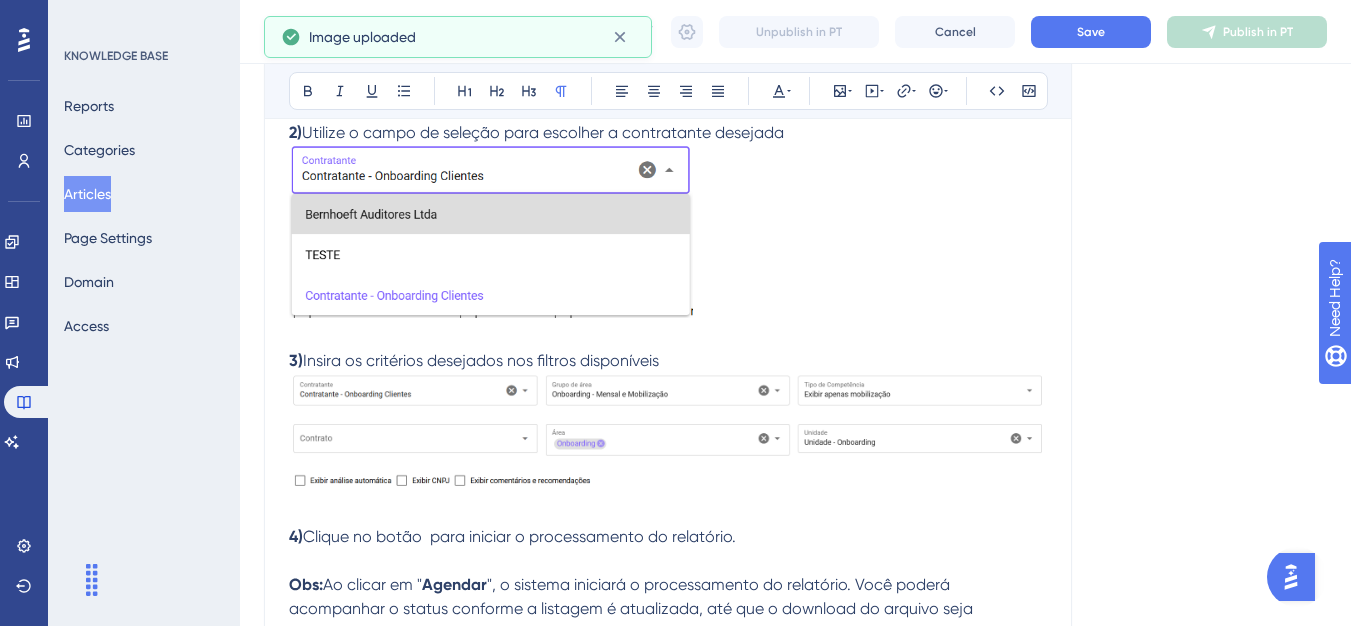 scroll, scrollTop: 800, scrollLeft: 0, axis: vertical 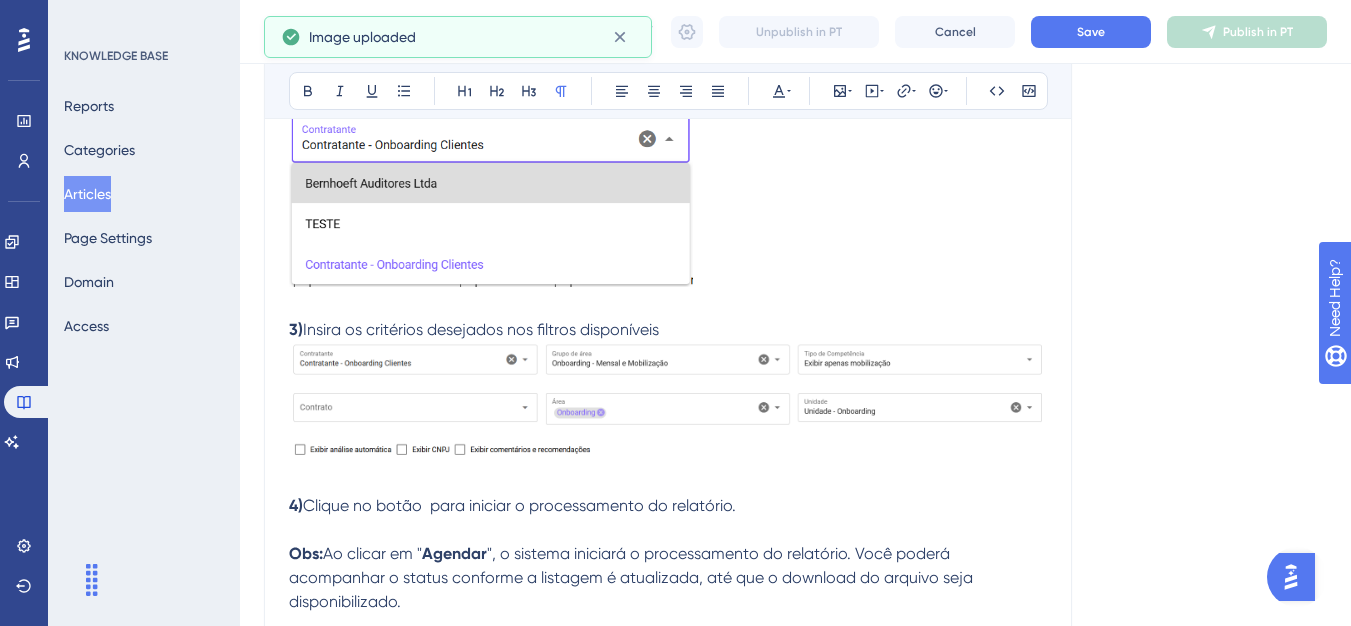 click at bounding box center (668, 402) 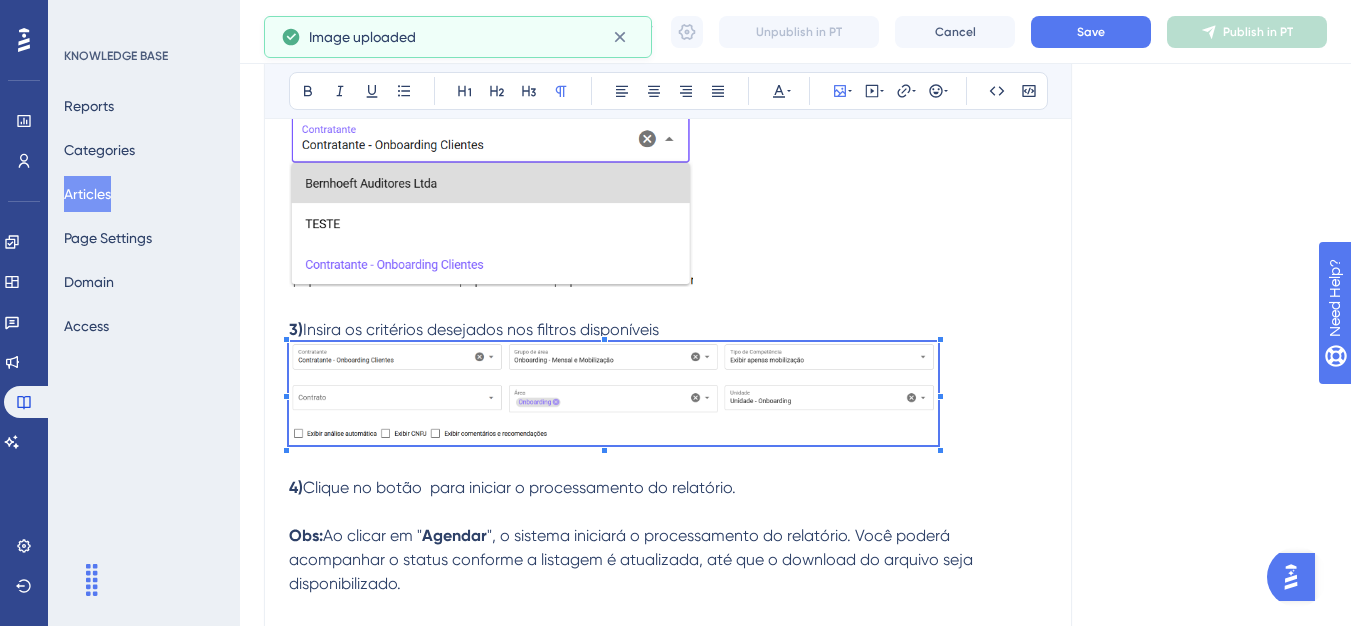 click at bounding box center [668, 397] 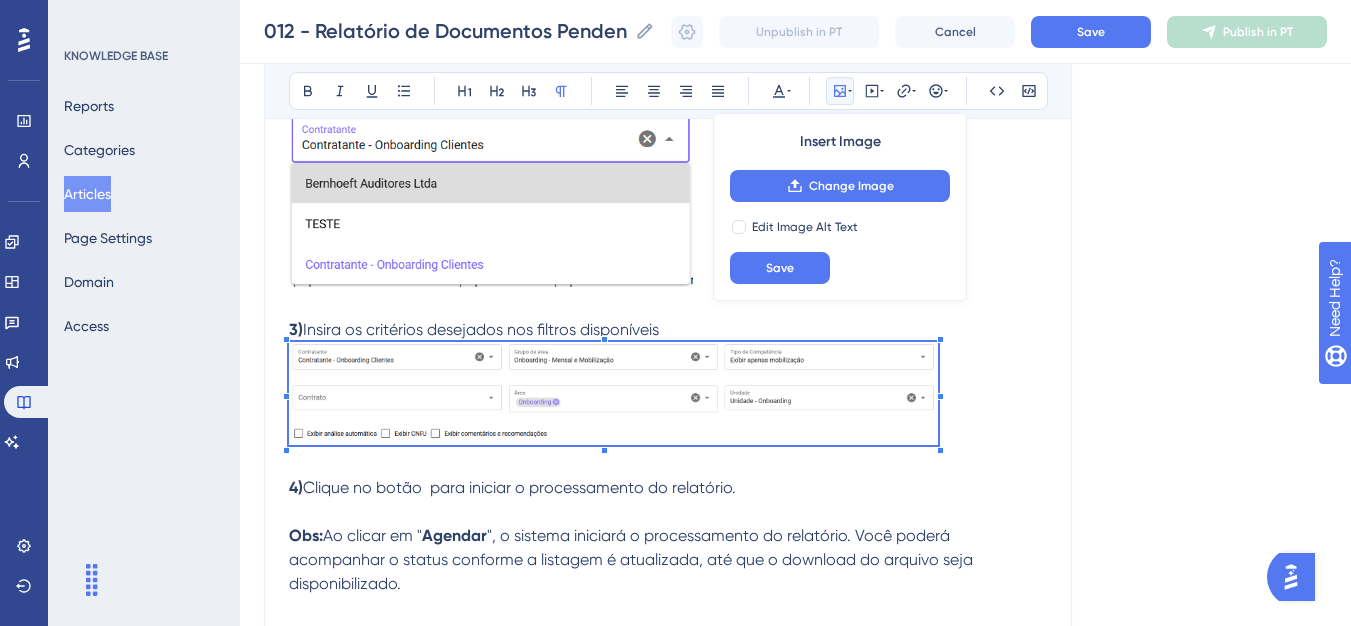 click at bounding box center (668, 397) 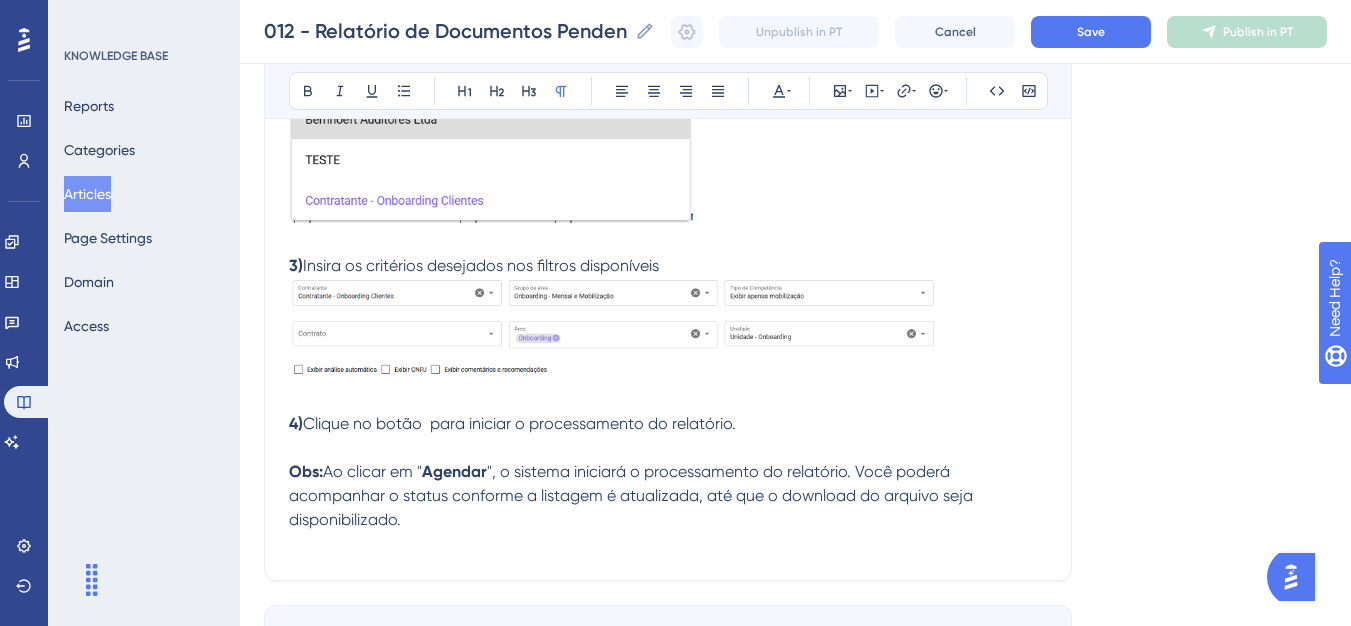 scroll, scrollTop: 900, scrollLeft: 0, axis: vertical 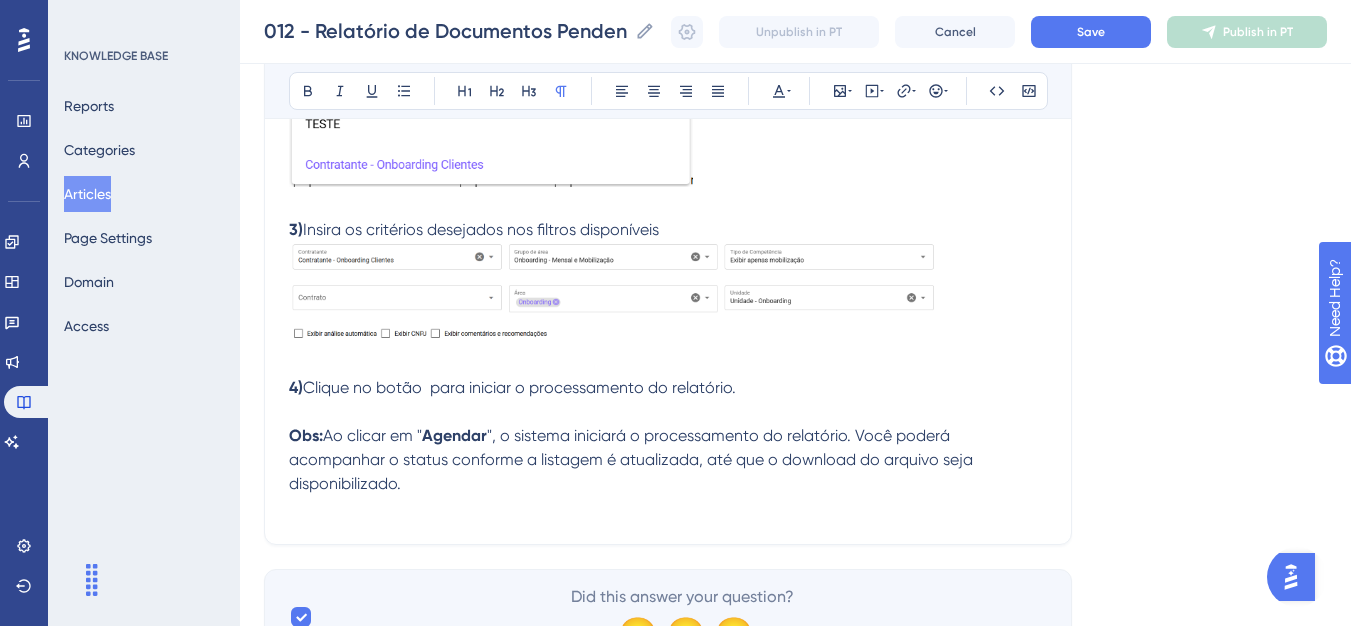 click on "4)  Clique no botão  para iniciar o processamento do relatório. Obs:  Ao clicar em " Agendar ", o sistema iniciará o processamento do relatório. Você poderá acompanhar o status conforme a listagem é atualizada, até que o download do arquivo seja disponibilizado." at bounding box center (668, 436) 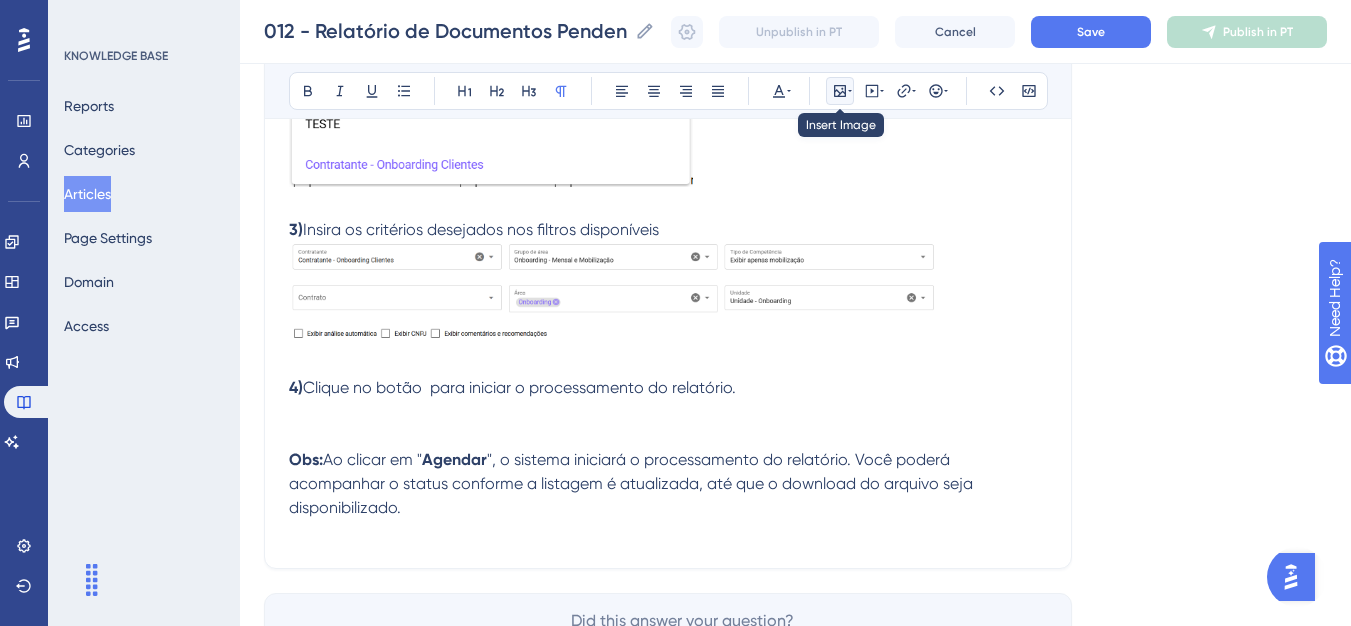click at bounding box center (840, 91) 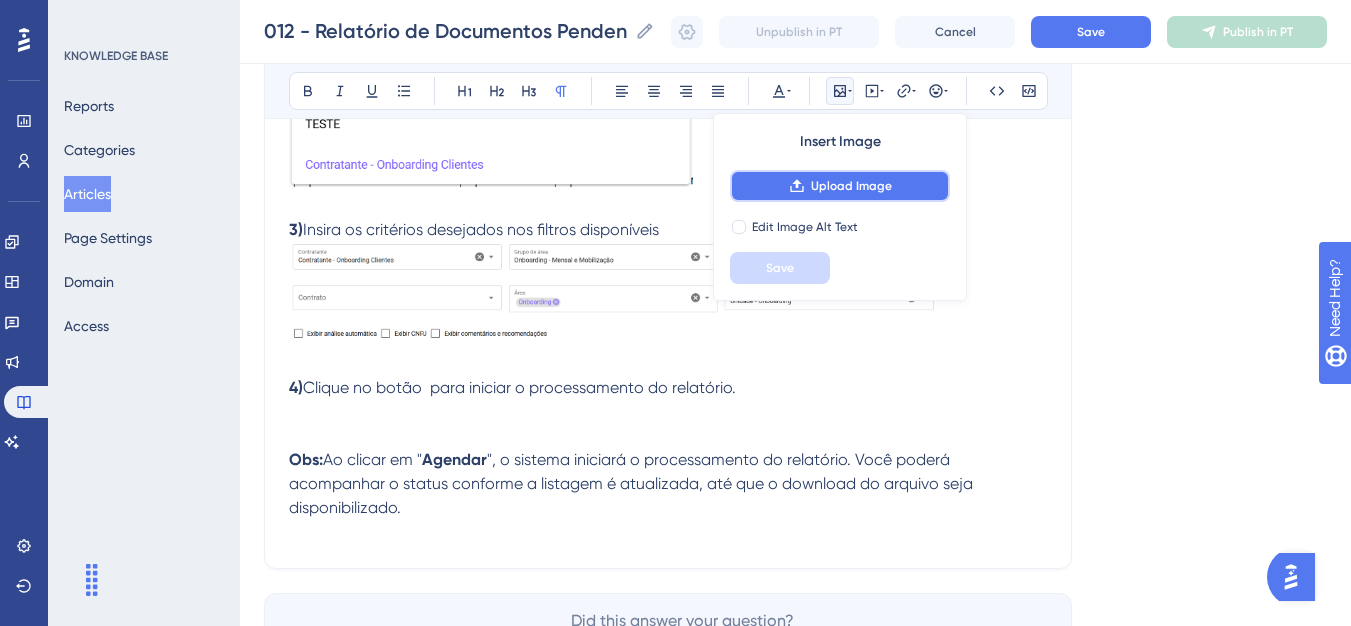 click on "Upload Image" at bounding box center (851, 186) 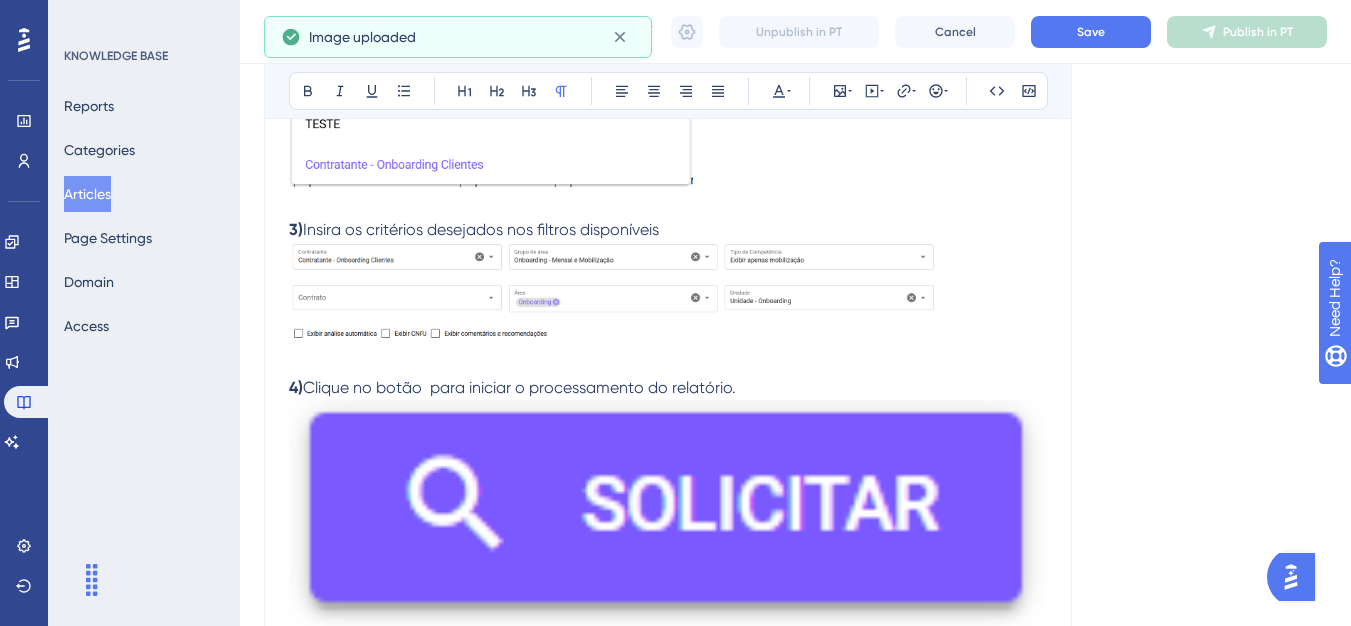 click at bounding box center [668, 513] 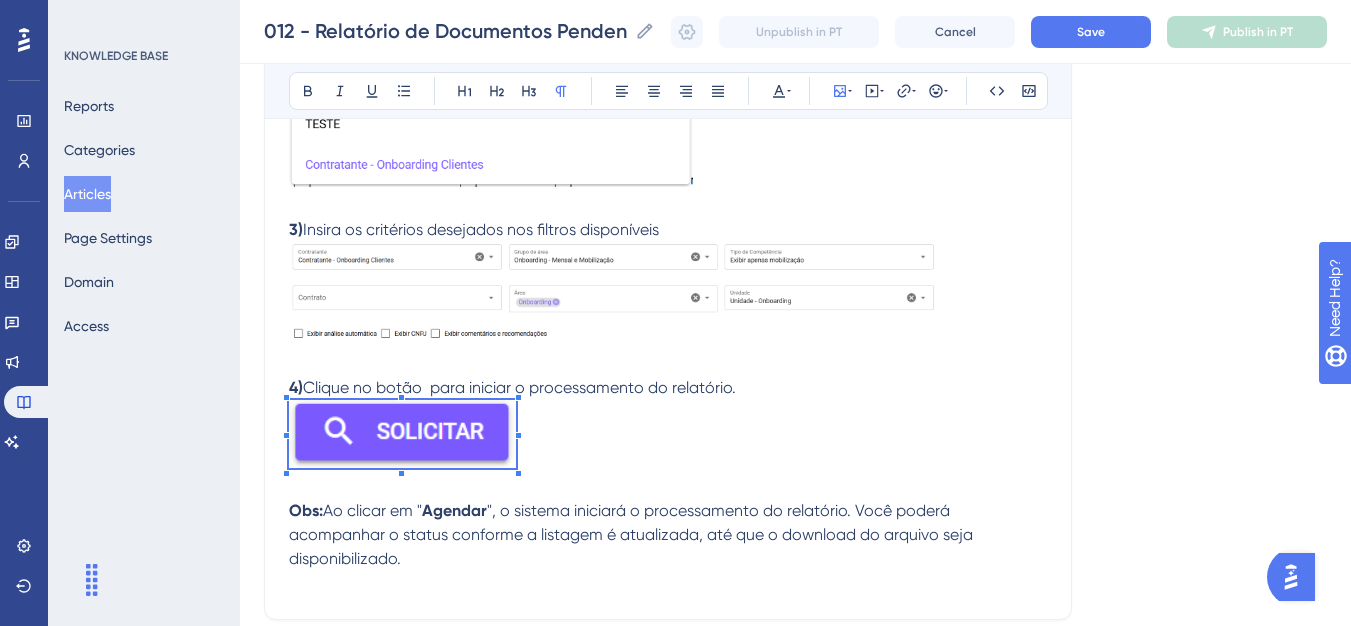 click on "Olá 💜 Objetivo:  Visualizar os documentos pendentes por contrato e competência. Passos para gerar o relatório: 1)  Em " Relatórios ", acesse o relatório de documentos pendentes 2)  Utilize o campo de seleção para escolher a contratante desejada 3)  Insira os critérios desejados nos filtros disponíveis 4)  Clique no botão  para iniciar o processamento do relatório. Obs:  Ao clicar em " Agendar ", o sistema iniciará o processamento do relatório. Você poderá acompanhar o status conforme a listagem é atualizada, até que o download do arquivo seja disponibilizado." at bounding box center (668, 60) 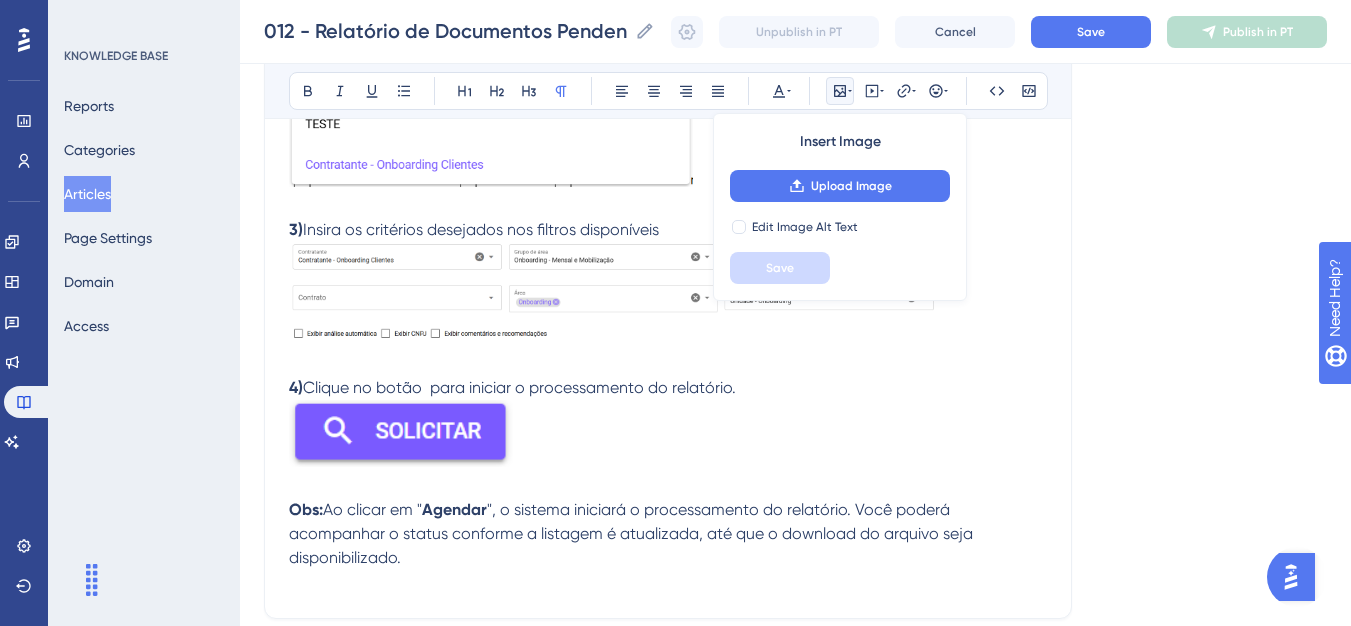 click on "Clique no botão  para iniciar o processamento do relatório." at bounding box center [519, 387] 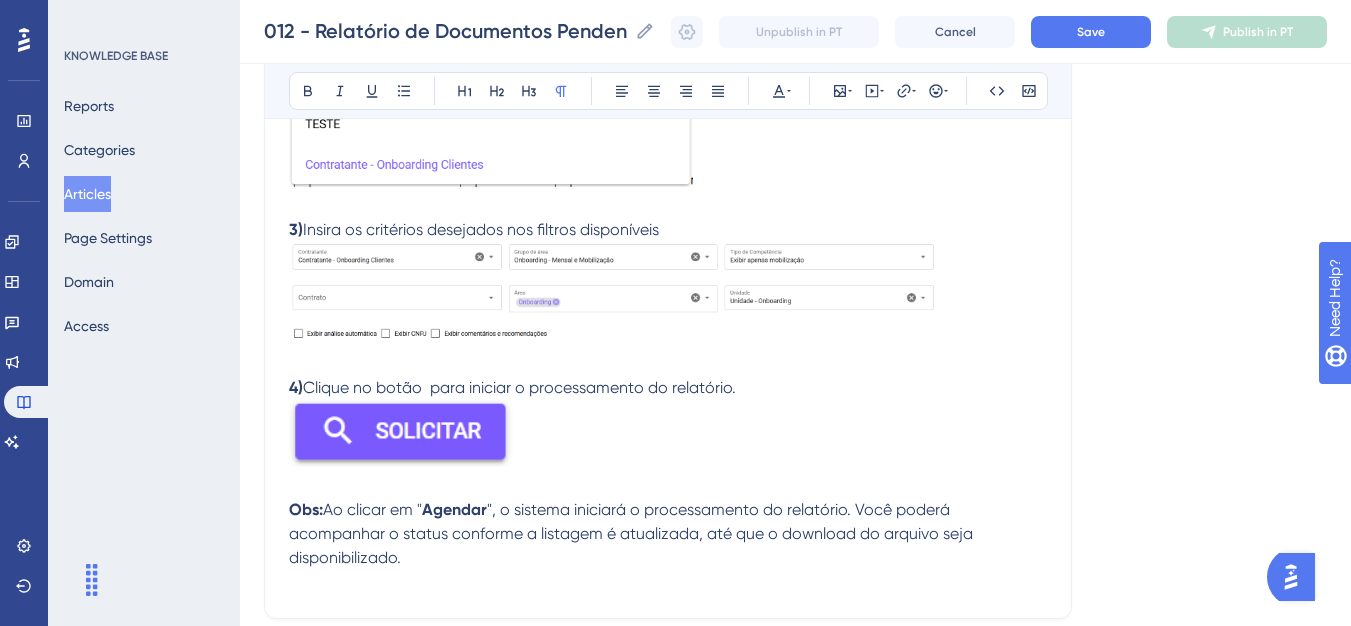 type 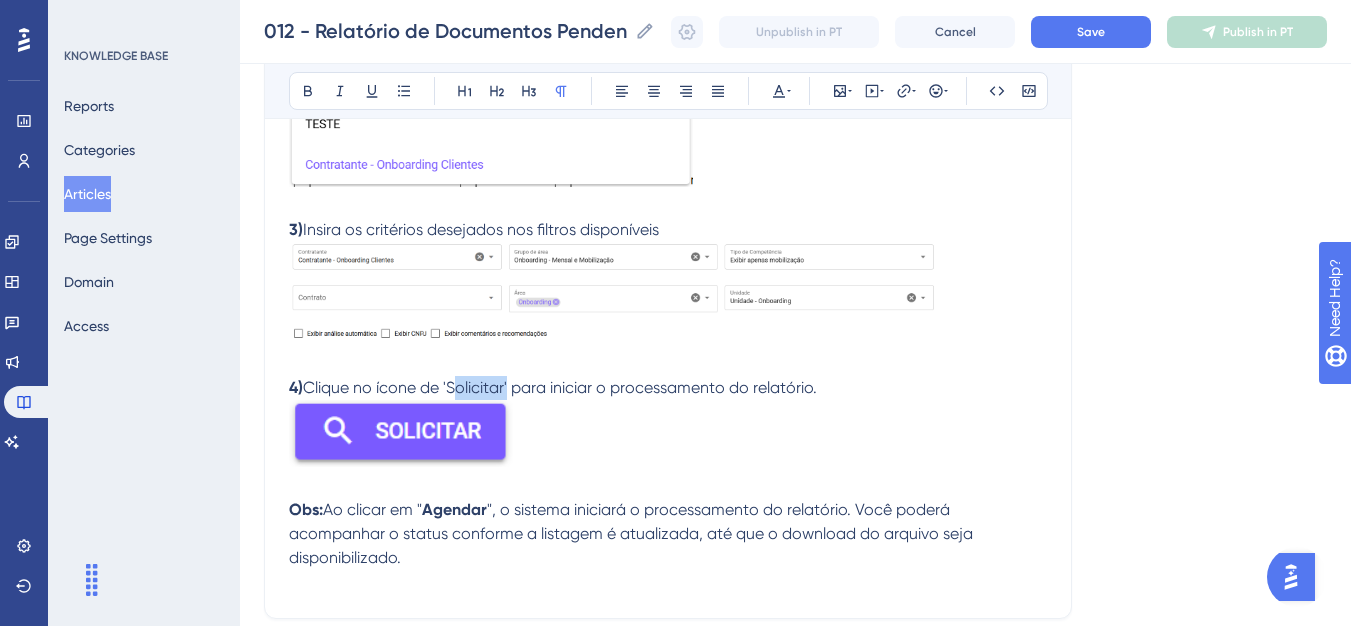 drag, startPoint x: 452, startPoint y: 392, endPoint x: 508, endPoint y: 385, distance: 56.435802 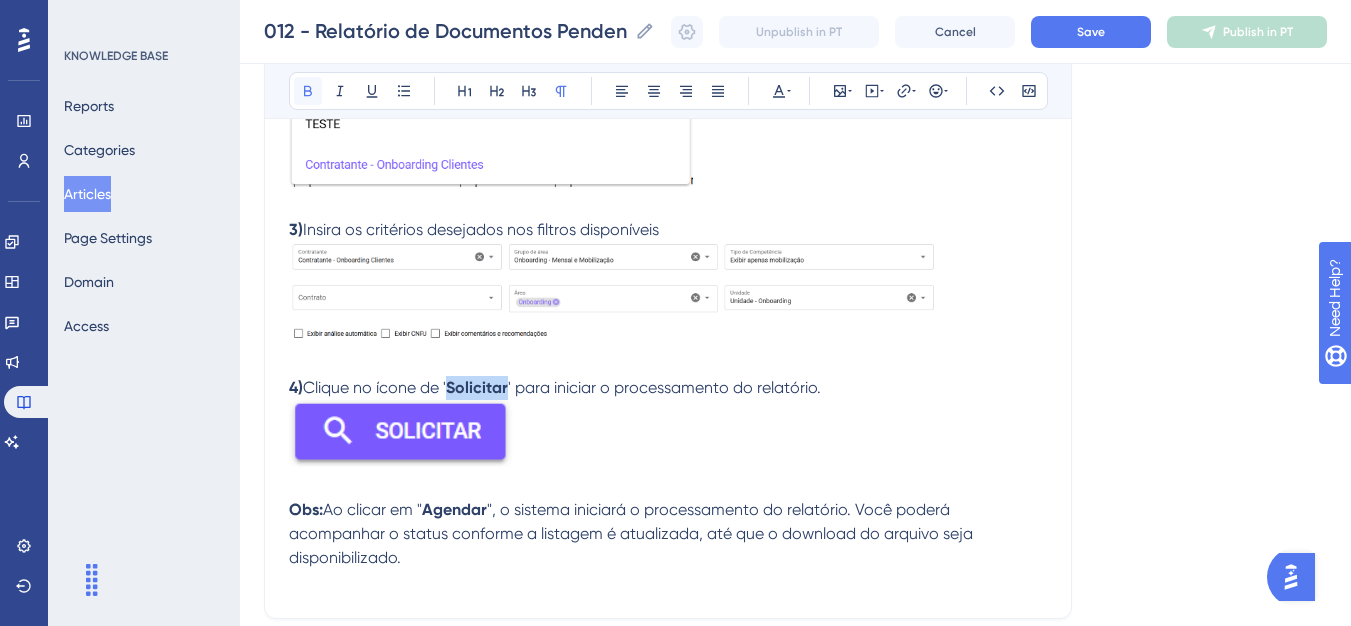 click at bounding box center [308, 91] 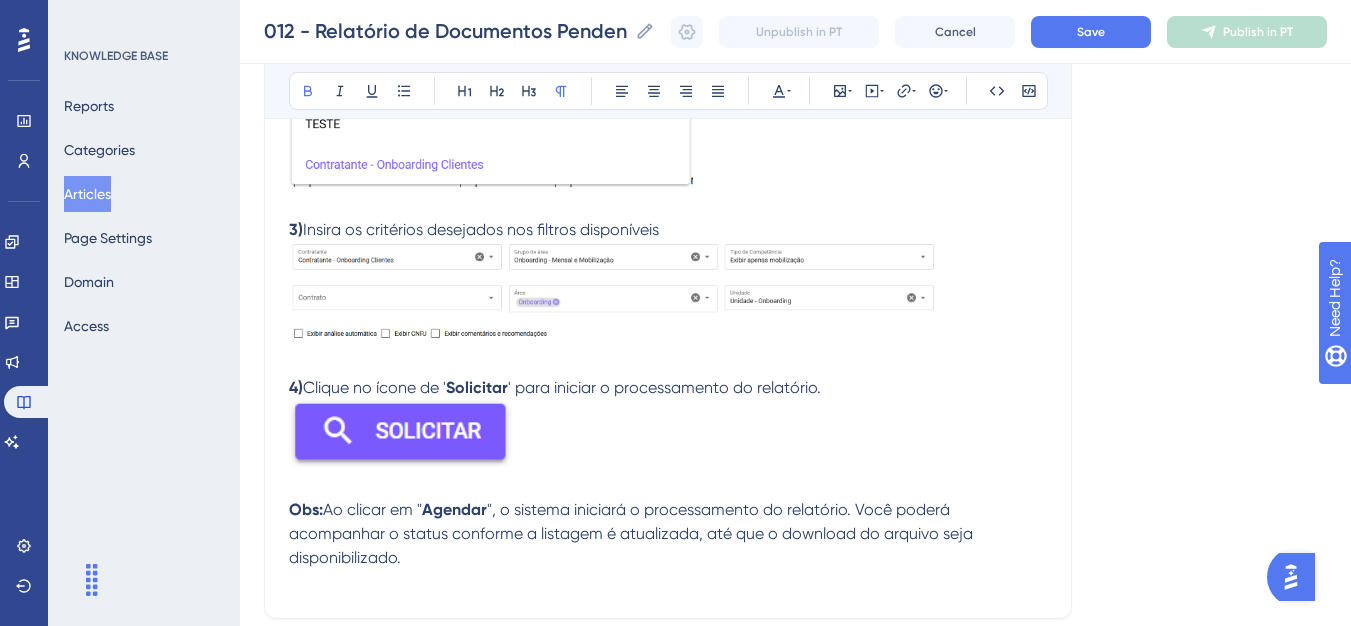 click on "Obs:  Ao clicar em " Agendar ", o sistema iniciará o processamento do relatório. Você poderá acompanhar o status conforme a listagem é atualizada, até que o download do arquivo seja disponibilizado." at bounding box center [668, 534] 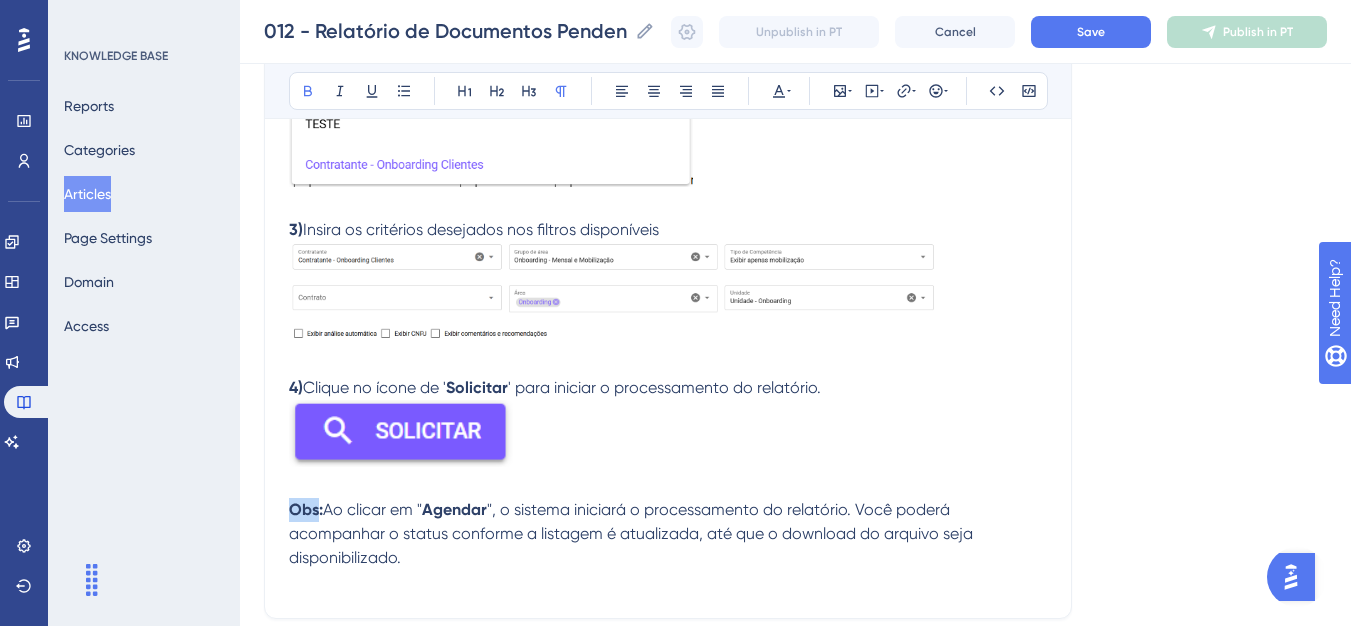 drag, startPoint x: 317, startPoint y: 507, endPoint x: 292, endPoint y: 510, distance: 25.179358 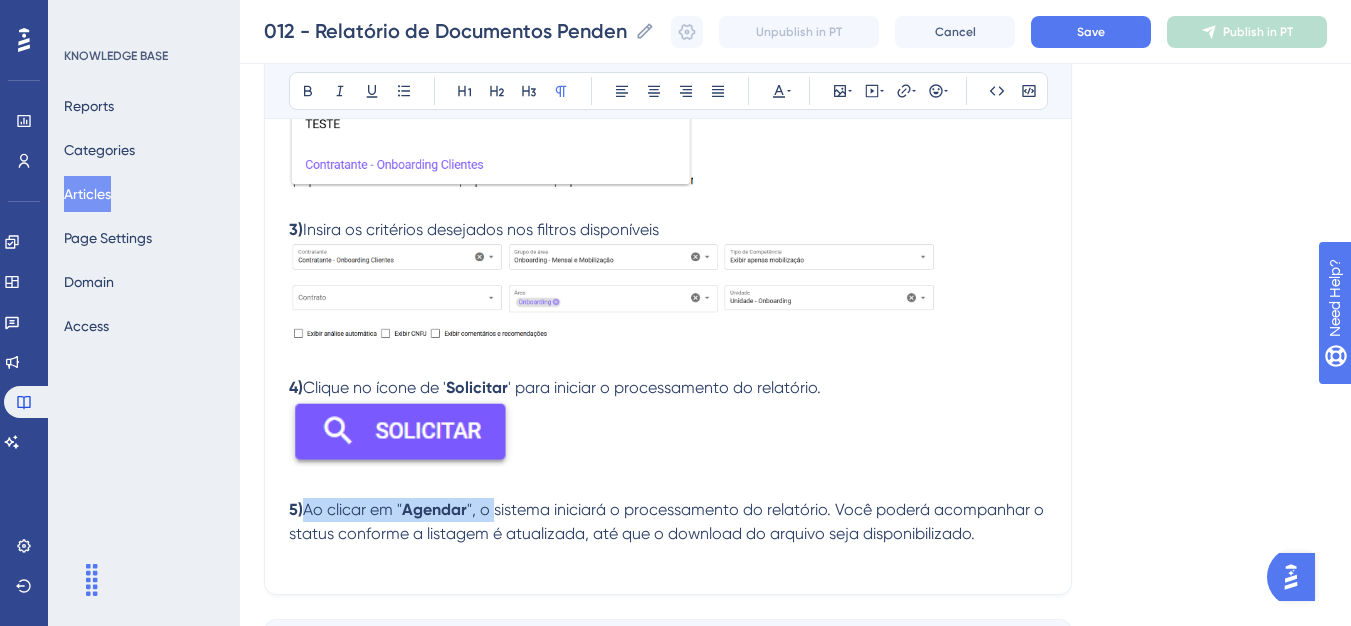 drag, startPoint x: 495, startPoint y: 507, endPoint x: 310, endPoint y: 505, distance: 185.0108 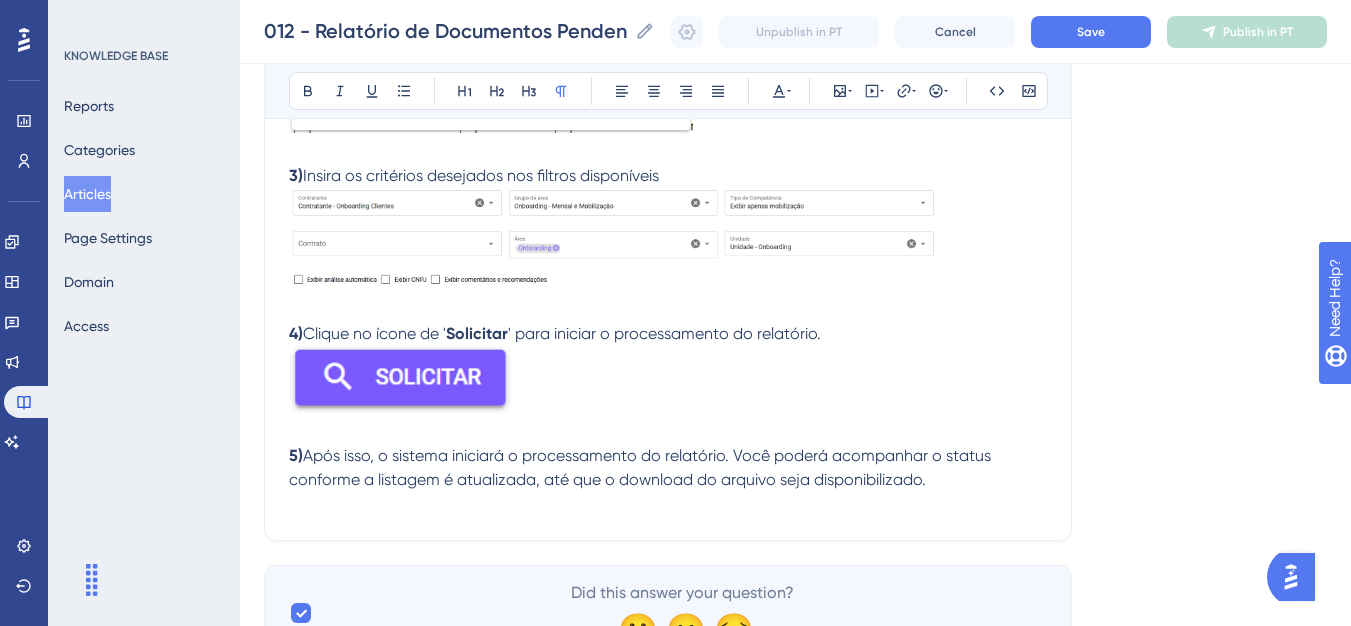 scroll, scrollTop: 1000, scrollLeft: 0, axis: vertical 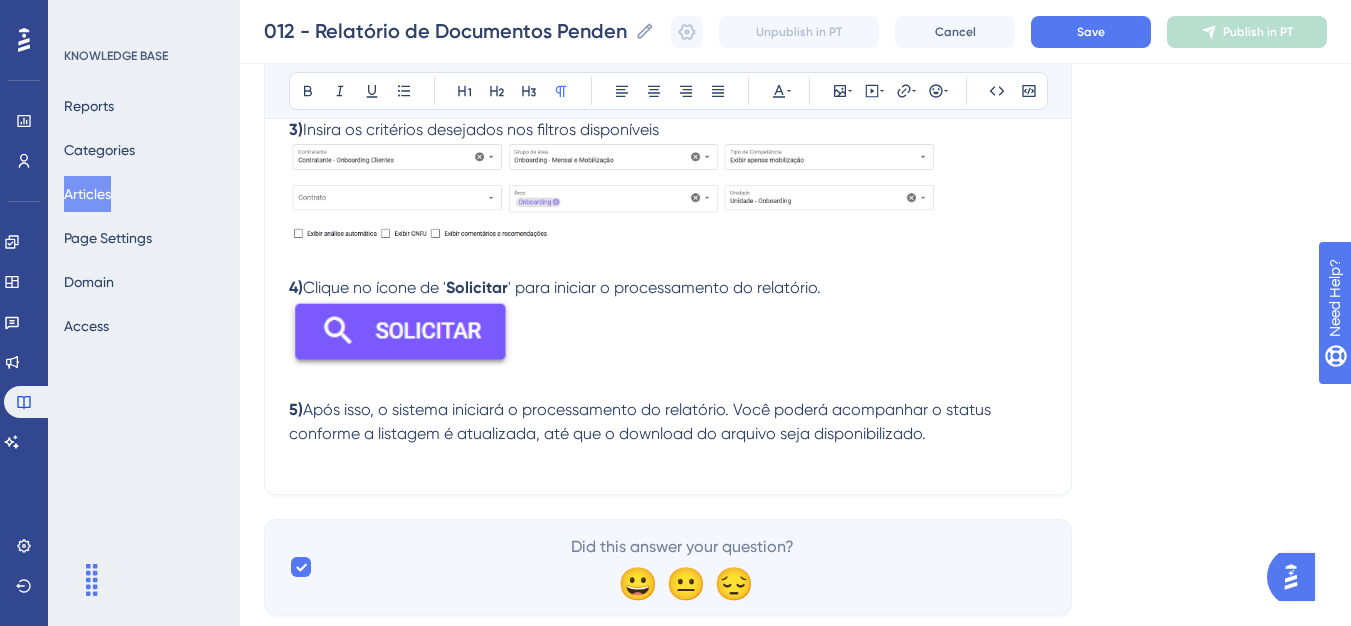 click on "5)  Após isso, o sistema iniciará o processamento do relatório. Você poderá acompanhar o status conforme a listagem é atualizada, até que o download do arquivo seja disponibilizado." at bounding box center [668, 422] 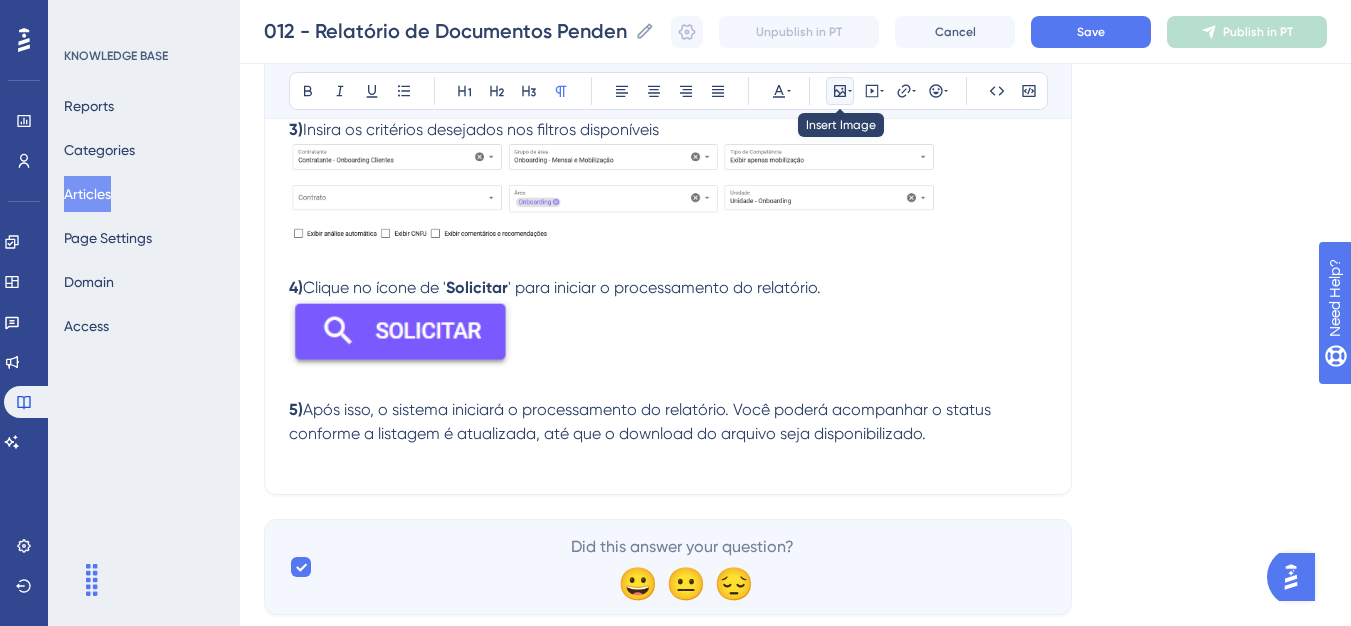 click at bounding box center [840, 91] 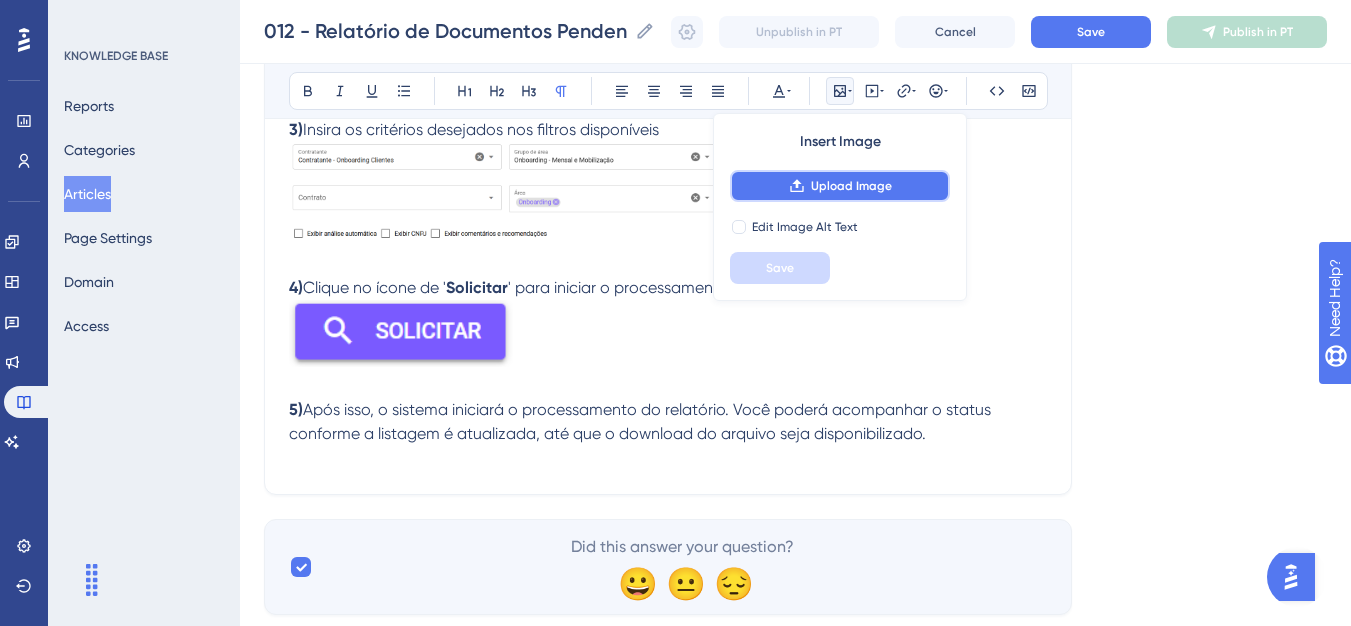 click on "Upload Image" at bounding box center [840, 186] 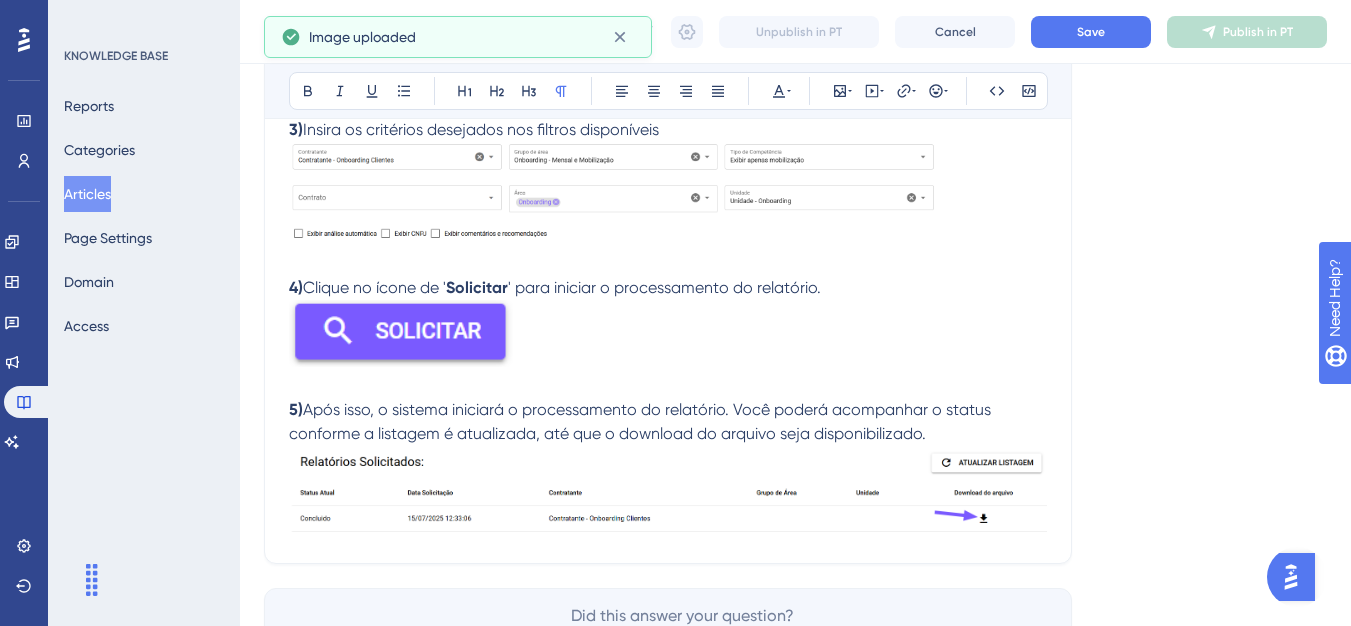 click at bounding box center [401, 333] 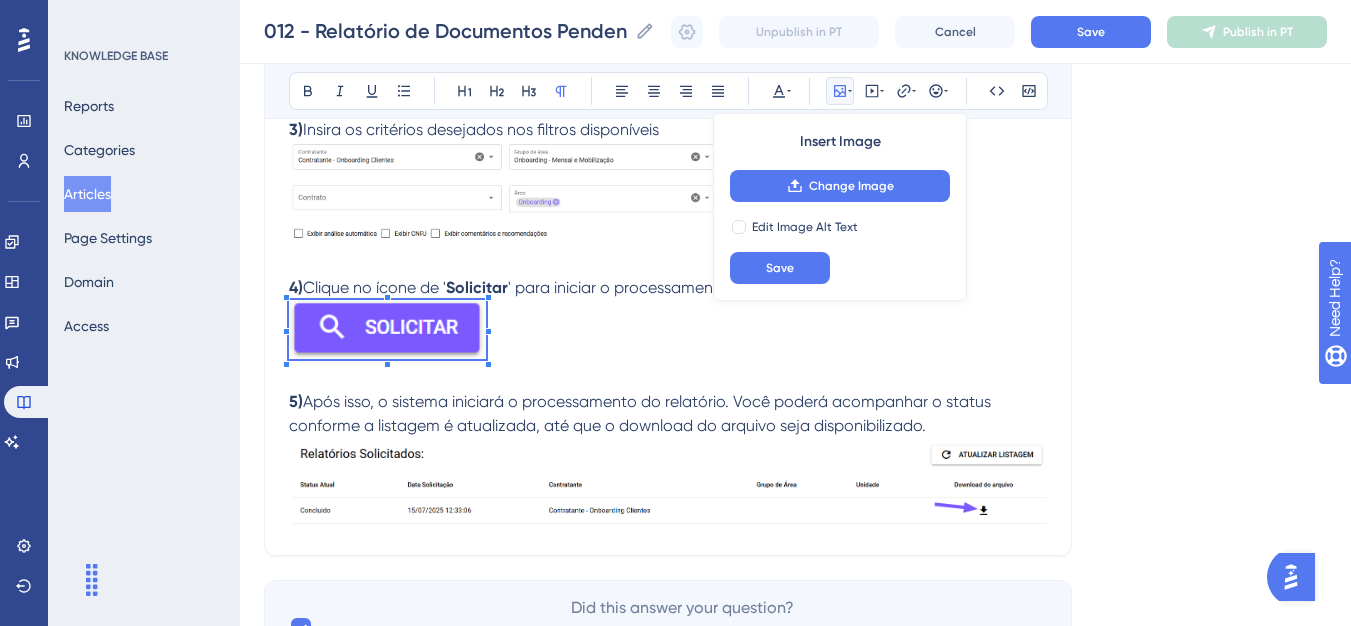 click on "Olá 💜 Objetivo:  Visualizar os documentos pendentes por contrato e competência. Passos para gerar o relatório: 1)  Em " Relatórios ", acesse o relatório de documentos pendentes 2)  Utilize o campo de seleção para escolher a contratante desejada 3)  Insira os critérios desejados nos filtros disponíveis 4)  Clique no ícone de ' Solicitar ' para iniciar o processamento do relatório. 5)  Após isso, o sistema iniciará o processamento do relatório. Você poderá acompanhar o status conforme a listagem é atualizada, até que o download do arquivo seja disponibilizado." at bounding box center (668, -22) 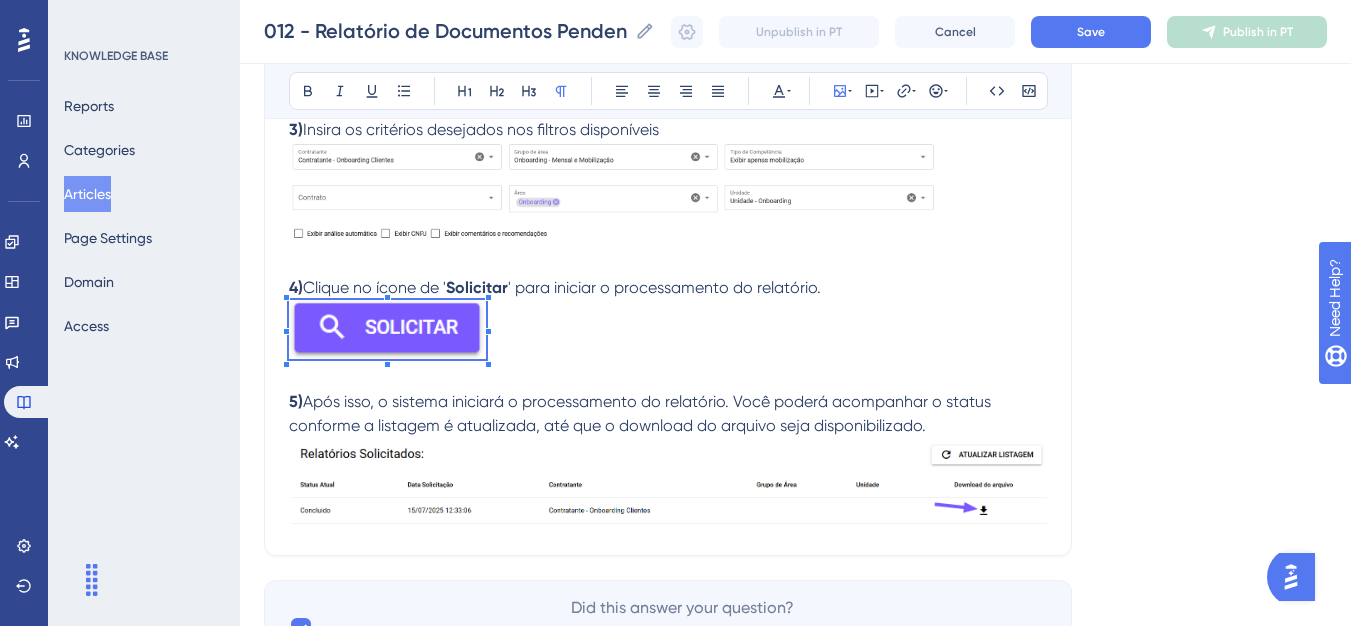 click on "4)  Clique no ícone de ' Solicitar ' para iniciar o processamento do relatório." at bounding box center [668, 309] 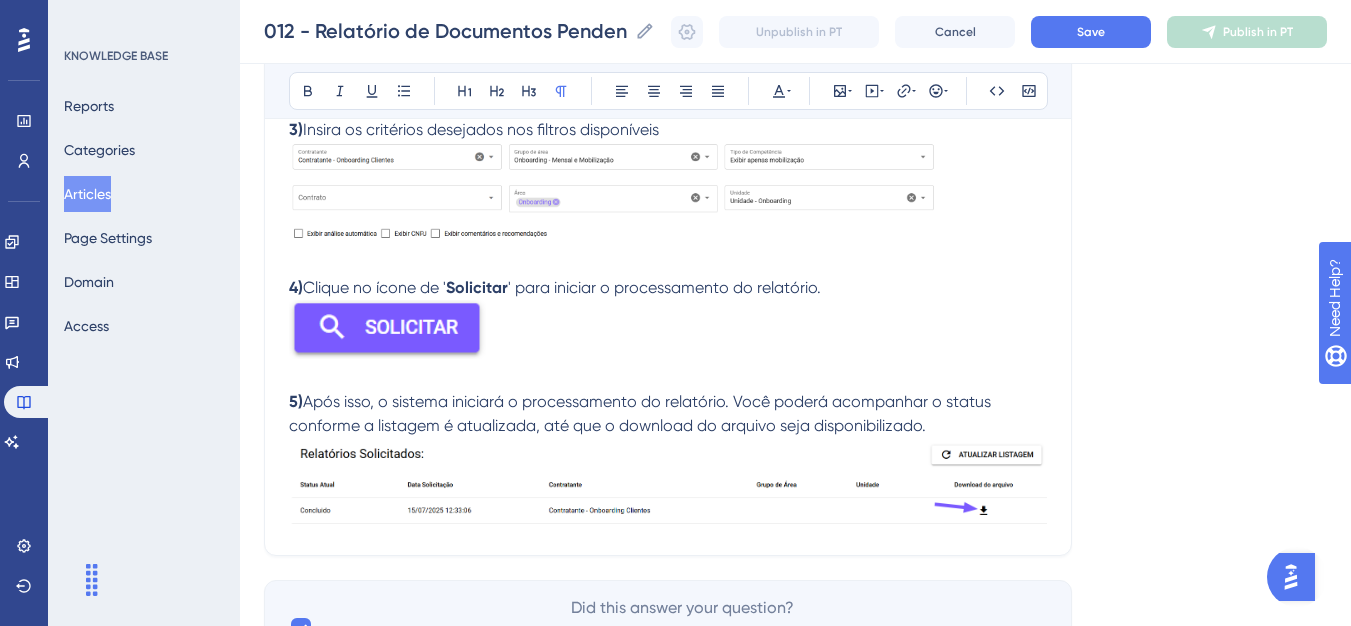 click at bounding box center [668, 481] 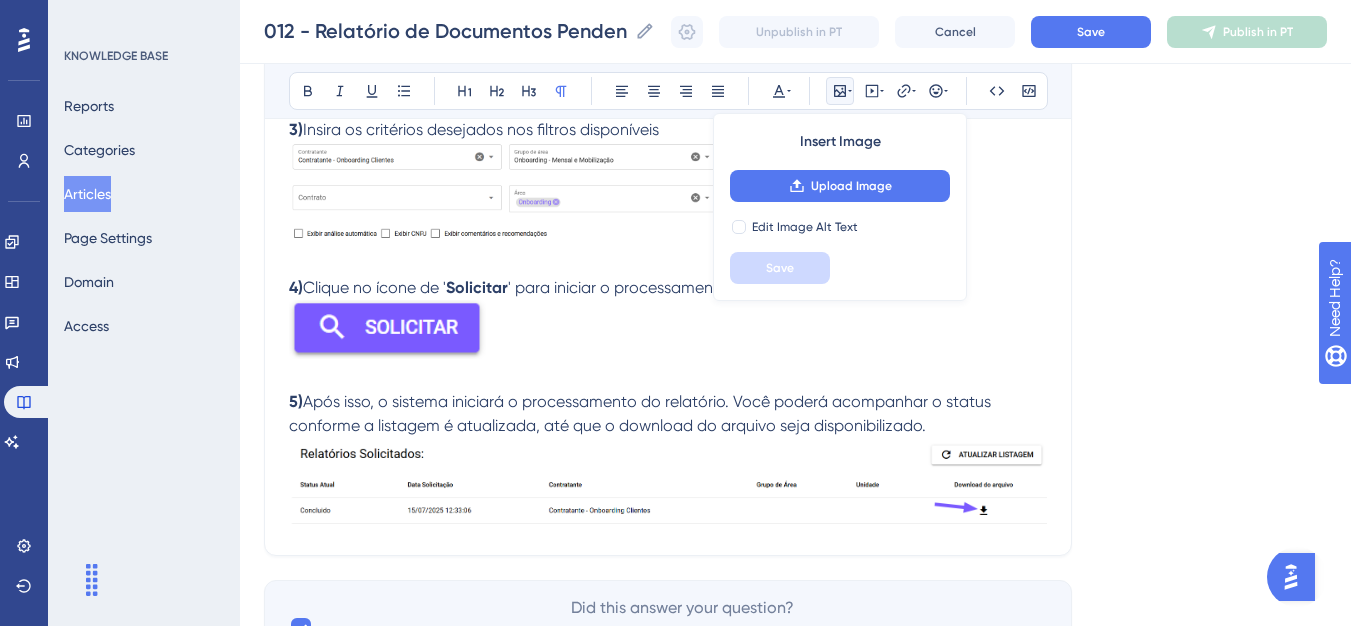 click on "5)  Após isso, o sistema iniciará o processamento do relatório. Você poderá acompanhar o status conforme a listagem é atualizada, até que o download do arquivo seja disponibilizado." at bounding box center (668, 448) 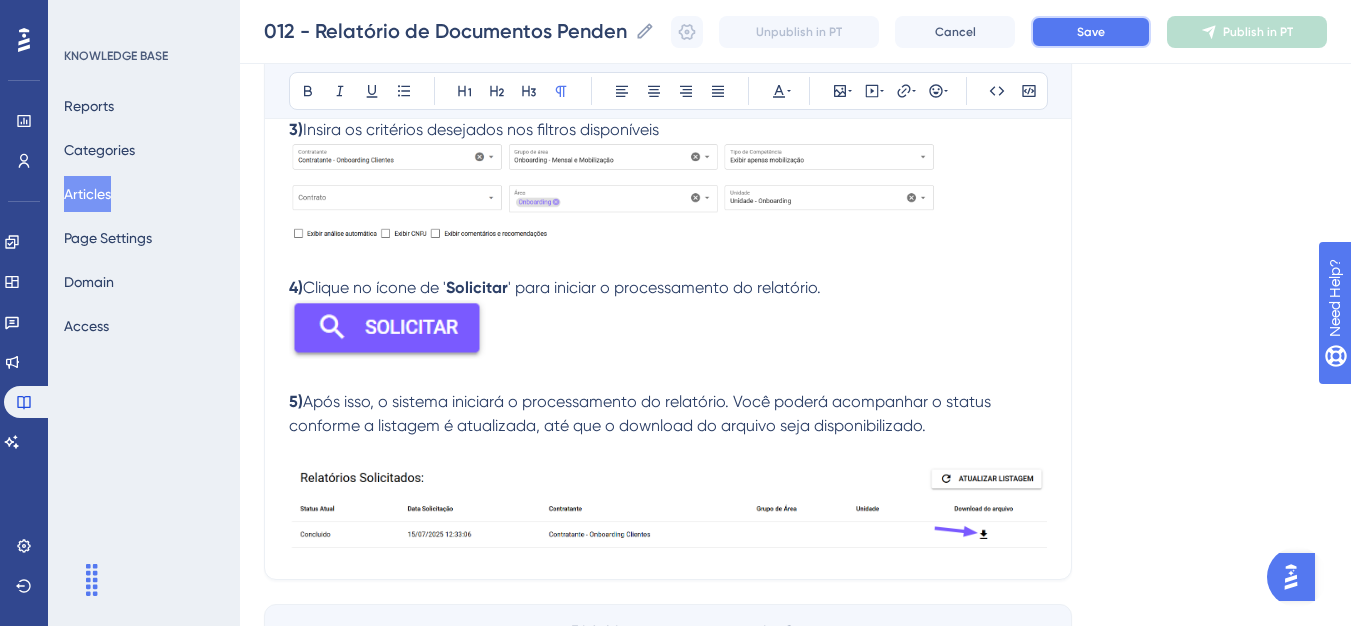 click on "Save" at bounding box center [1091, 32] 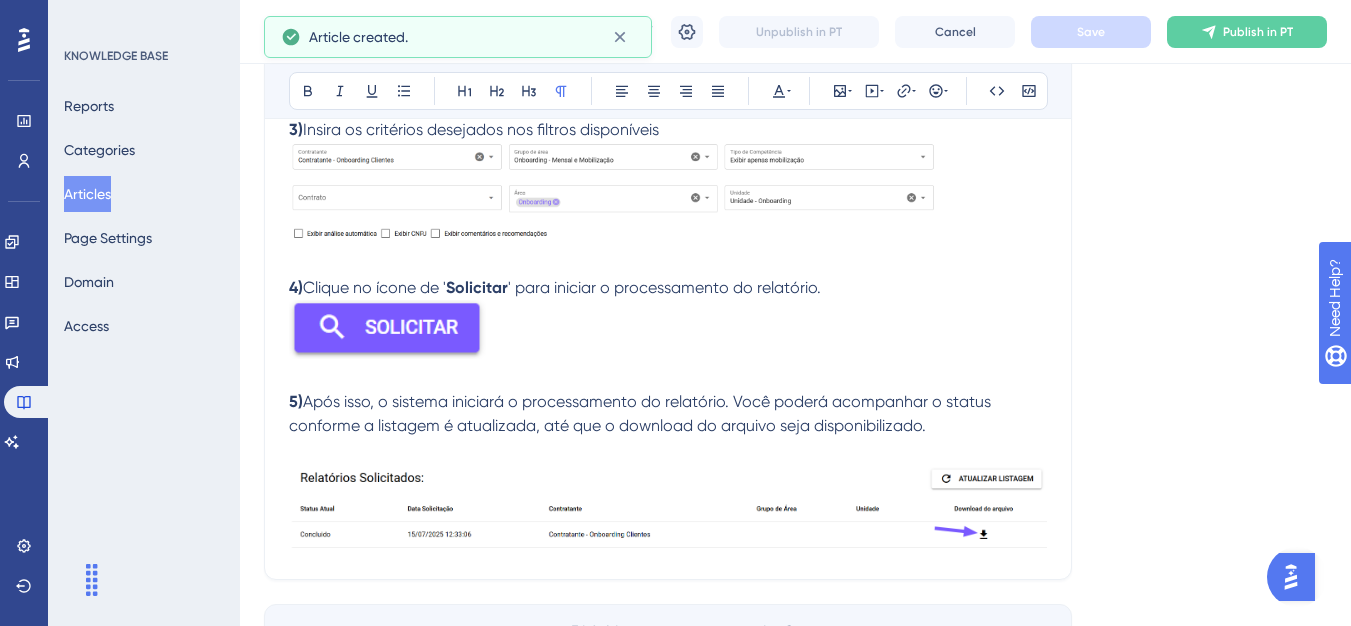scroll, scrollTop: 333, scrollLeft: 0, axis: vertical 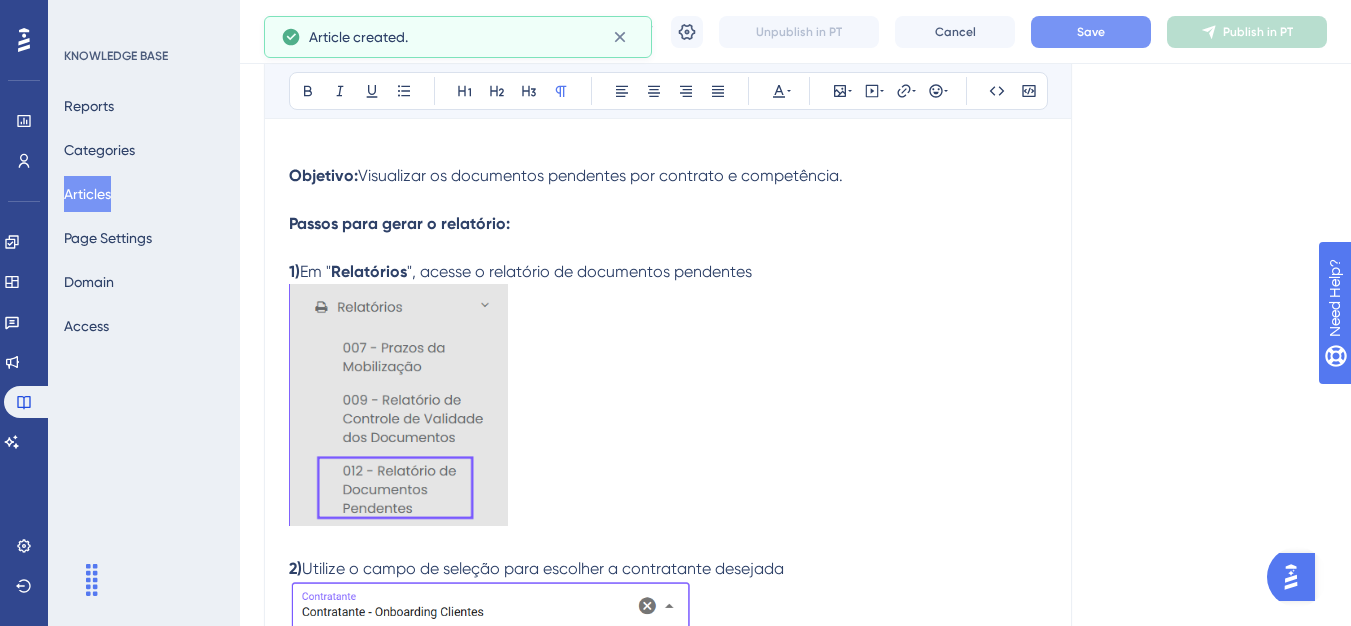 click on "012 - Relatório de Documentos Pendentes 012 - Relatório de Documentos Pendentes Unpublish in PT Cancel Save Publish in PT" at bounding box center (795, 32) 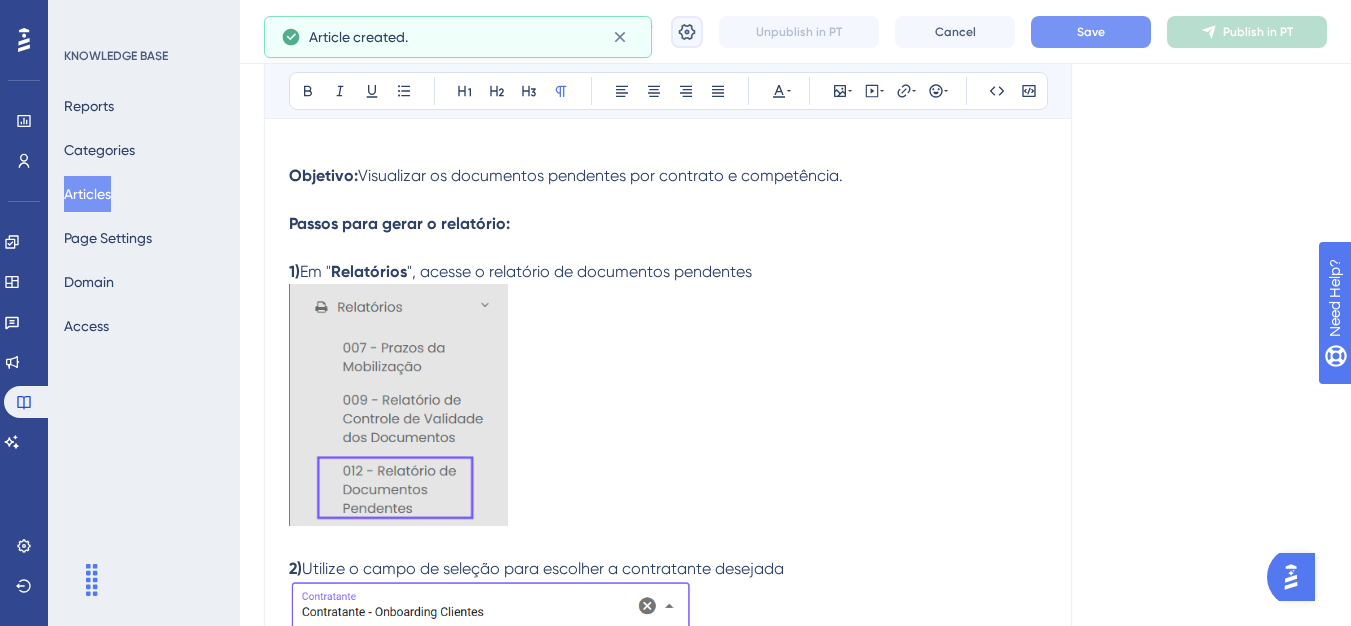 click at bounding box center (687, 32) 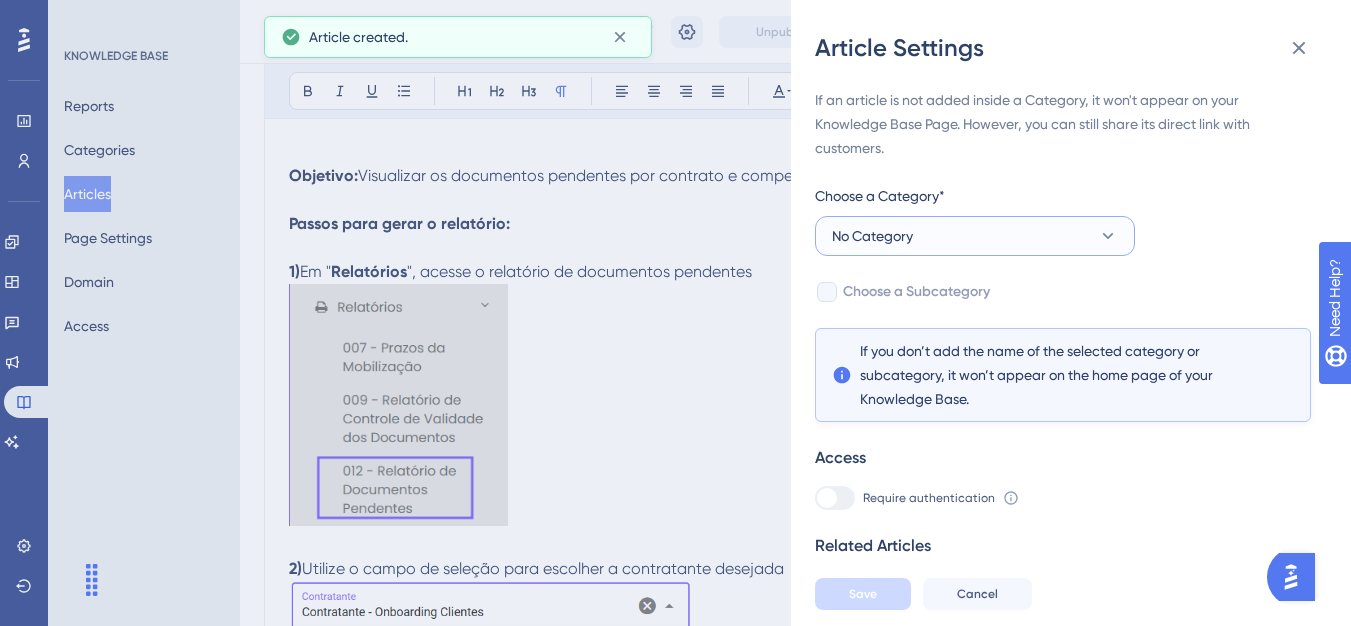 click on "No Category" at bounding box center (975, 236) 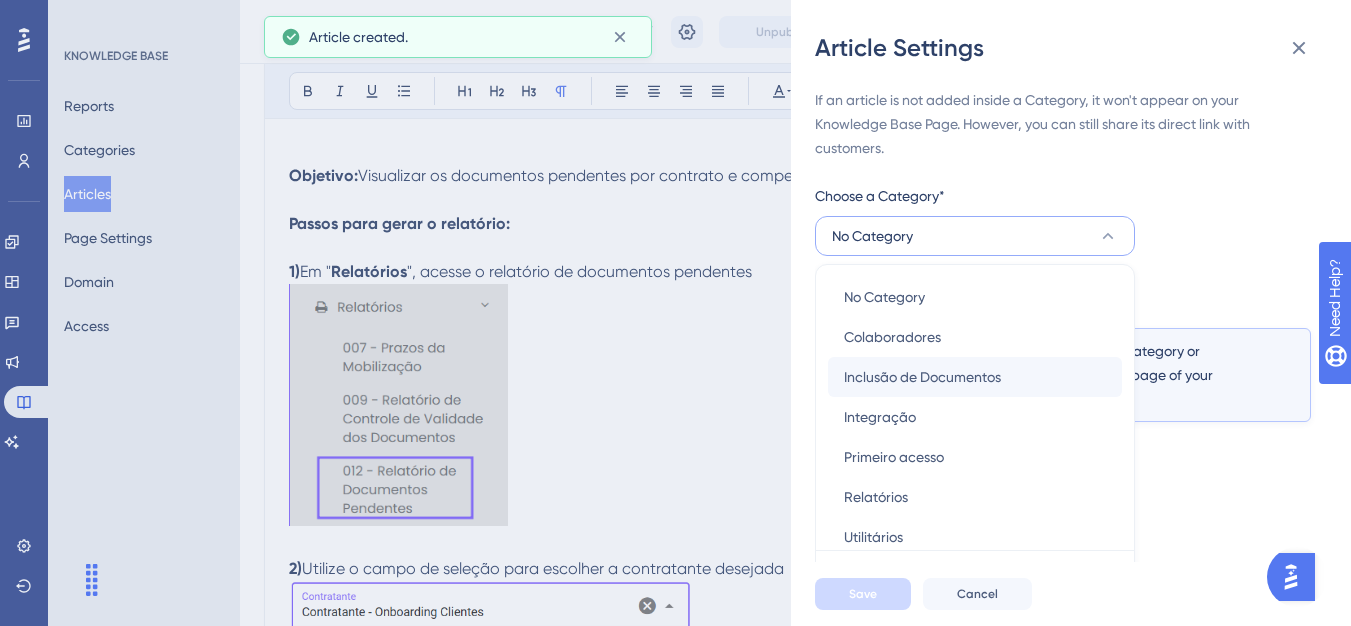 scroll, scrollTop: 49, scrollLeft: 0, axis: vertical 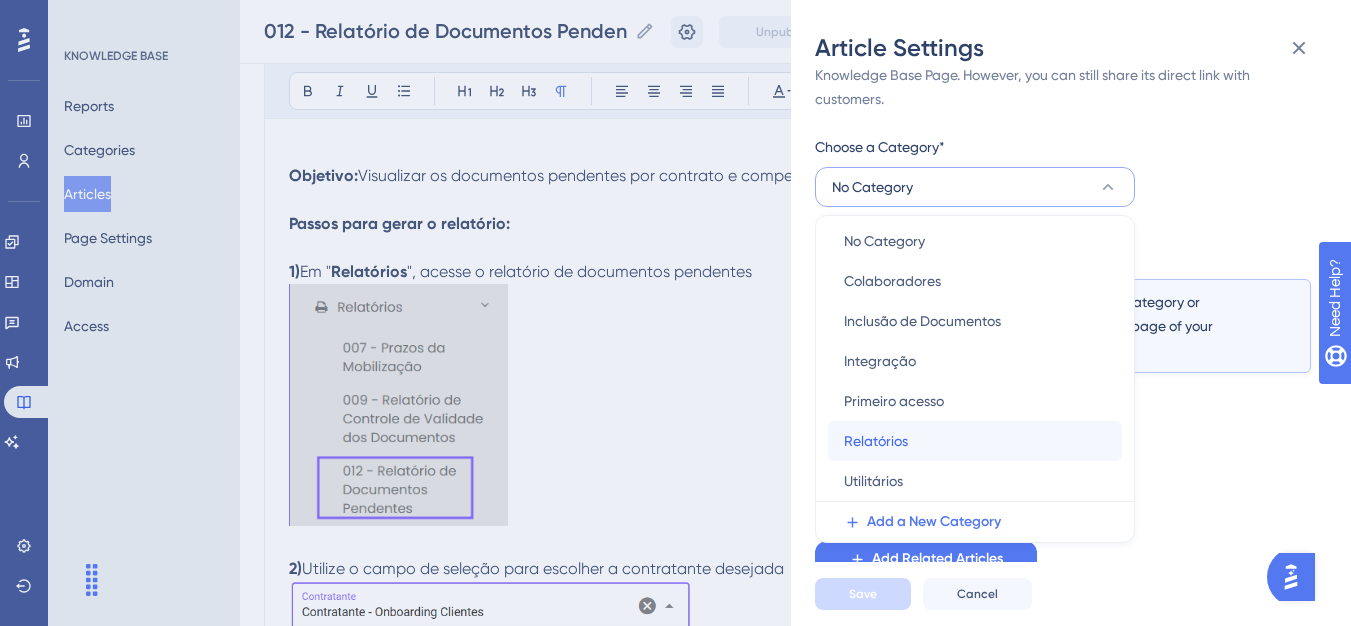 click on "Relatórios" at bounding box center [876, 441] 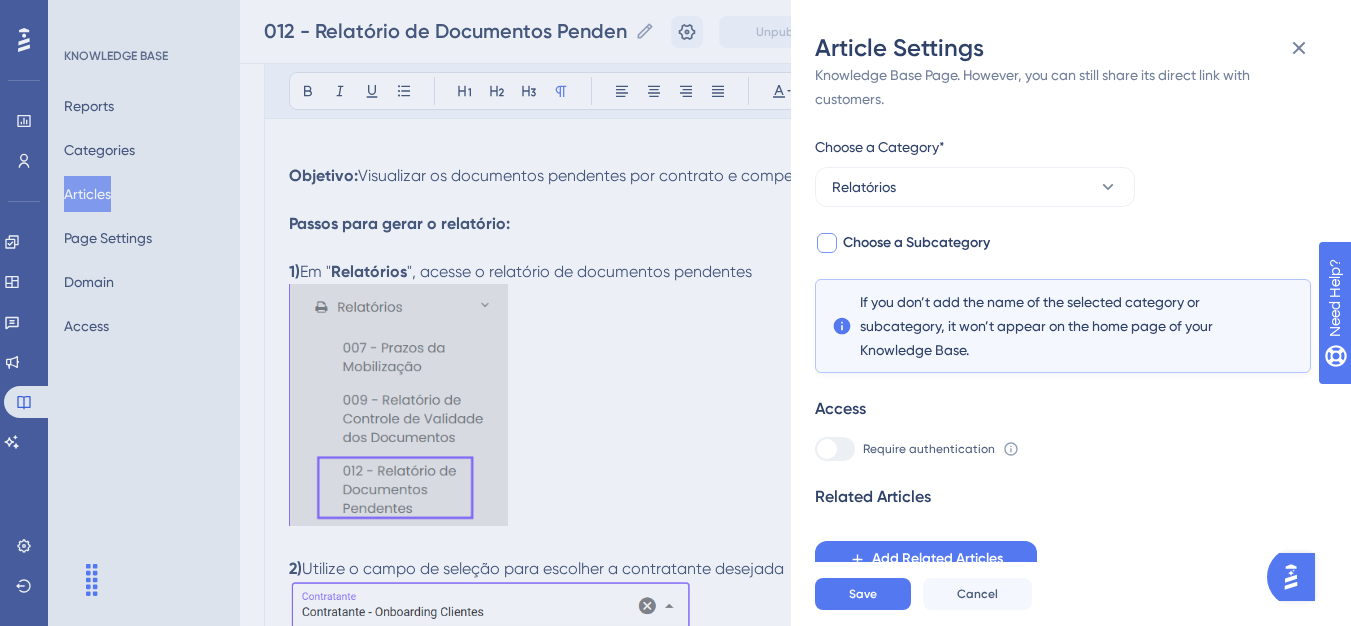 click at bounding box center (827, 243) 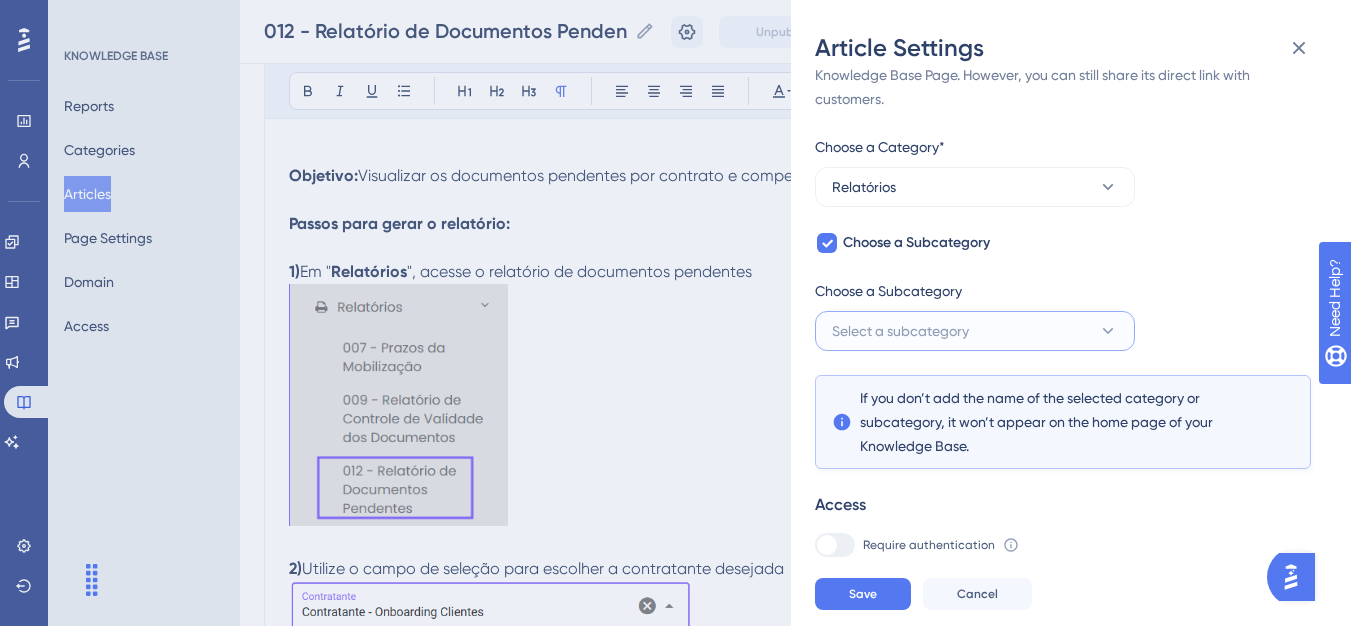 click on "Select a subcategory" at bounding box center [900, 331] 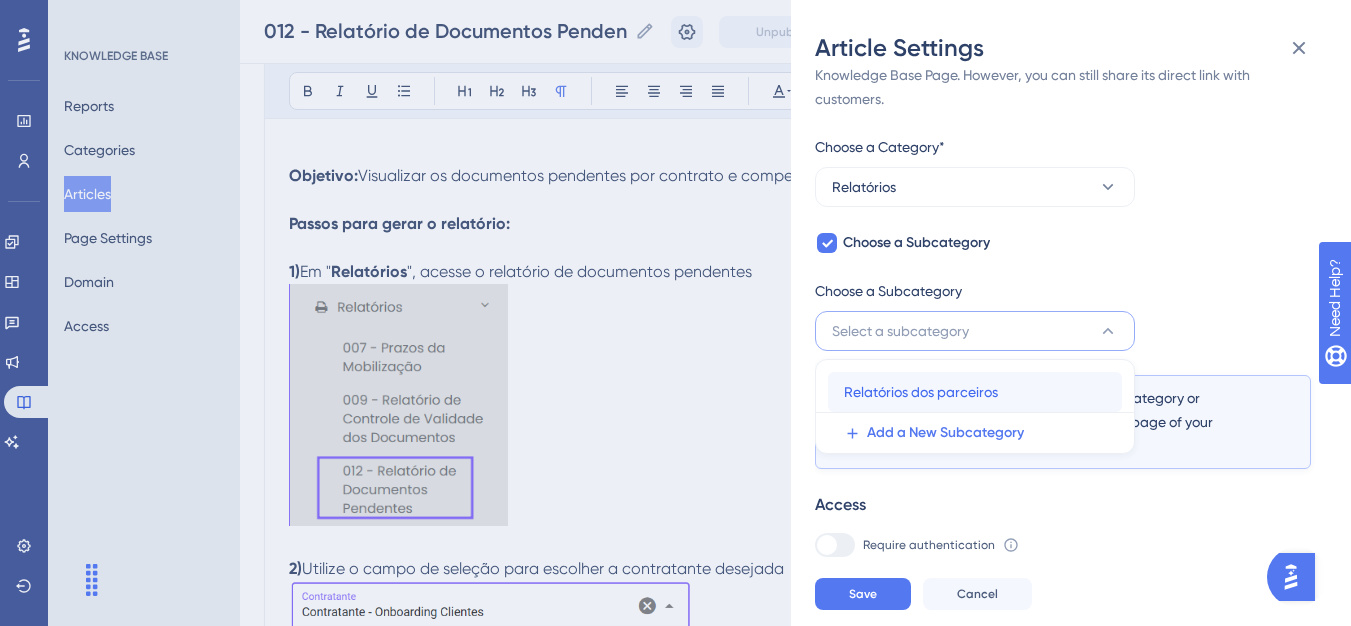 click on "Relatórios dos parceiros Relatórios dos parceiros" at bounding box center [975, 392] 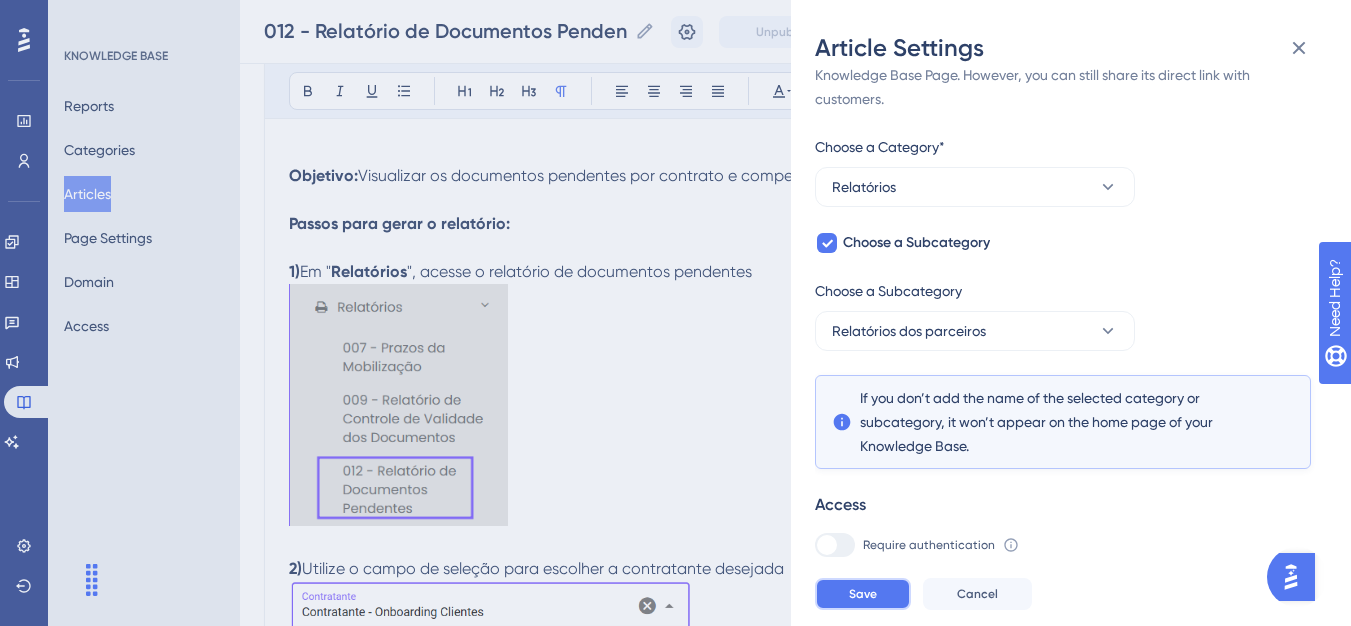 click on "Save" at bounding box center [863, 594] 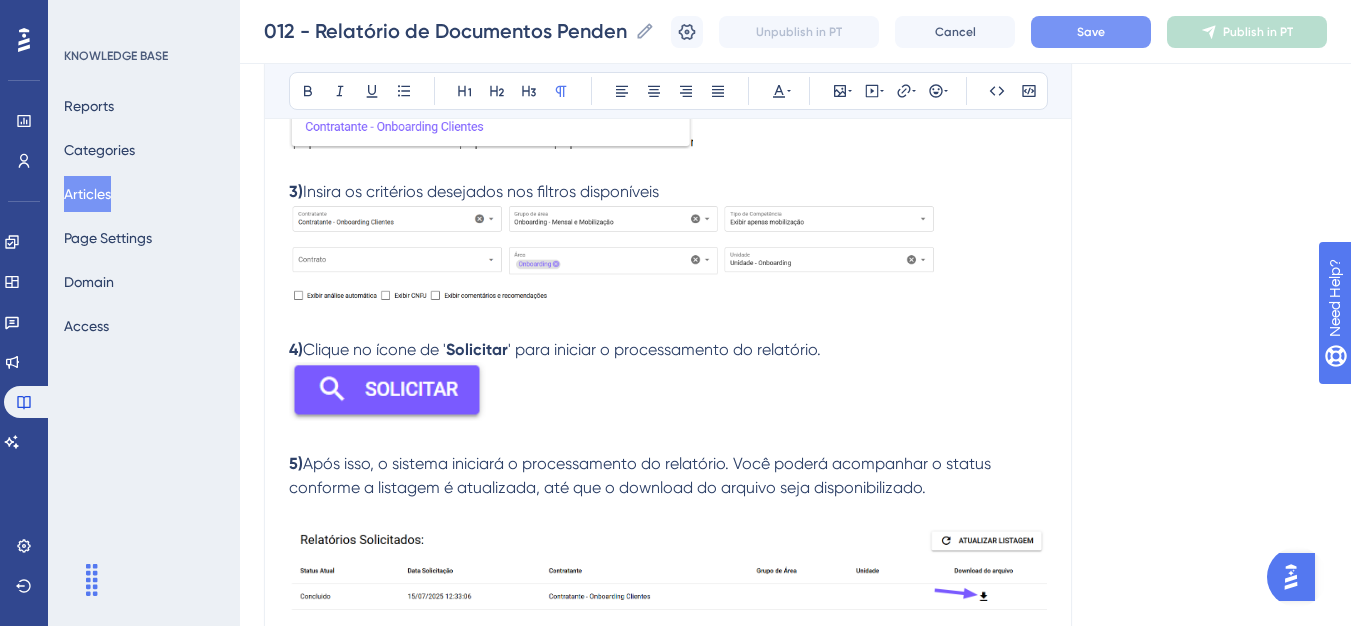 scroll, scrollTop: 838, scrollLeft: 0, axis: vertical 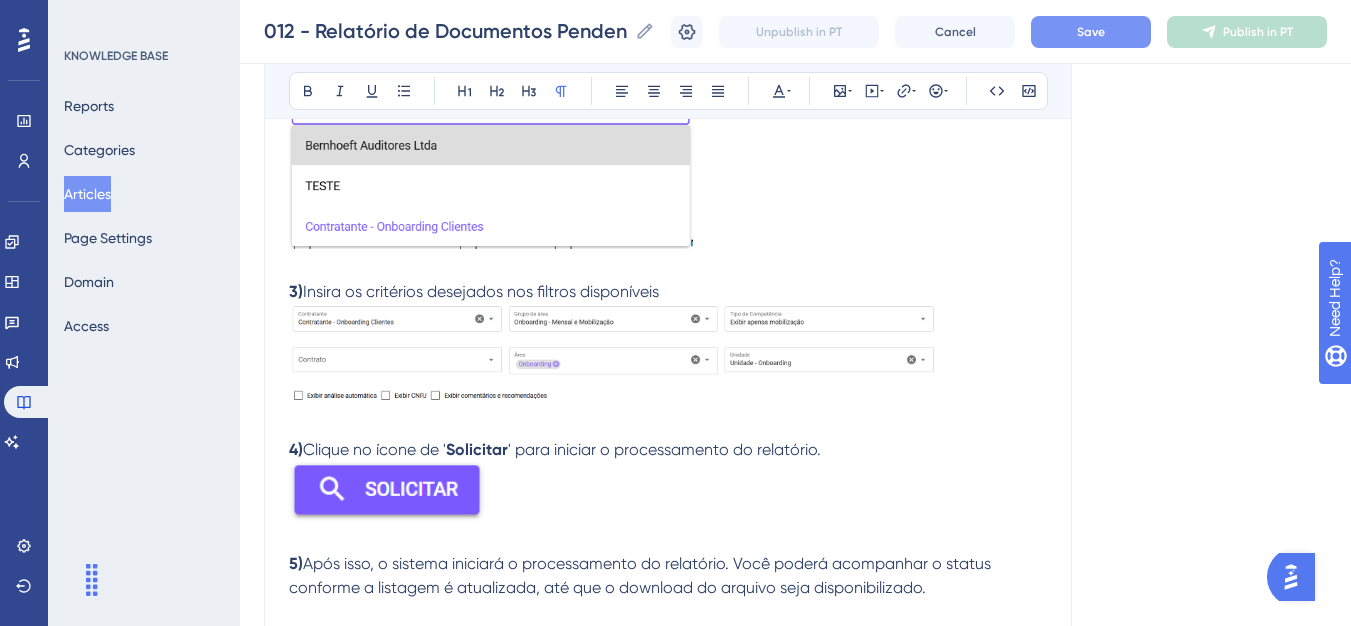 click on "4)  Clique no ícone de ' Solicitar ' para iniciar o processamento do relatório." at bounding box center (668, 471) 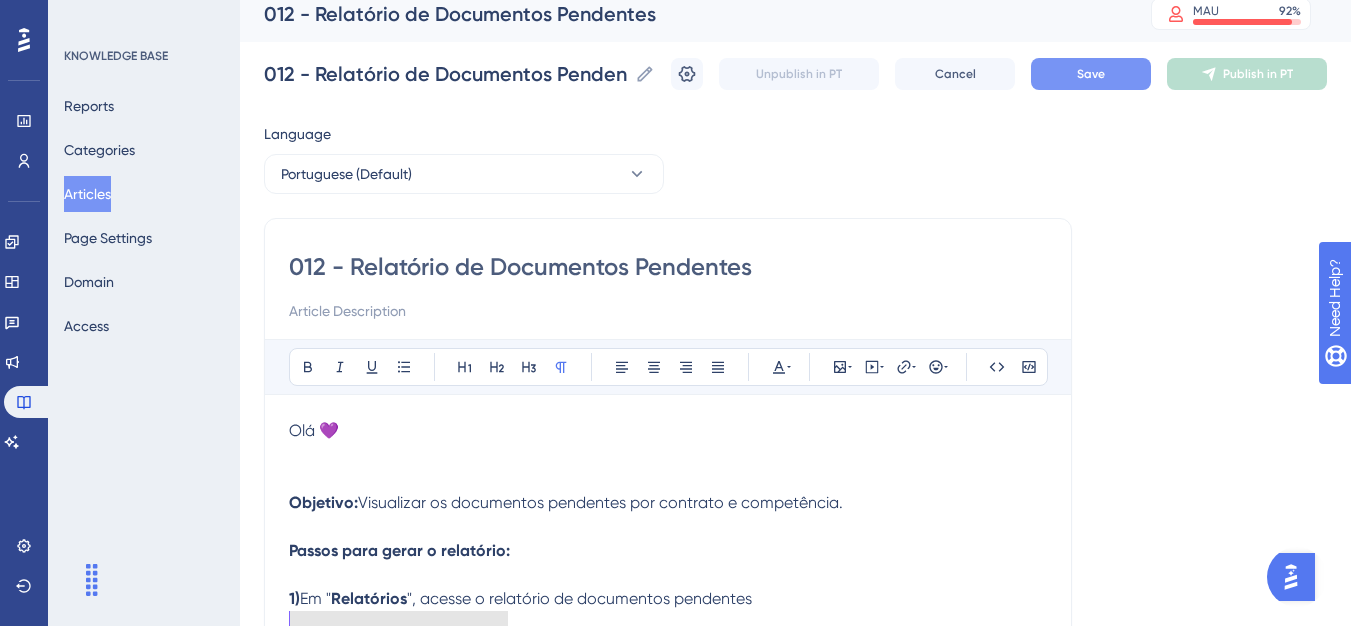 scroll, scrollTop: 0, scrollLeft: 0, axis: both 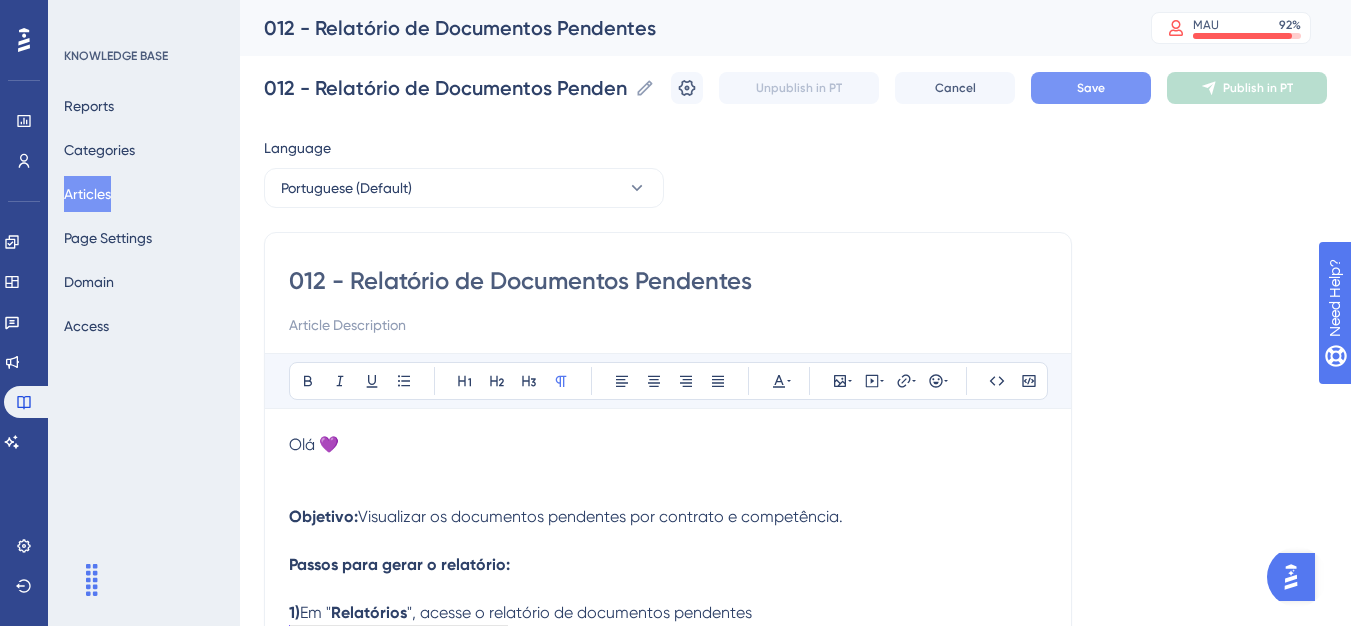 click on "Olá 💜" at bounding box center (668, 469) 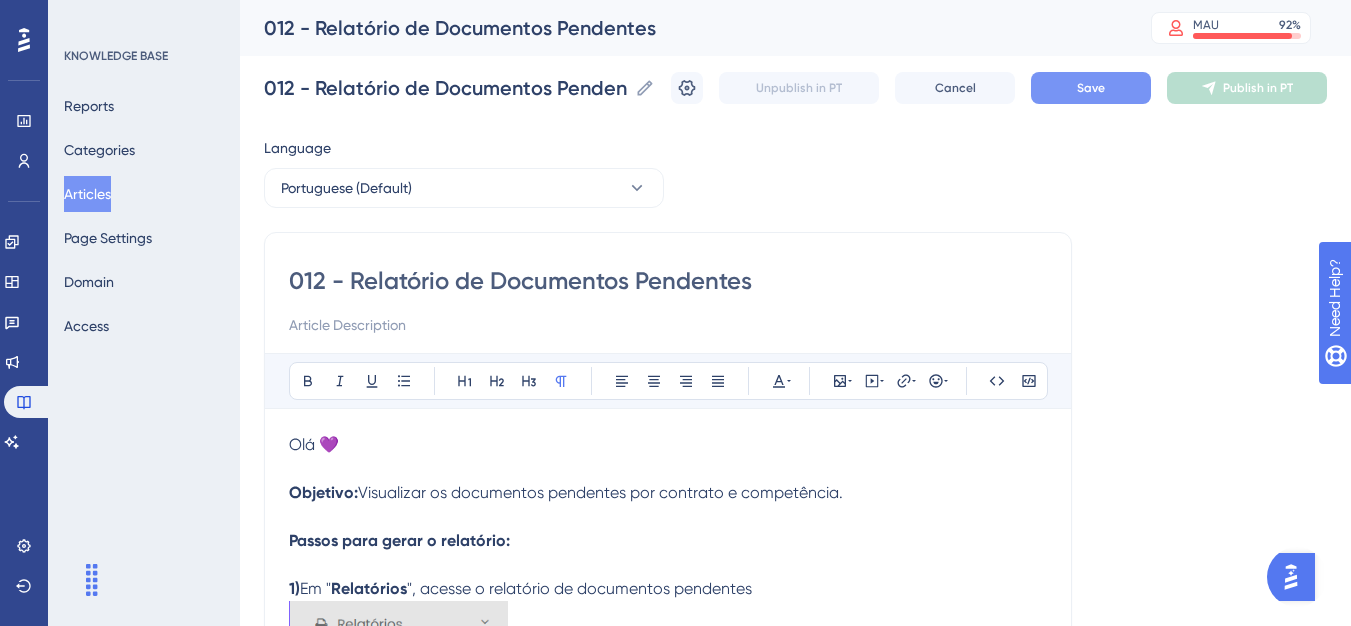 click on "Save" at bounding box center (1091, 88) 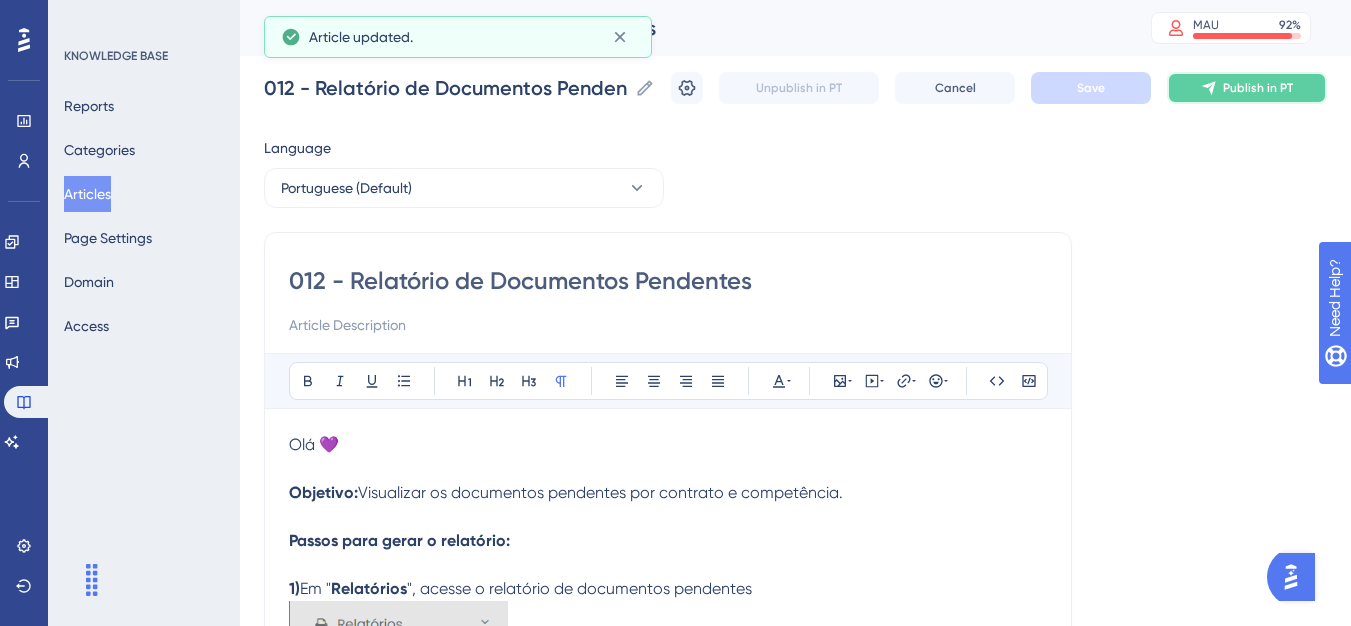 click on "Publish in PT" at bounding box center (1258, 88) 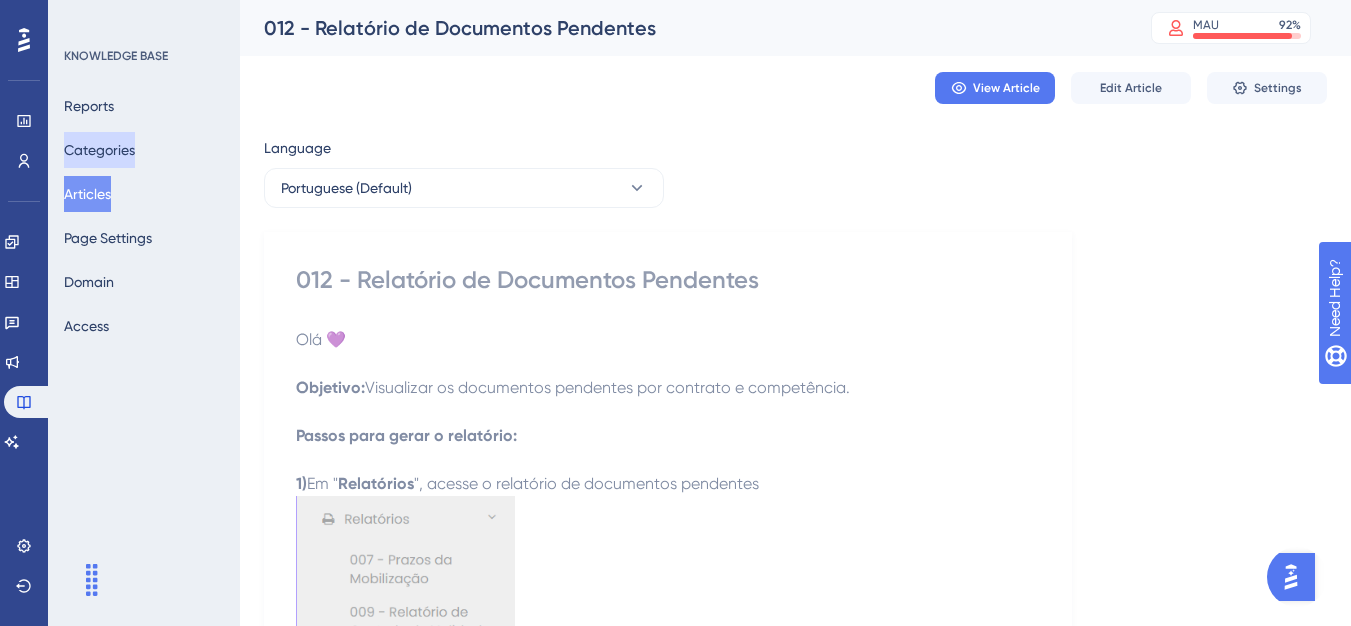 click on "Categories" at bounding box center (99, 150) 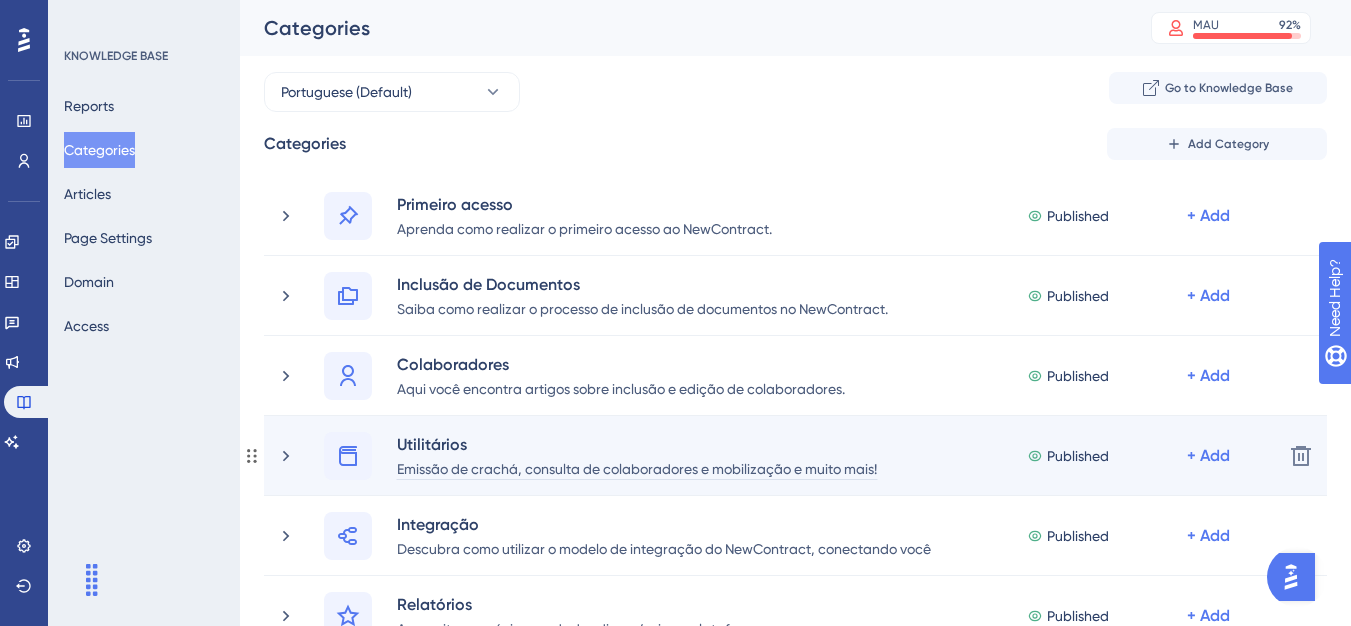 click on "Emissão de crachá, consulta de colaboradores e mobilização e muito mais!" at bounding box center [637, 468] 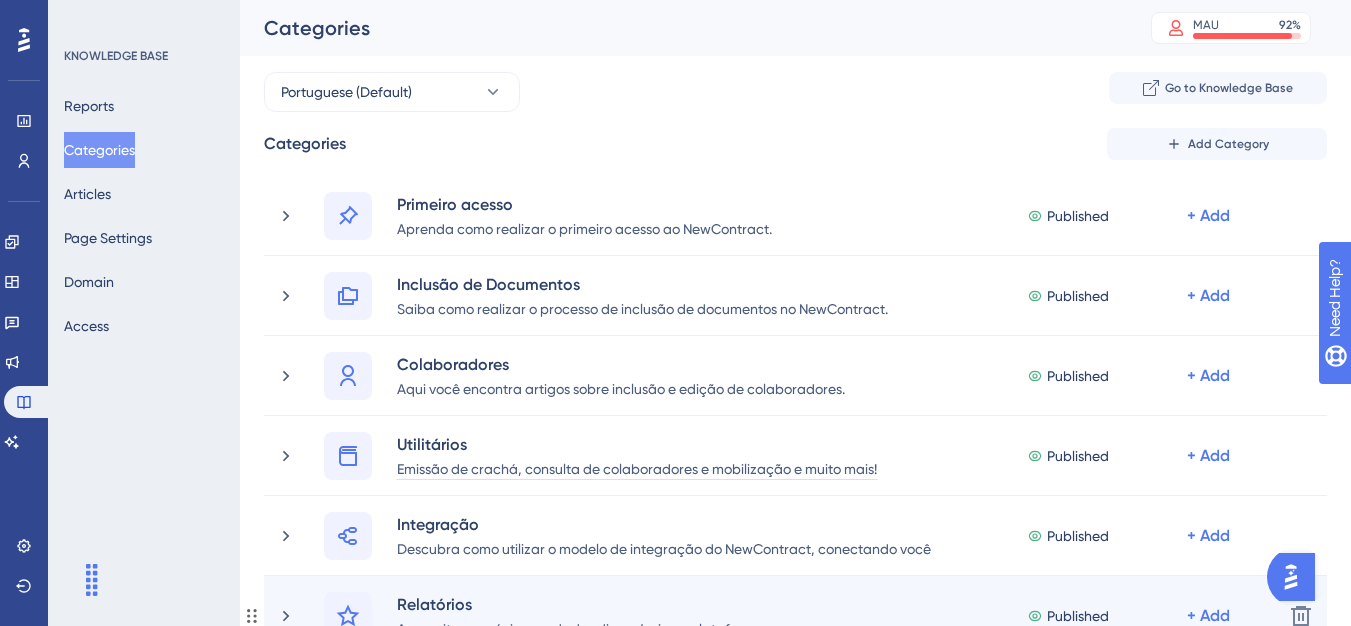 type 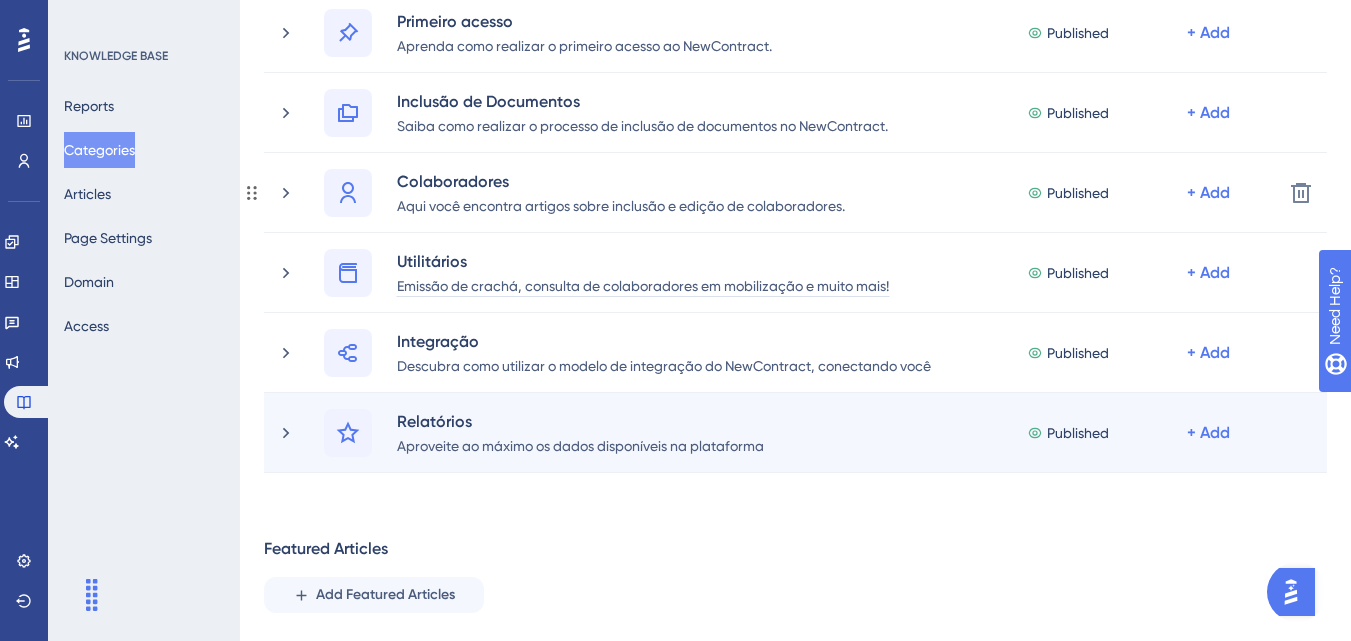 scroll, scrollTop: 200, scrollLeft: 0, axis: vertical 